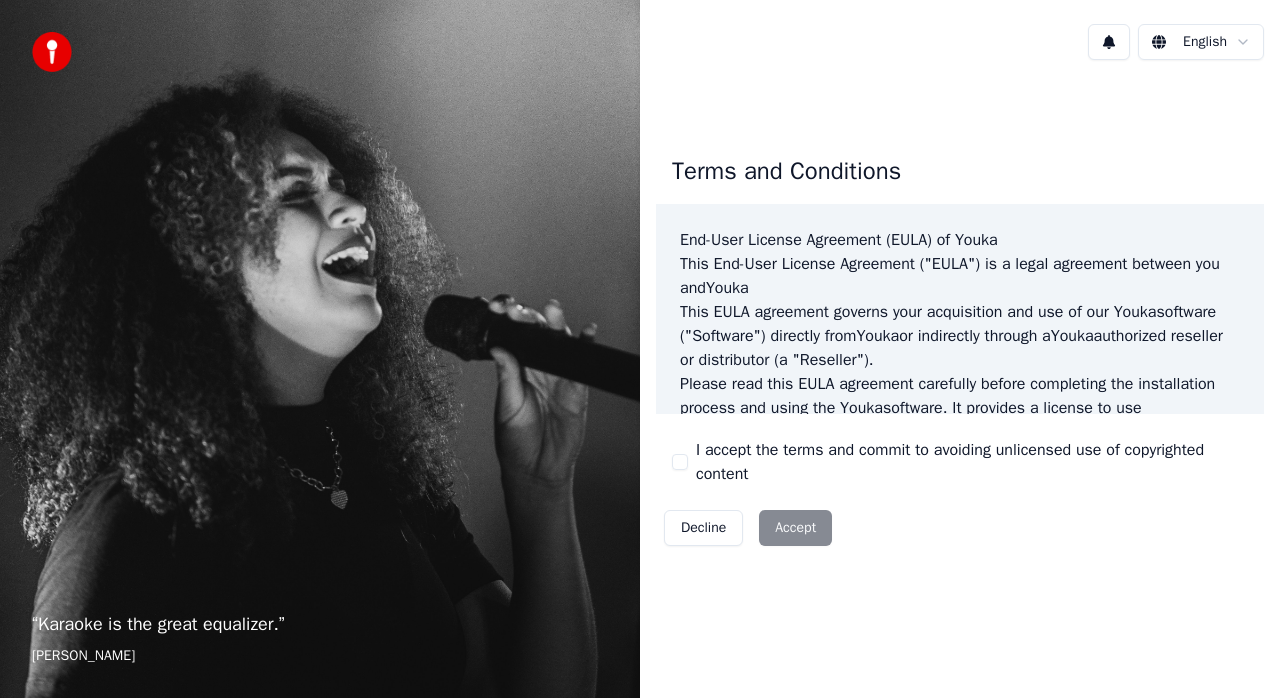 scroll, scrollTop: 0, scrollLeft: 0, axis: both 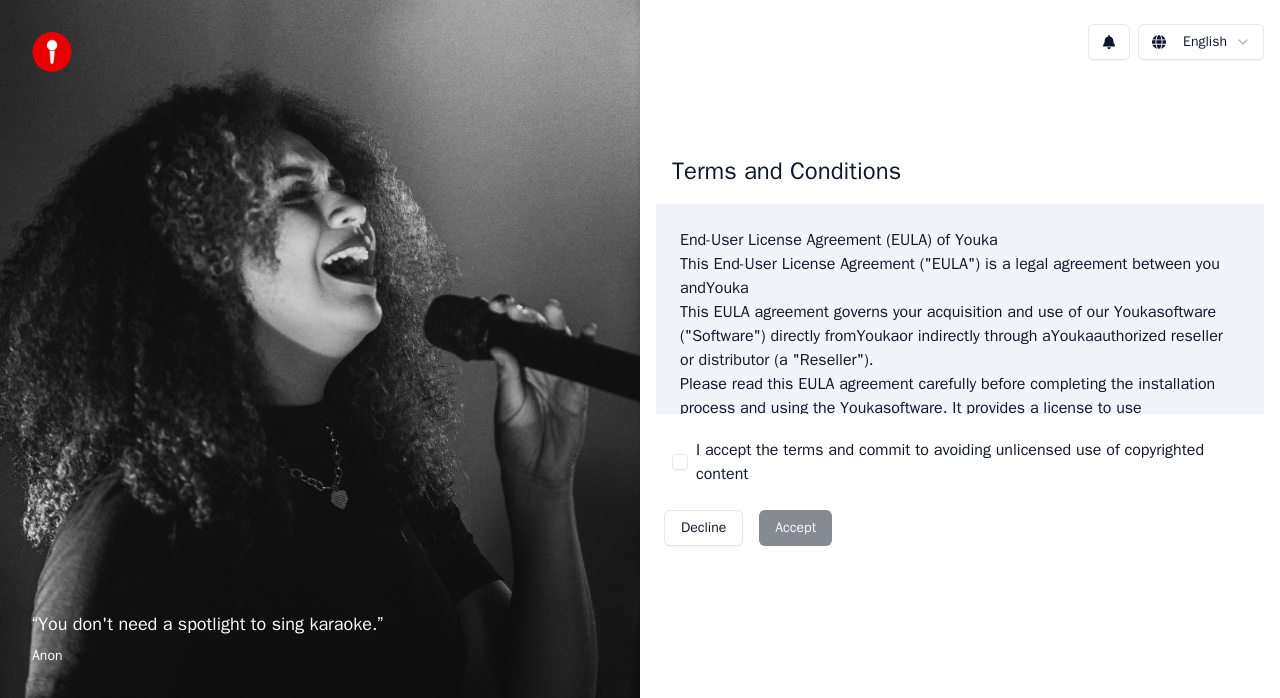 click on "Decline Accept" at bounding box center [748, 528] 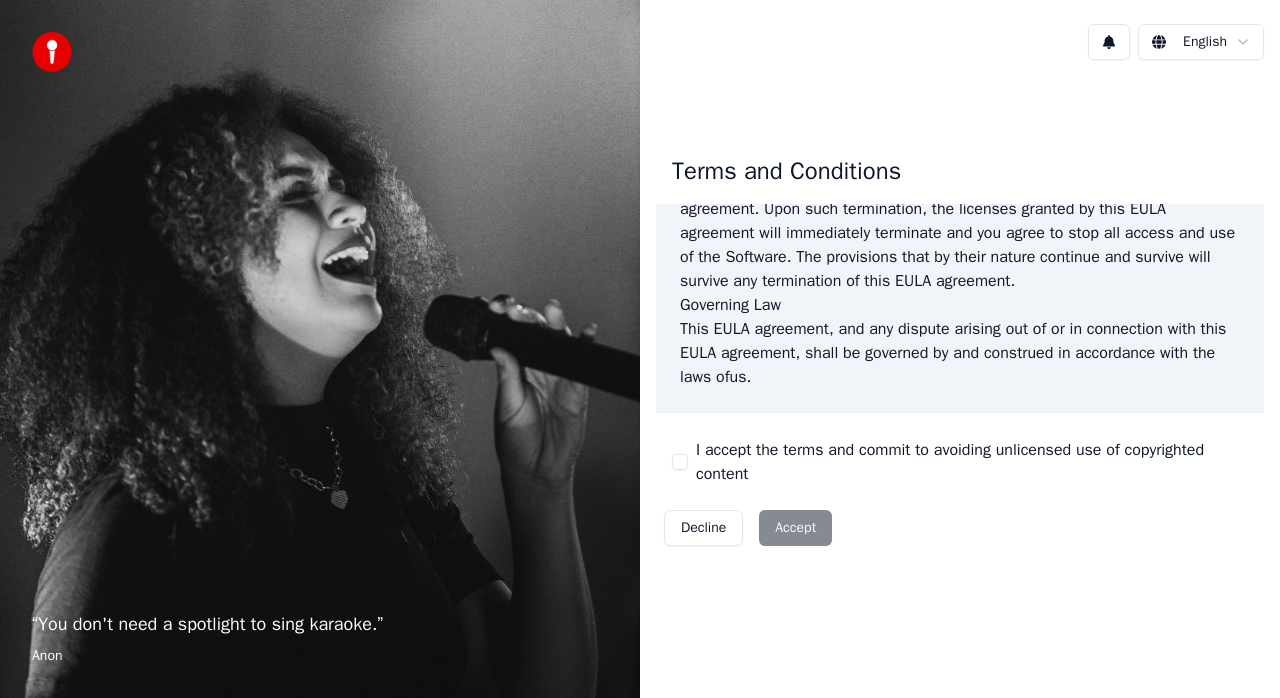 scroll, scrollTop: 1446, scrollLeft: 0, axis: vertical 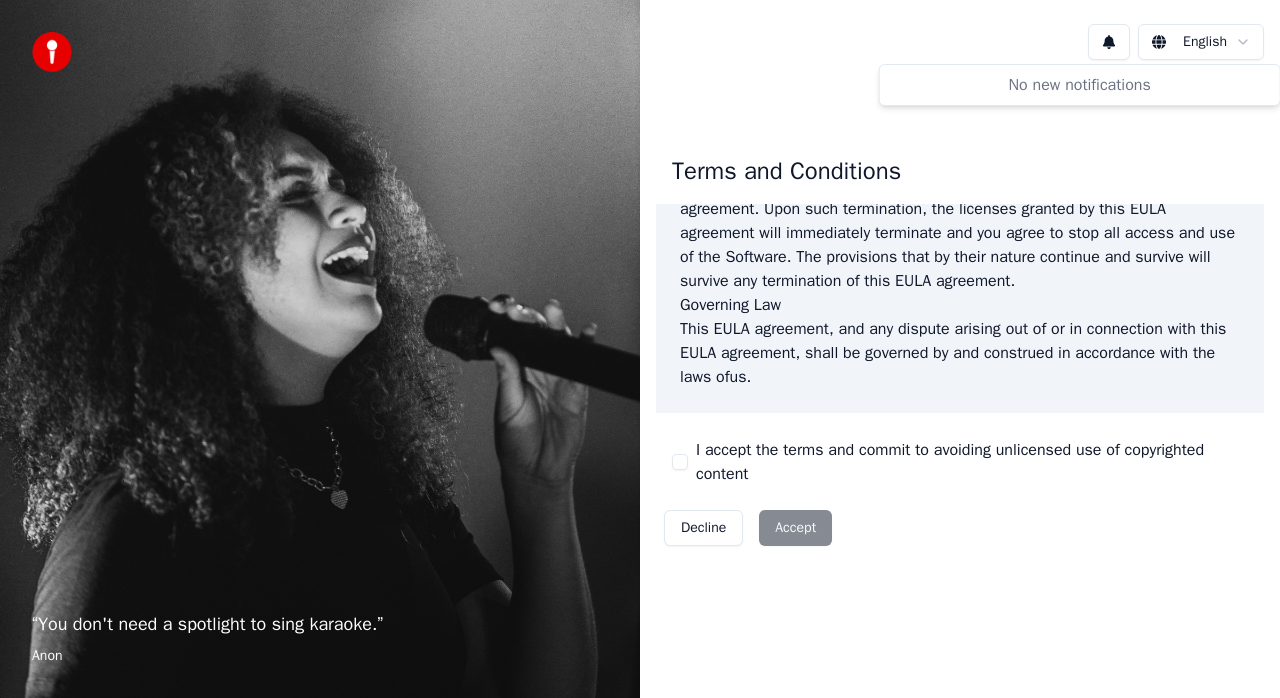 click at bounding box center [1109, 42] 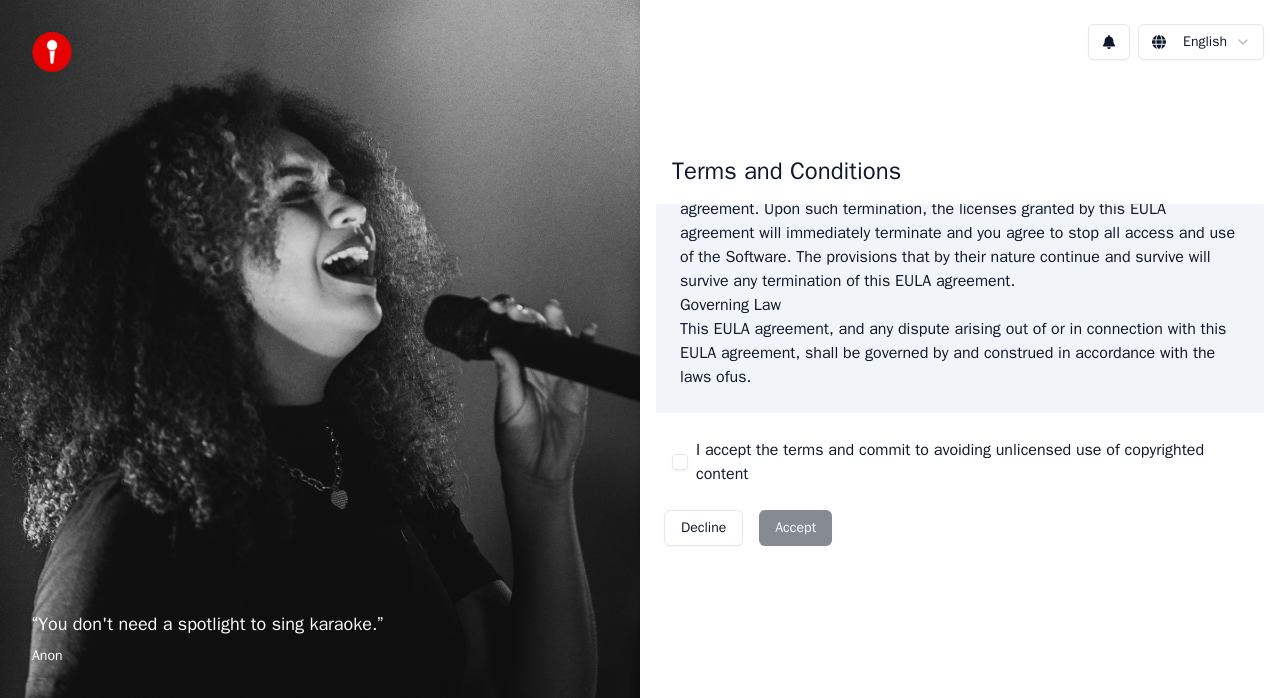 click on "Decline Accept" at bounding box center (748, 528) 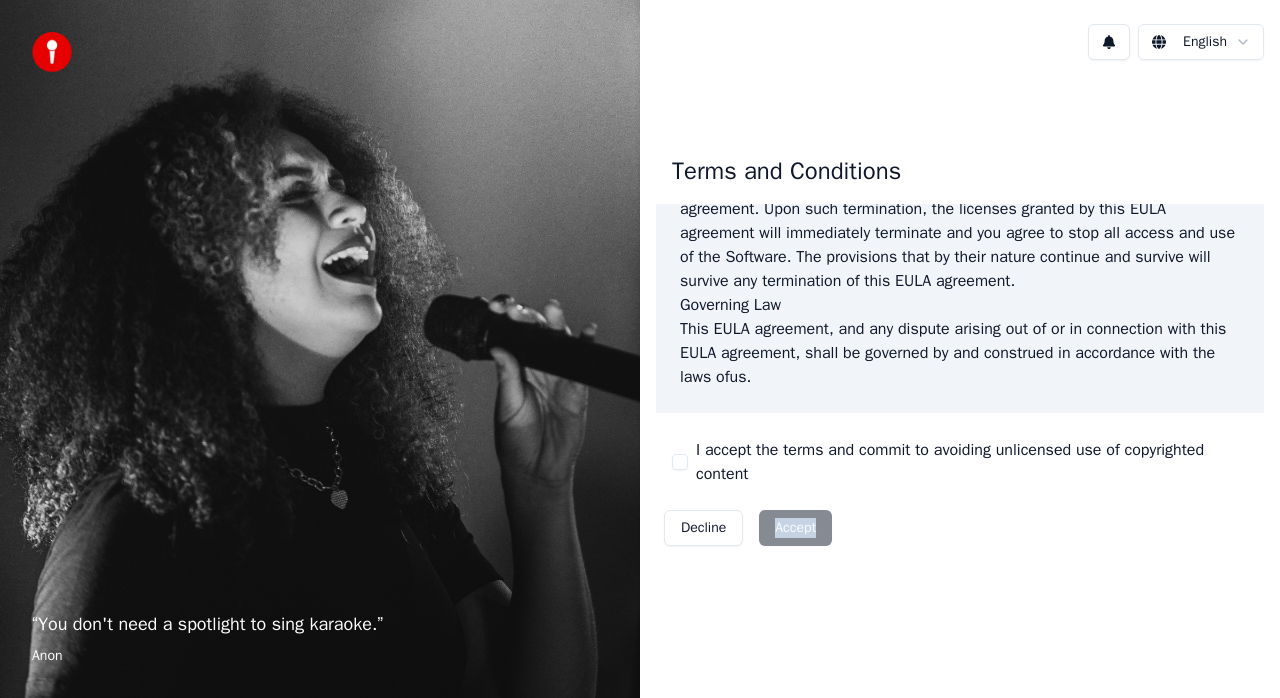 click on "Decline Accept" at bounding box center (748, 528) 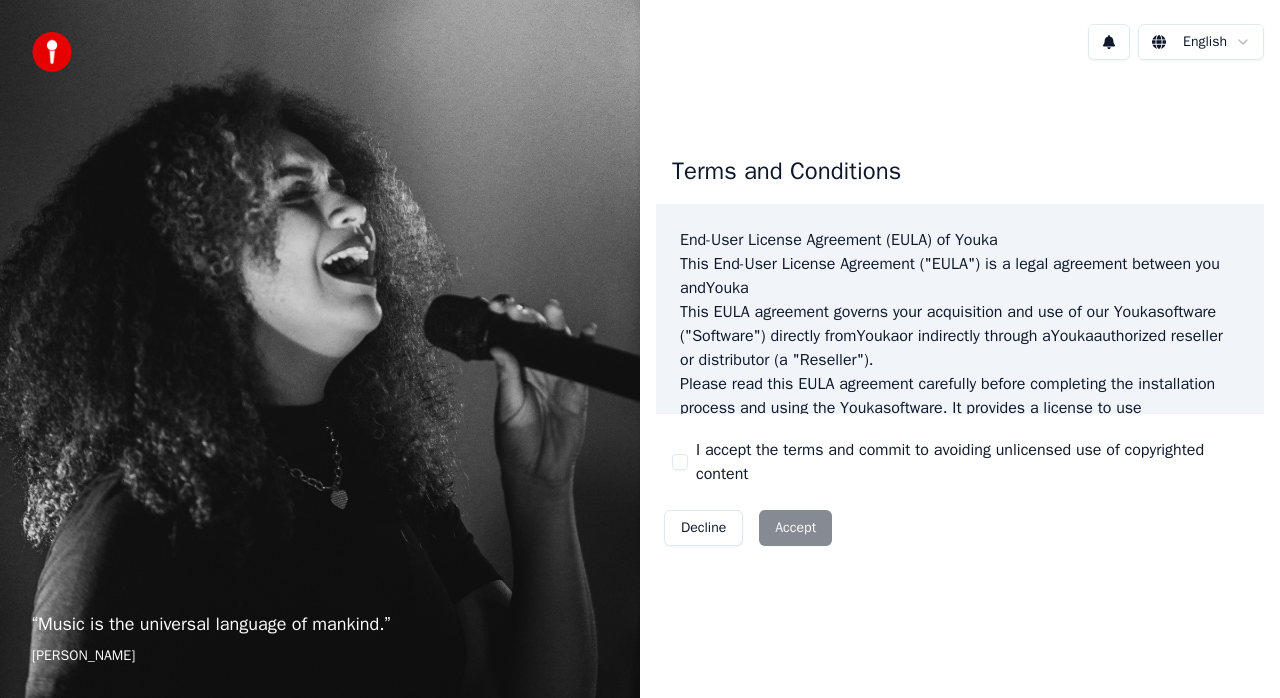 scroll, scrollTop: 0, scrollLeft: 0, axis: both 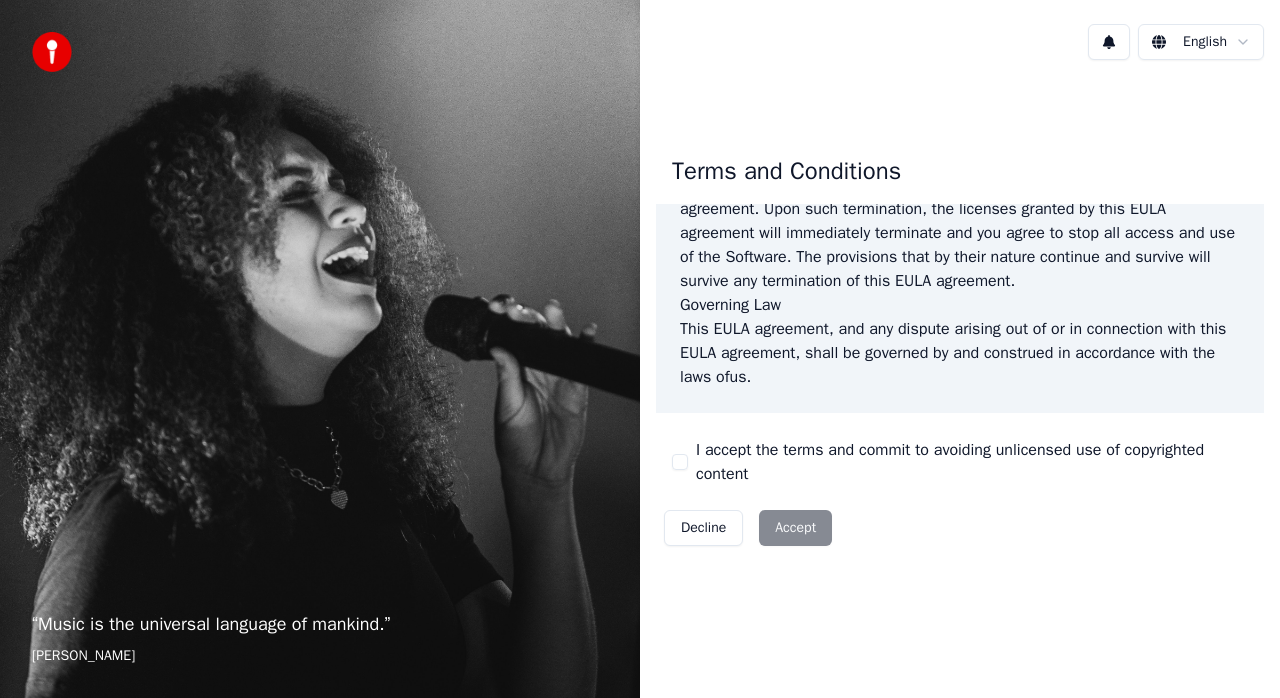 click on "Decline Accept" at bounding box center (748, 528) 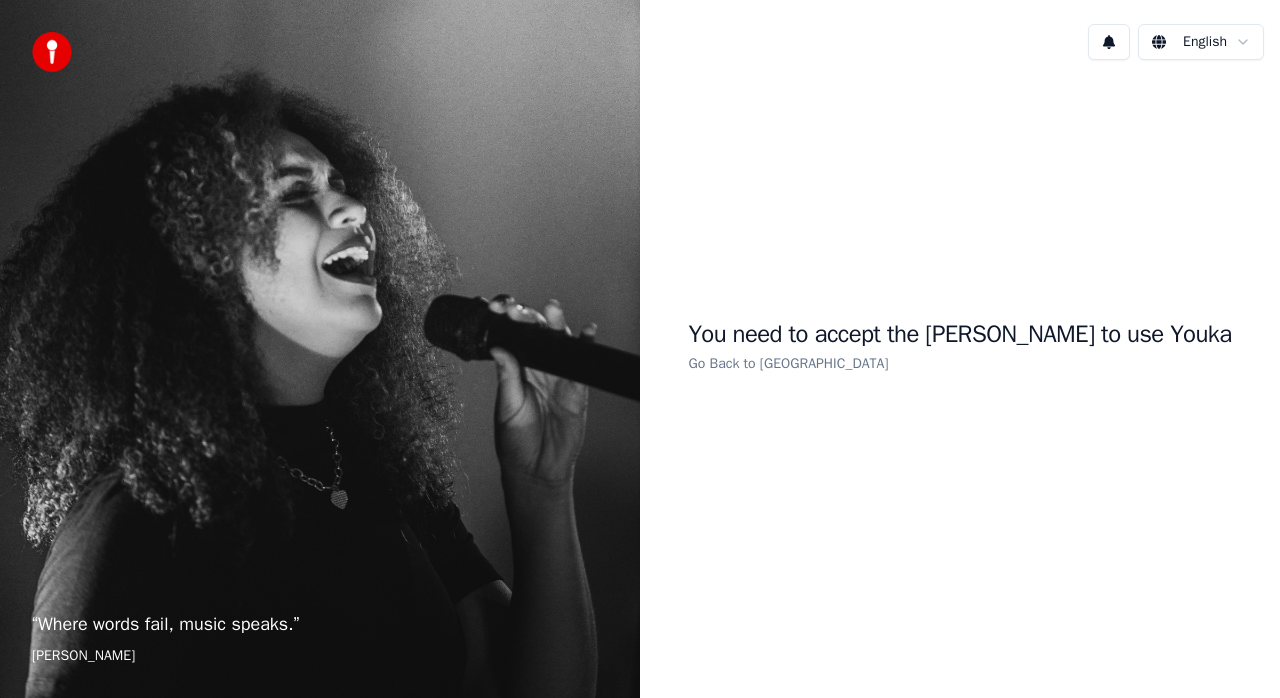 click on "Go Back to EULA" at bounding box center [789, 363] 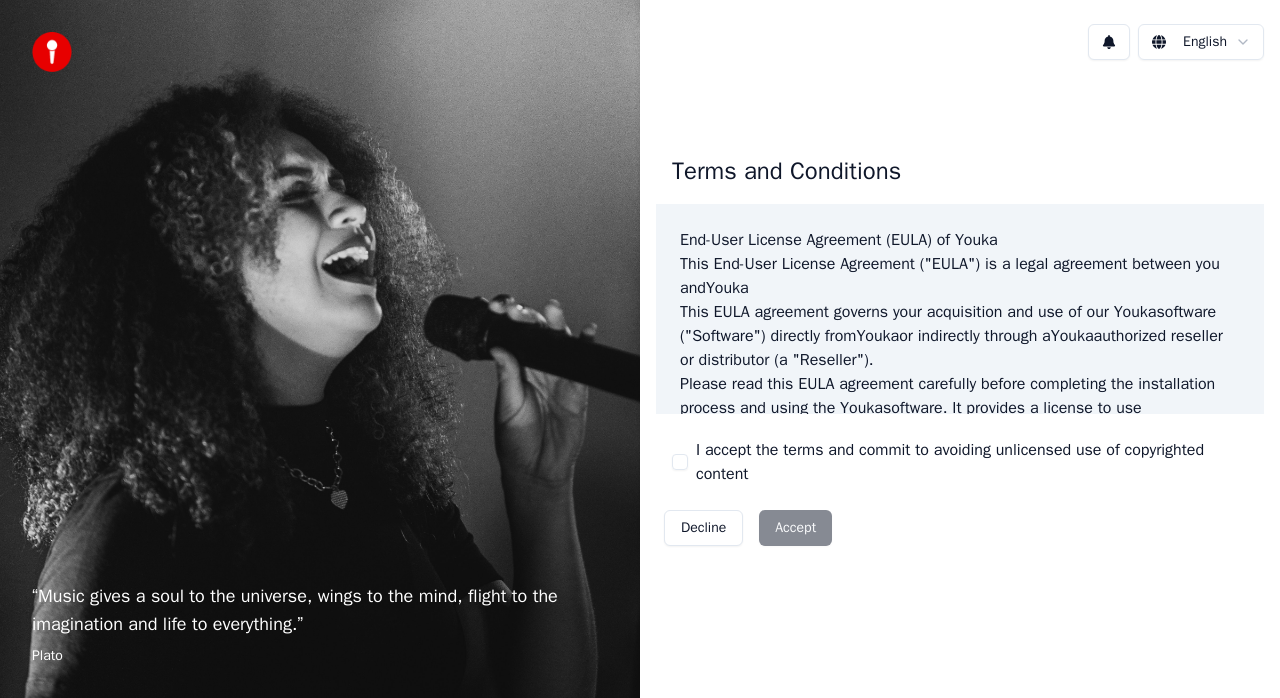 click on "Decline Accept" at bounding box center [748, 528] 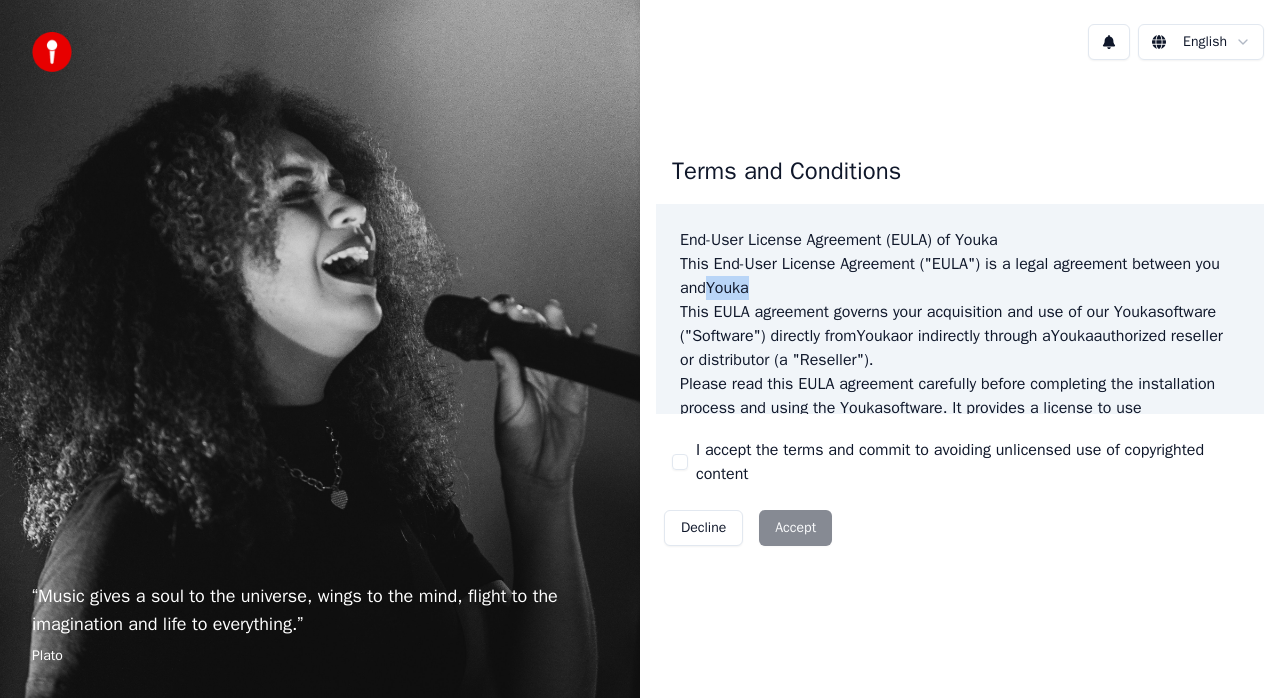 drag, startPoint x: 757, startPoint y: 286, endPoint x: 712, endPoint y: 292, distance: 45.39824 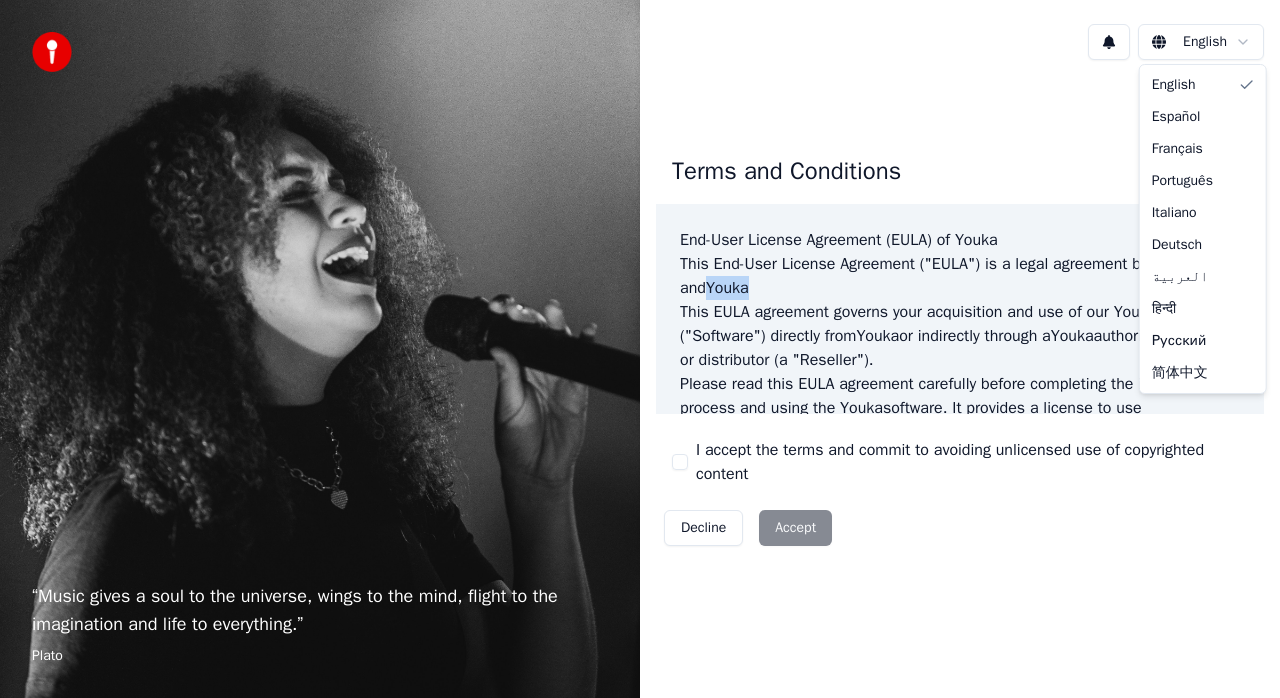 click on "“ Music gives a soul to the universe, wings to the mind, flight to the imagination and life to everything. ” Plato English Terms and Conditions End-User License Agreement (EULA) of   Youka This End-User License Agreement ("EULA") is a legal agreement between you and  Youka This EULA agreement governs your acquisition and use of our   Youka  software ("Software") directly from  Youka  or indirectly through a  Youka  authorized reseller or distributor (a "Reseller"). Please read this EULA agreement carefully before completing the installation process and using the   Youka  software. It provides a license to use the  Youka  software and contains warranty information and liability disclaimers. If you register for a free trial of the   Youka  software, this EULA agreement will also govern that trial. By clicking "accept" or installing and/or using the  Youka   software, you are confirming your acceptance of the Software and agreeing to become bound by the terms of this EULA agreement.   Youka Youka    for   ." at bounding box center (640, 349) 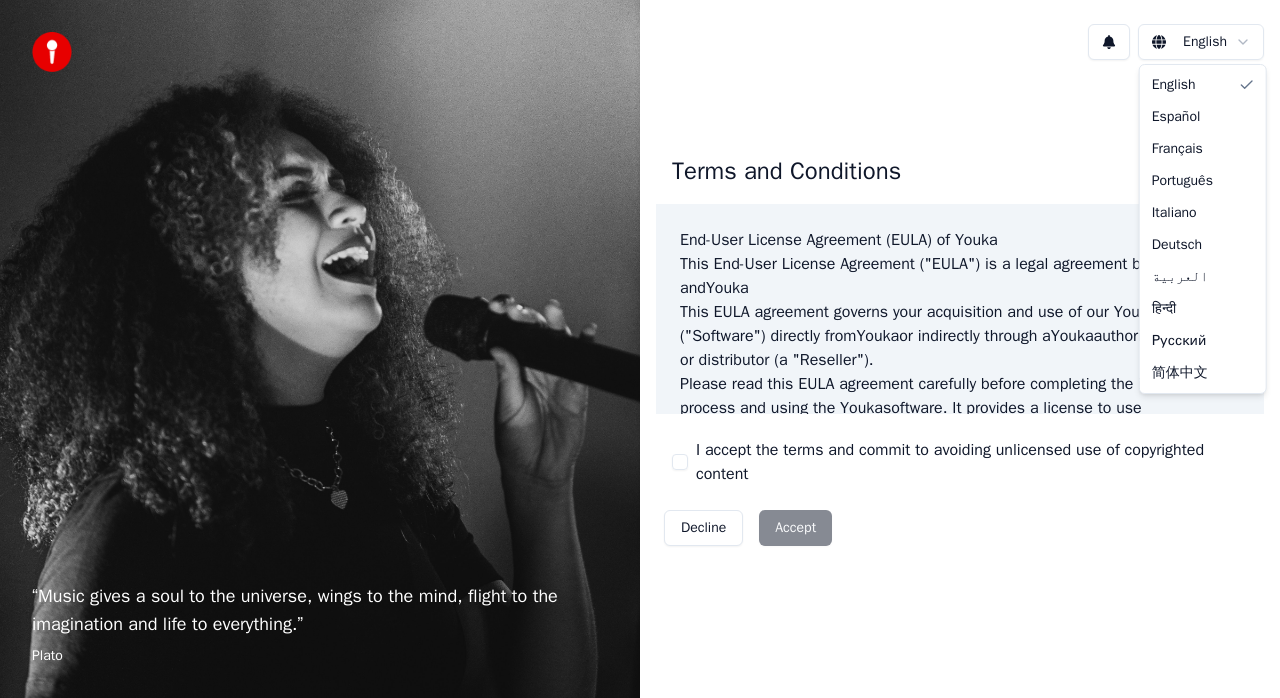 click on "“ Music gives a soul to the universe, wings to the mind, flight to the imagination and life to everything. ” Plato English Terms and Conditions End-User License Agreement (EULA) of   Youka This End-User License Agreement ("EULA") is a legal agreement between you and  Youka This EULA agreement governs your acquisition and use of our   Youka  software ("Software") directly from  Youka  or indirectly through a  Youka  authorized reseller or distributor (a "Reseller"). Please read this EULA agreement carefully before completing the installation process and using the   Youka  software. It provides a license to use the  Youka  software and contains warranty information and liability disclaimers. If you register for a free trial of the   Youka  software, this EULA agreement will also govern that trial. By clicking "accept" or installing and/or using the  Youka   software, you are confirming your acceptance of the Software and agreeing to become bound by the terms of this EULA agreement.   Youka Youka    for   ." at bounding box center (640, 349) 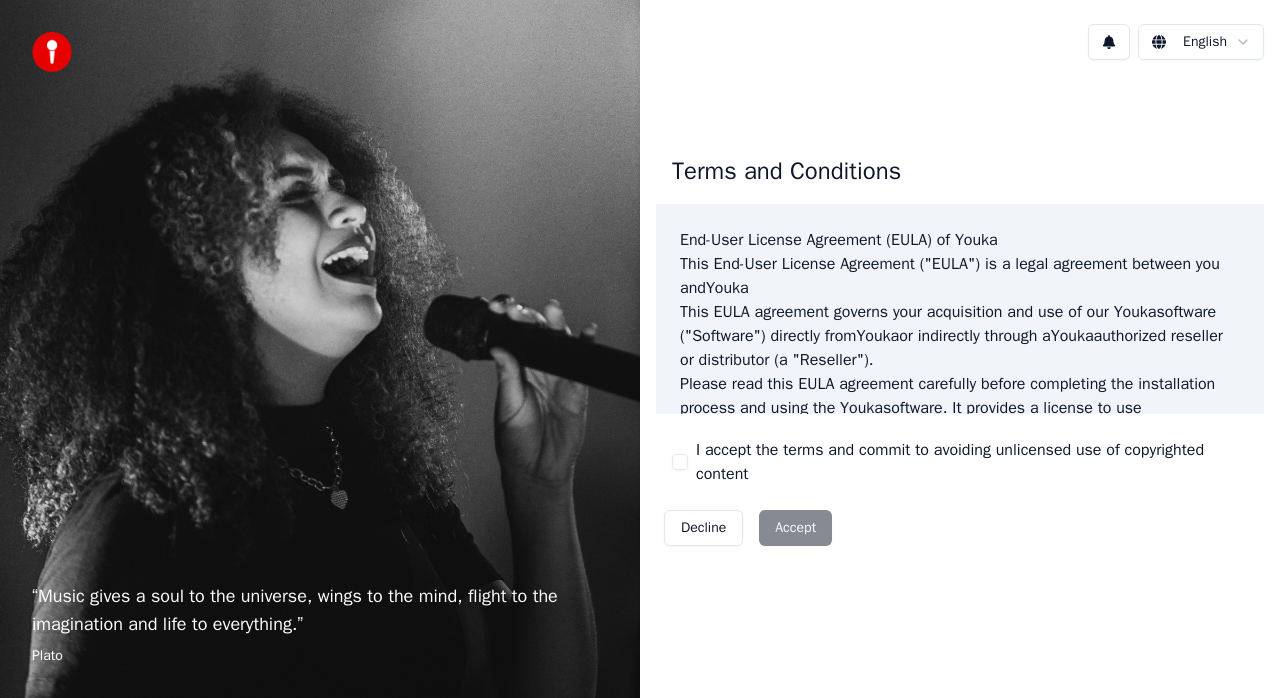 click at bounding box center [1109, 42] 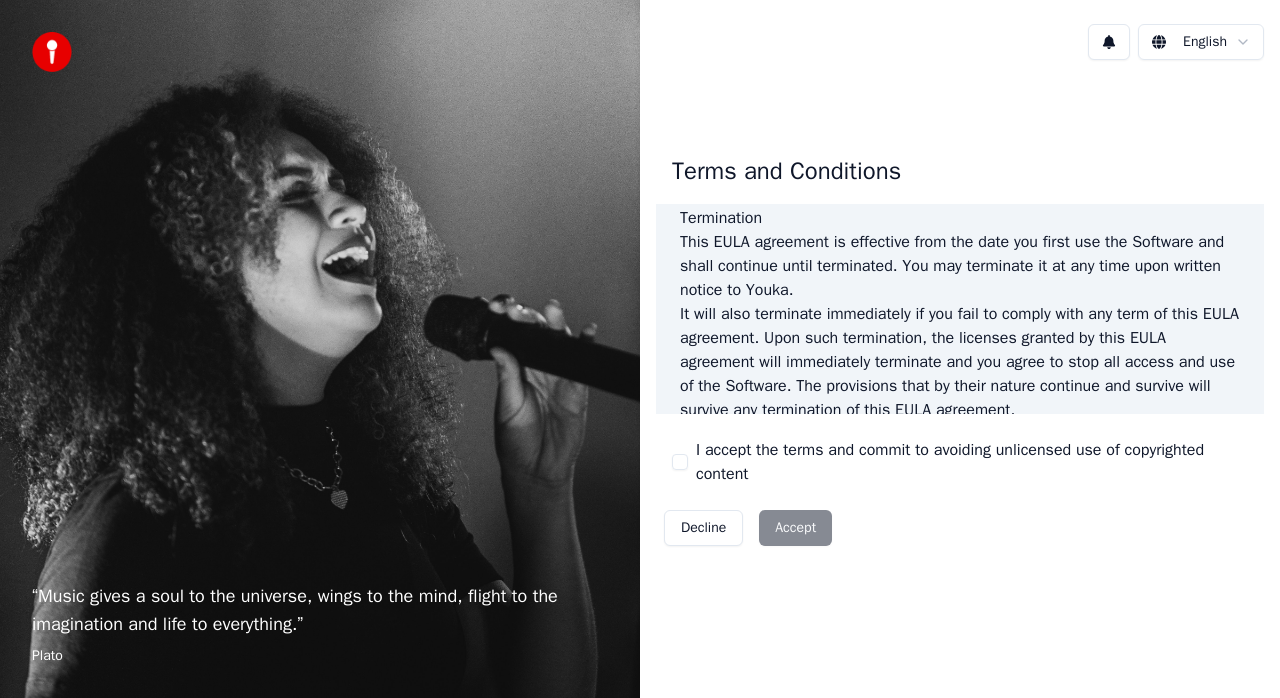 scroll, scrollTop: 1446, scrollLeft: 0, axis: vertical 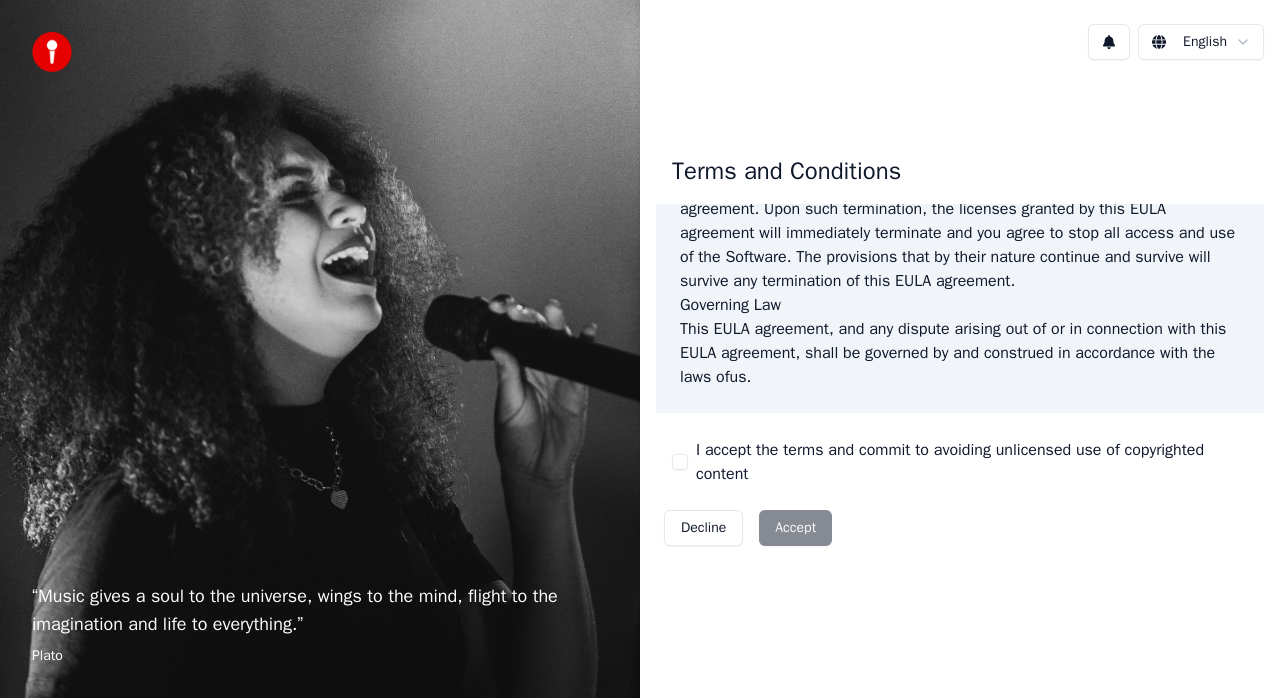 click on "Decline Accept" at bounding box center (748, 528) 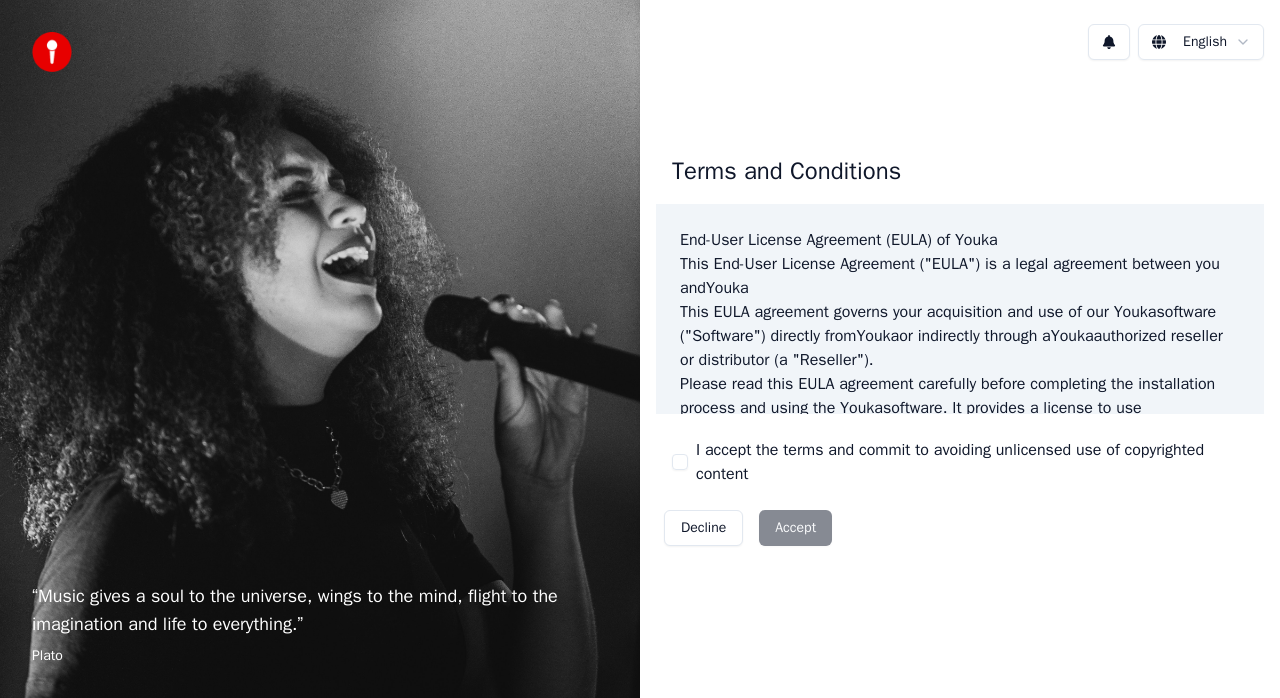 scroll, scrollTop: 0, scrollLeft: 0, axis: both 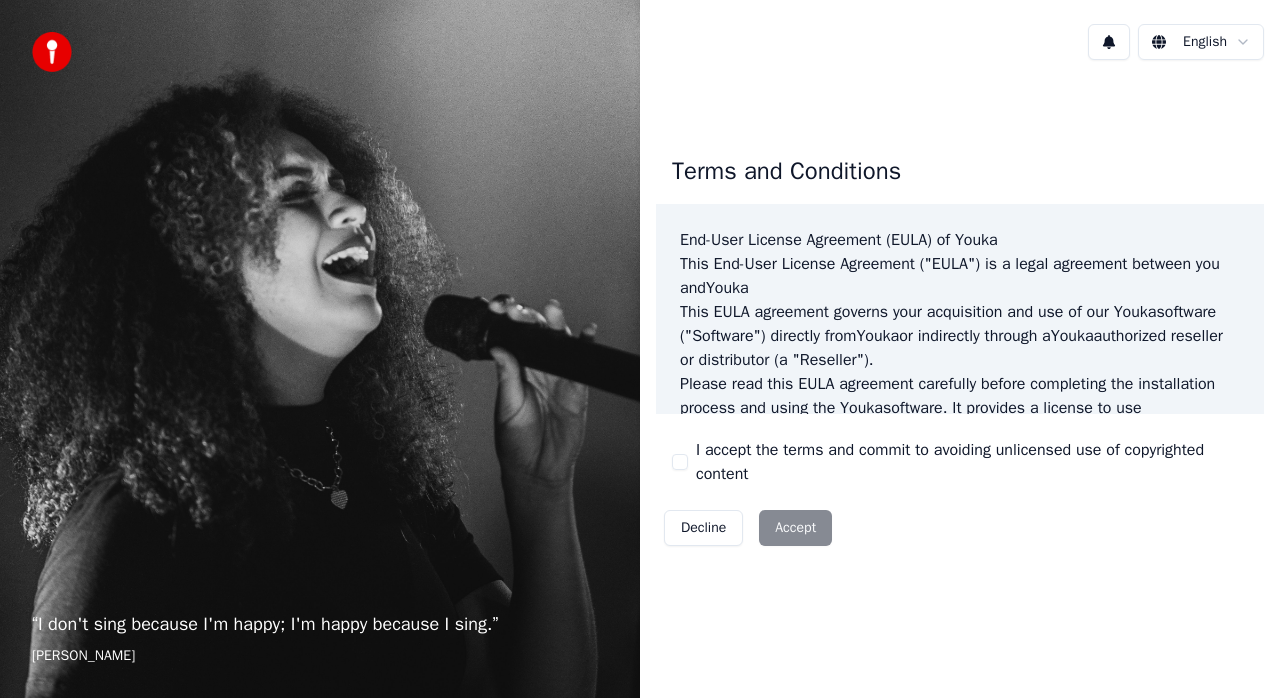 click on "Decline Accept" at bounding box center (748, 528) 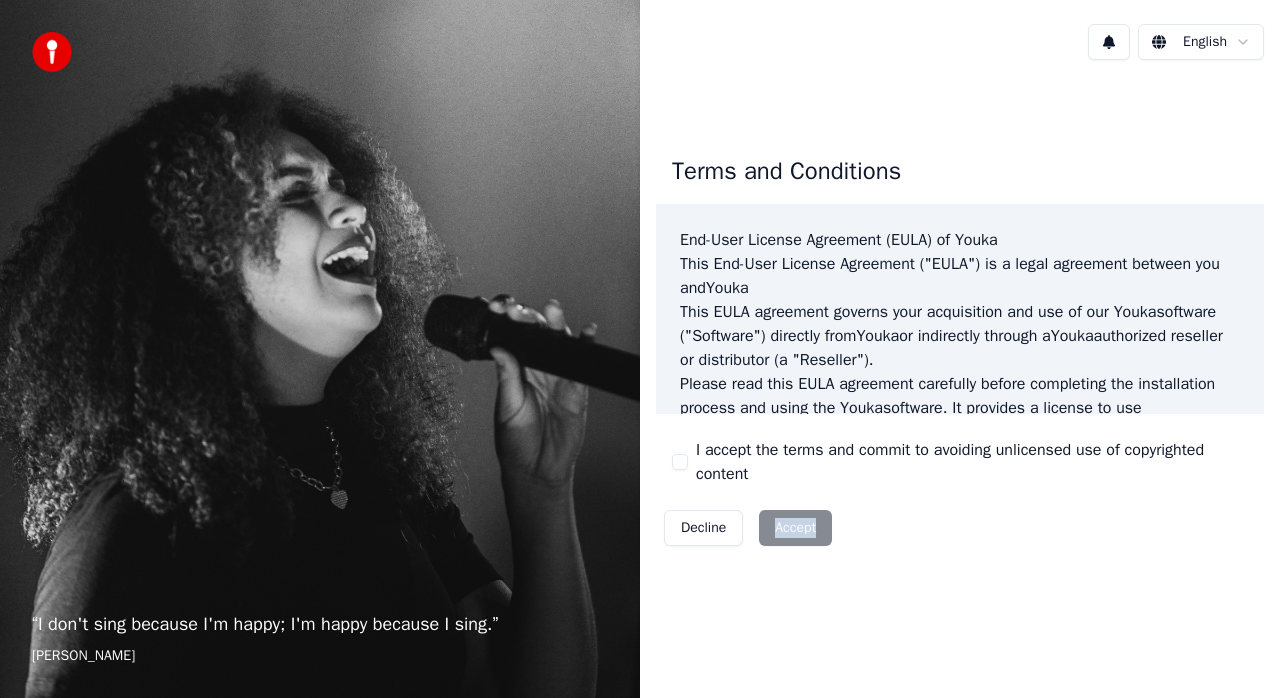 click on "Decline Accept" at bounding box center (748, 528) 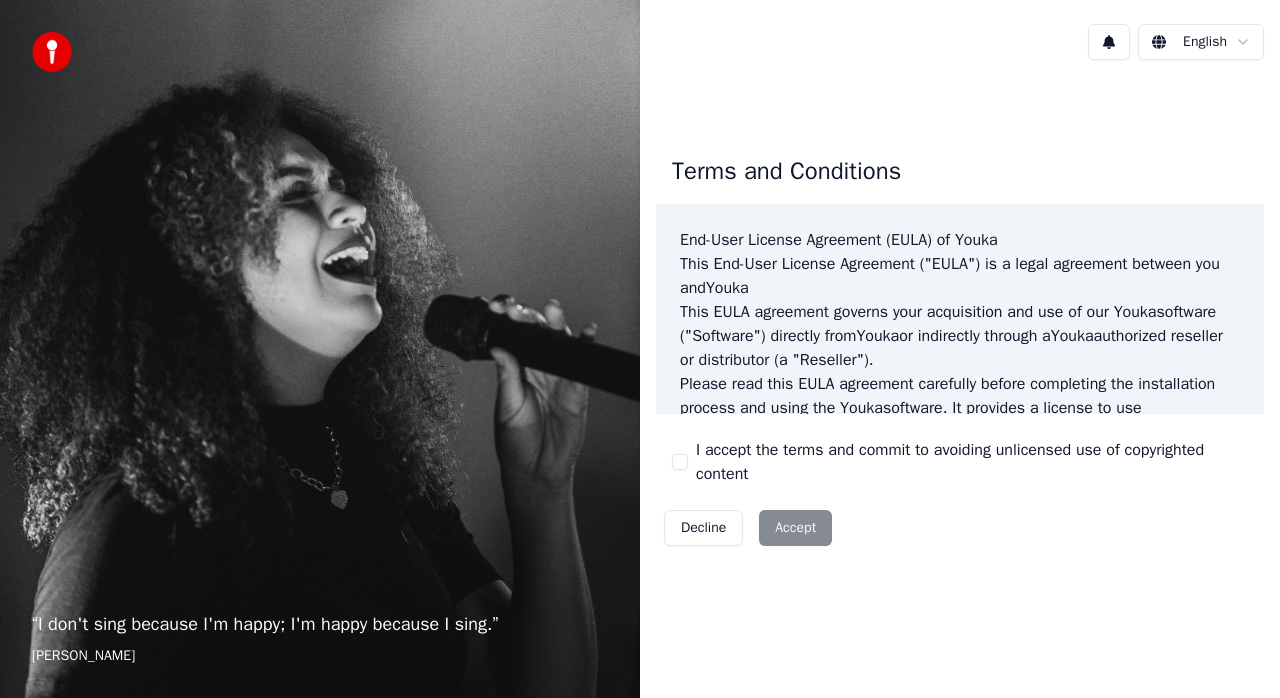 click on "I accept the terms and commit to avoiding unlicensed use of copyrighted content" at bounding box center (680, 462) 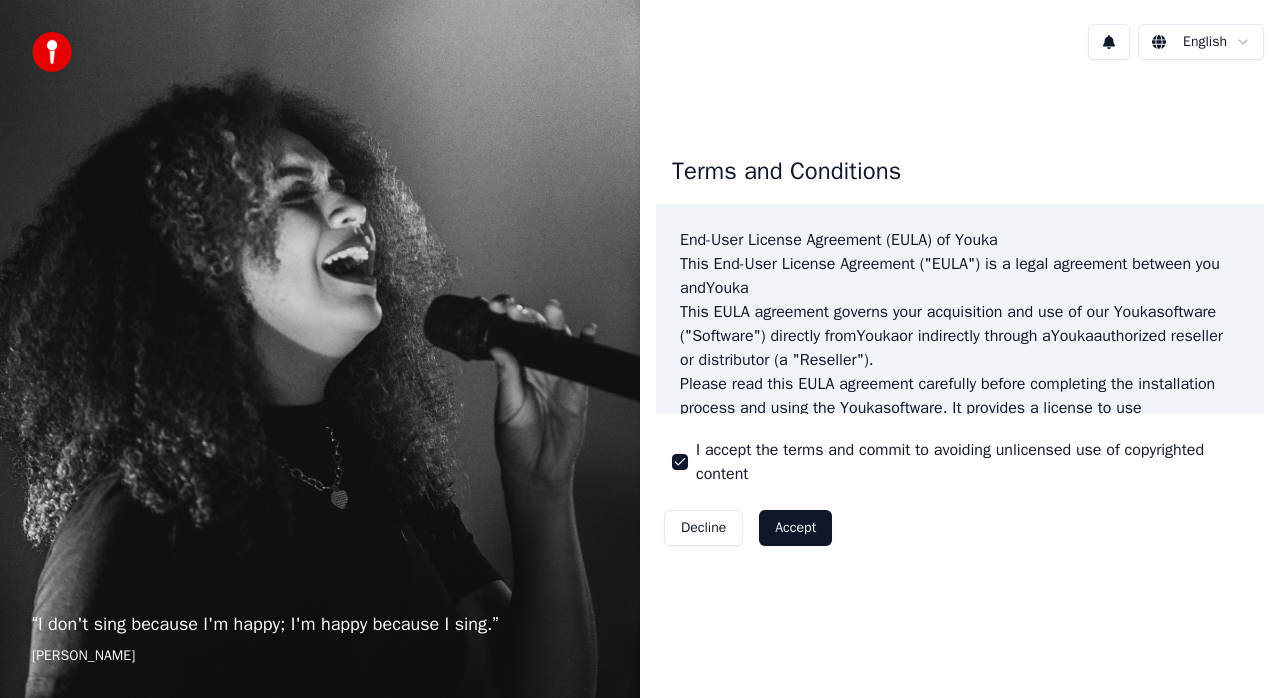 click on "Accept" at bounding box center [795, 528] 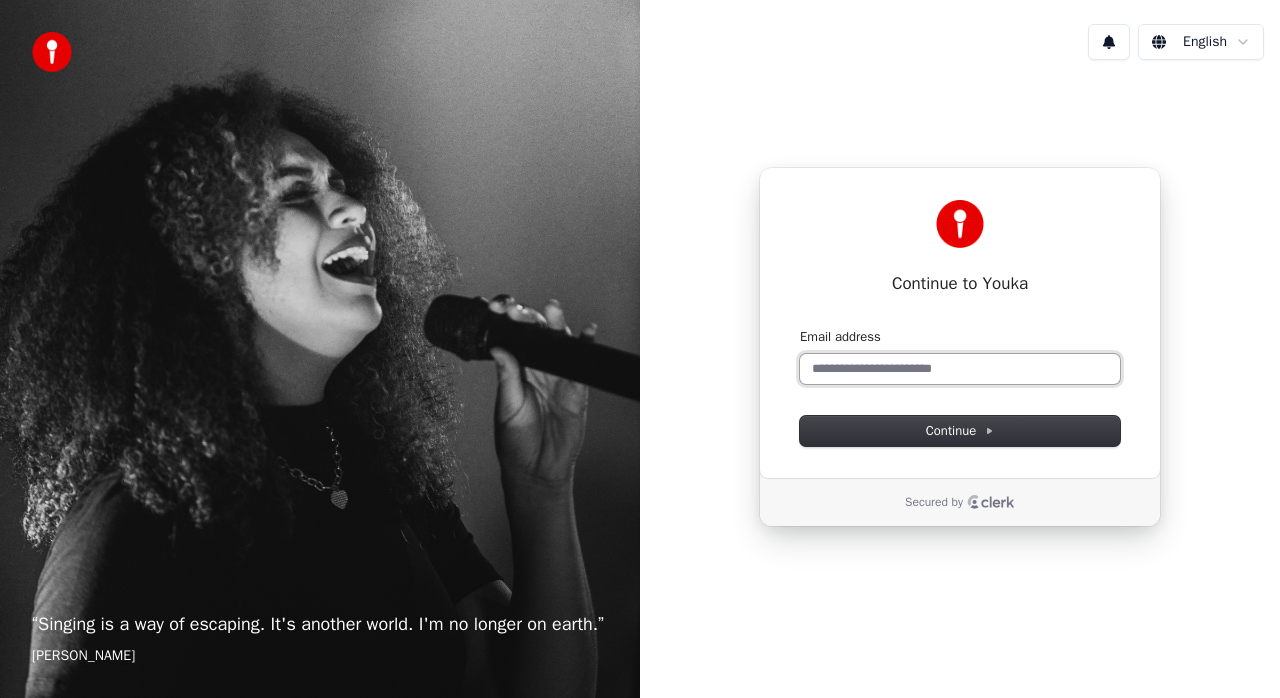 click on "Email address" at bounding box center (960, 369) 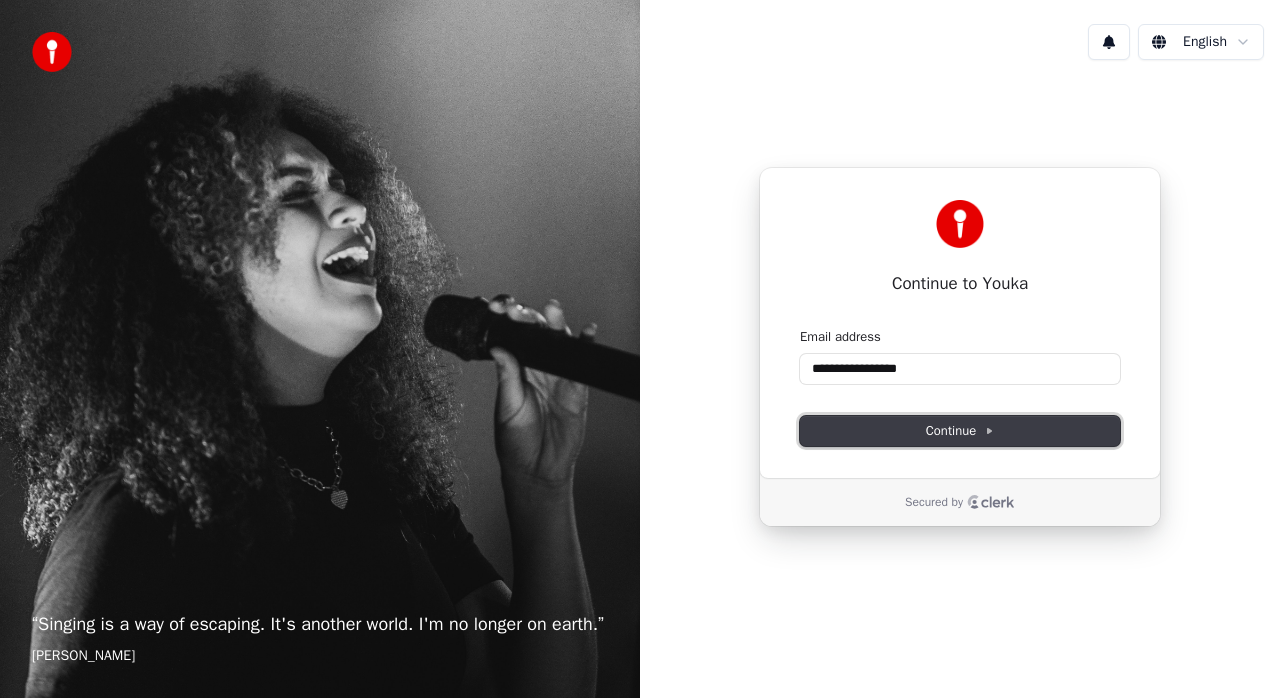 click on "Continue" at bounding box center [960, 431] 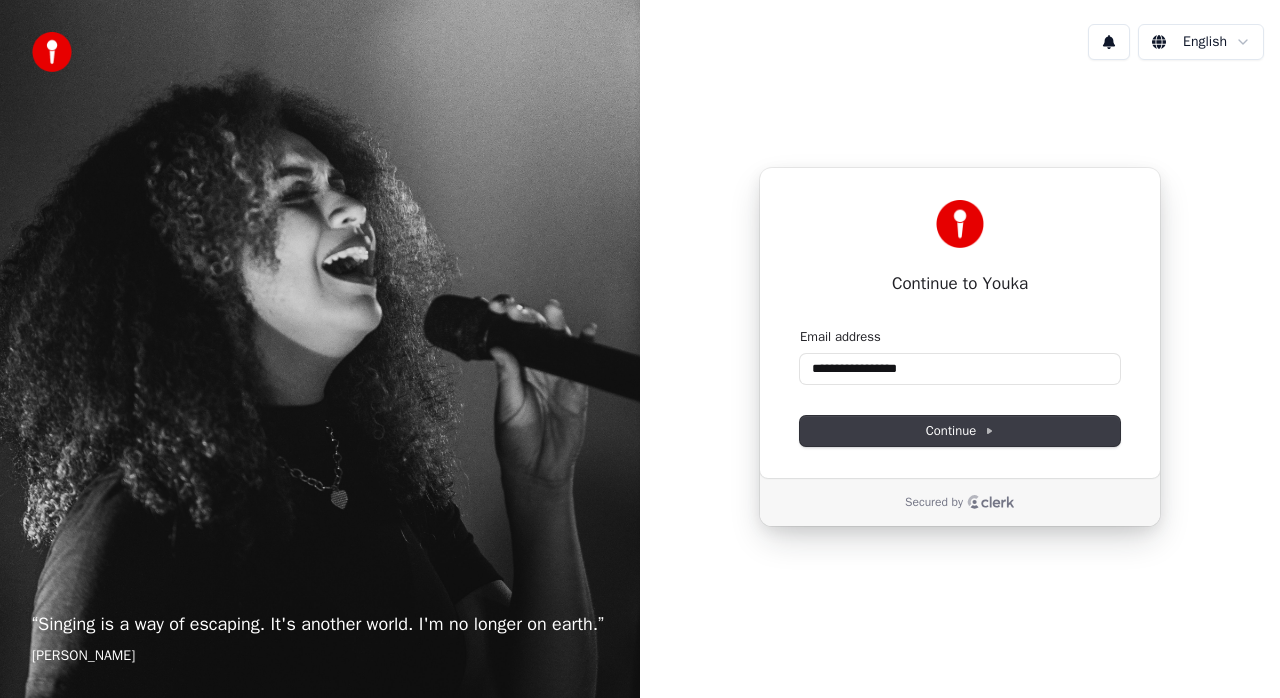 type on "**********" 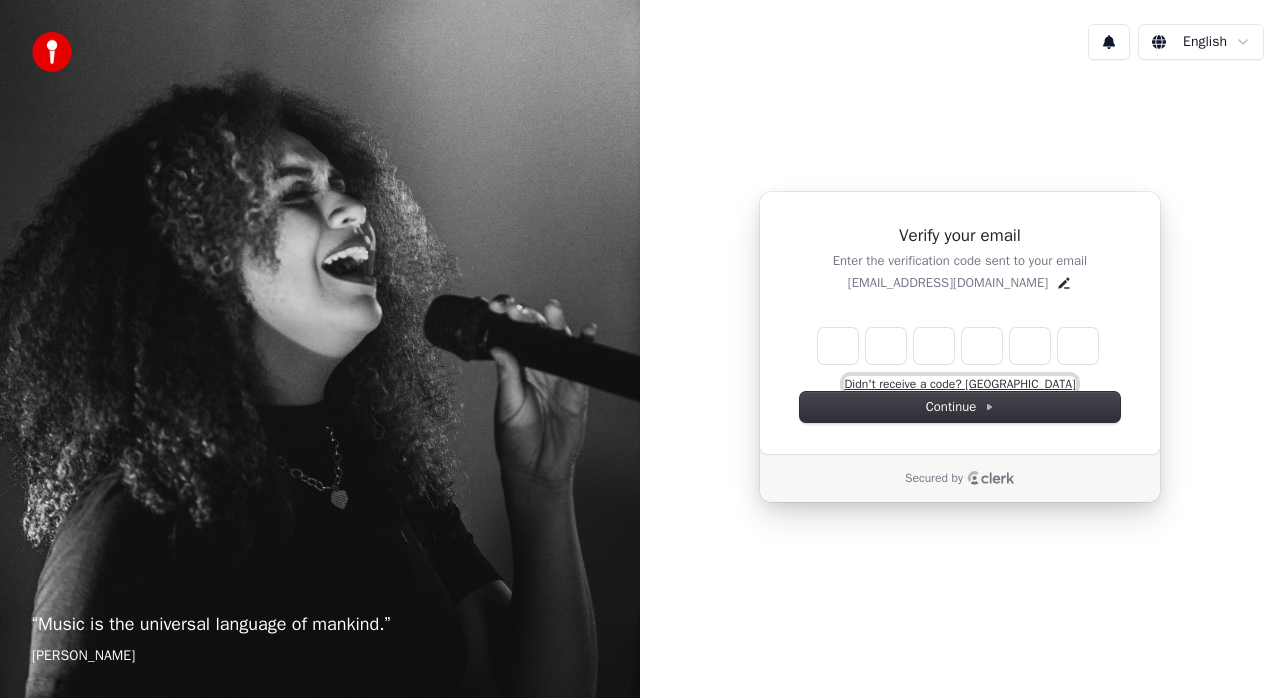 click on "Didn't receive a code? Resend" at bounding box center (959, 384) 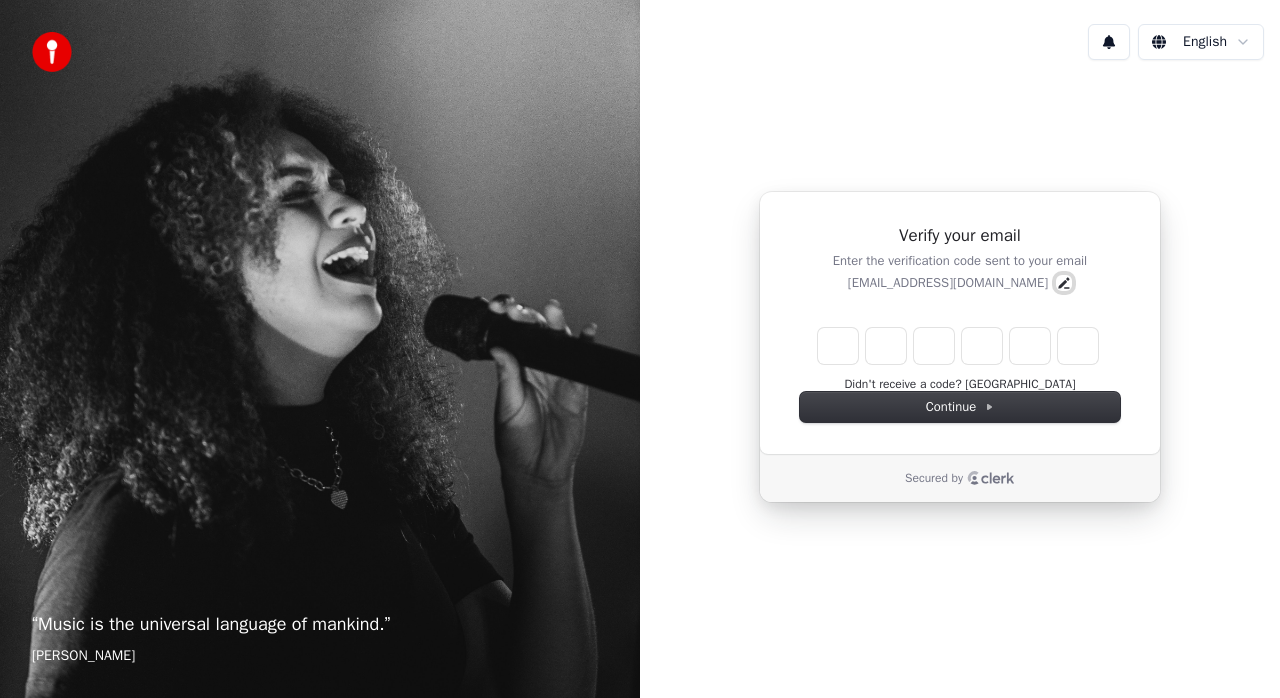 click 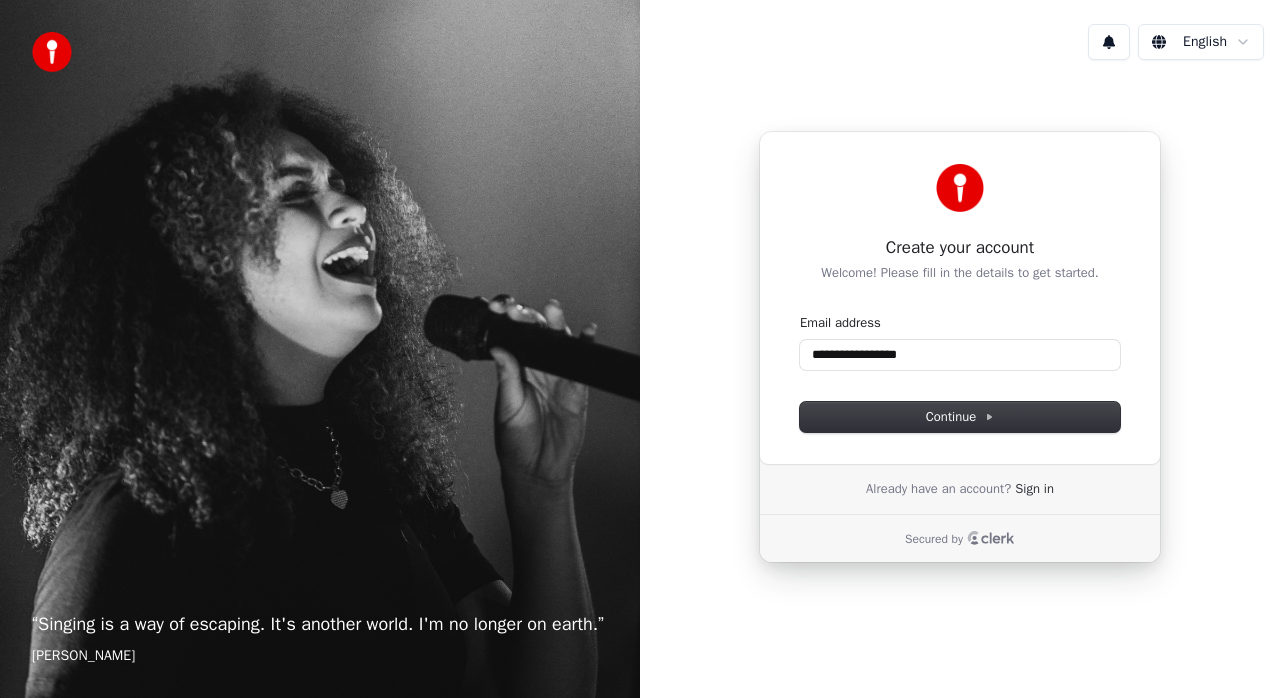 type on "**********" 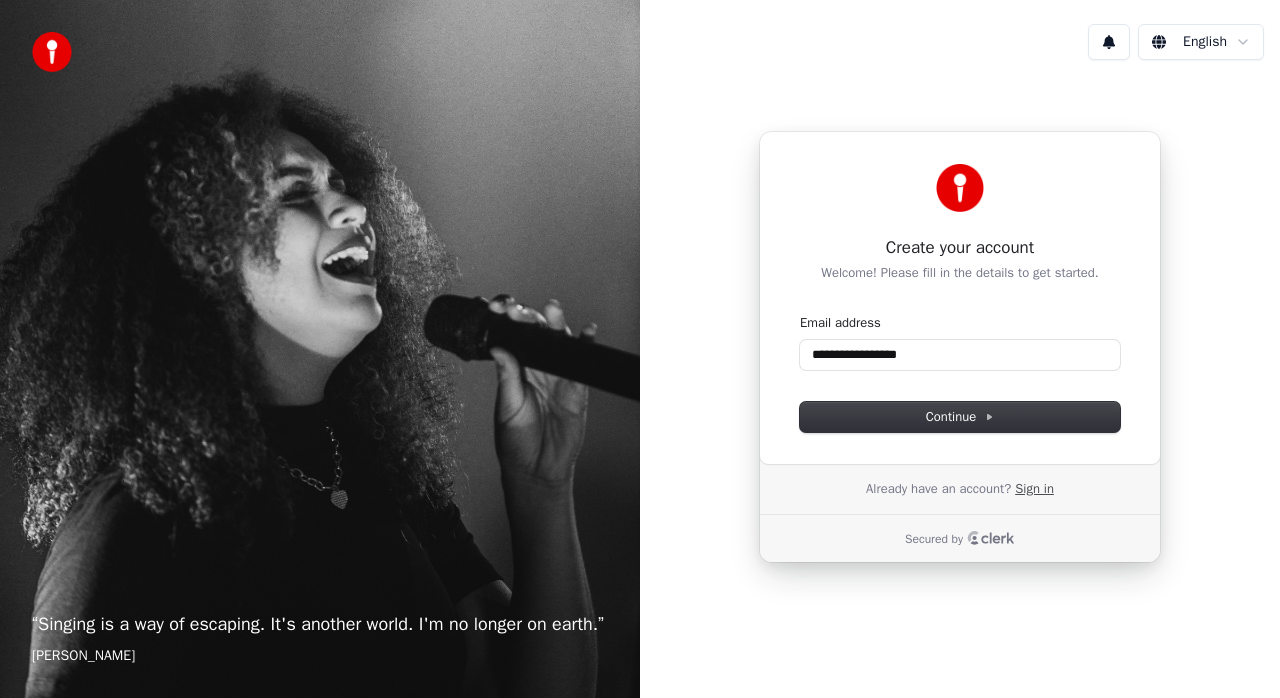 click on "Sign in" at bounding box center (1034, 489) 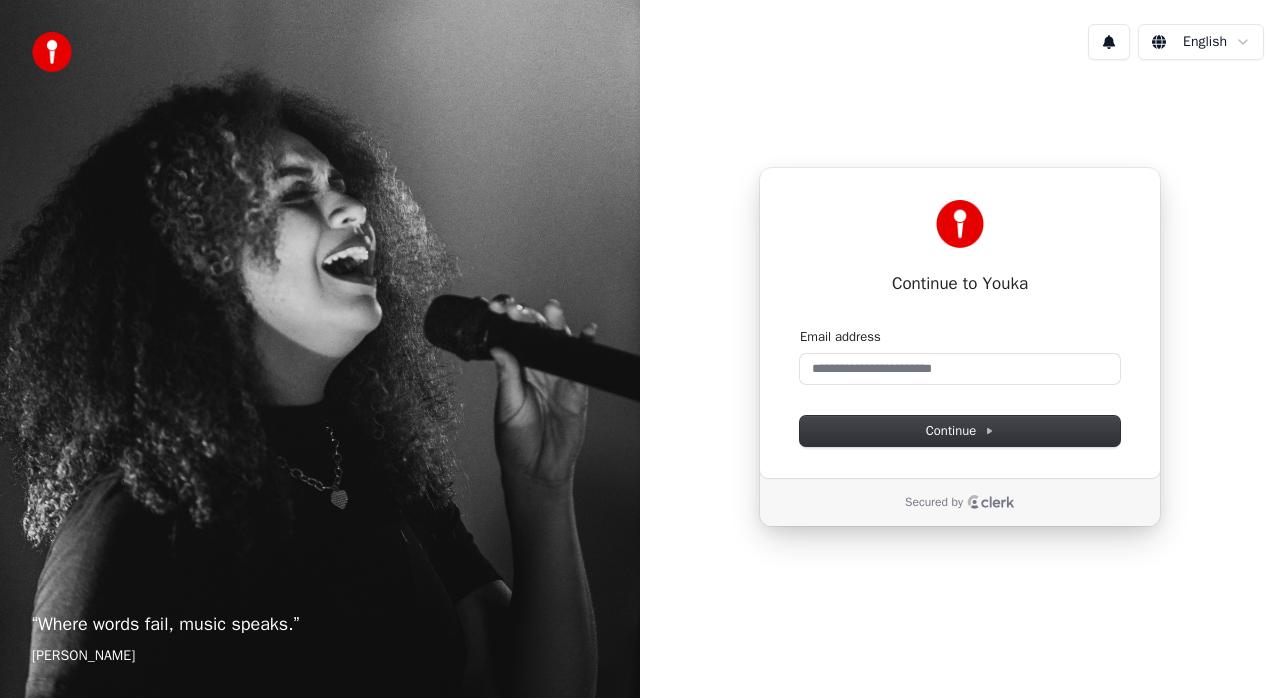 scroll, scrollTop: 0, scrollLeft: 0, axis: both 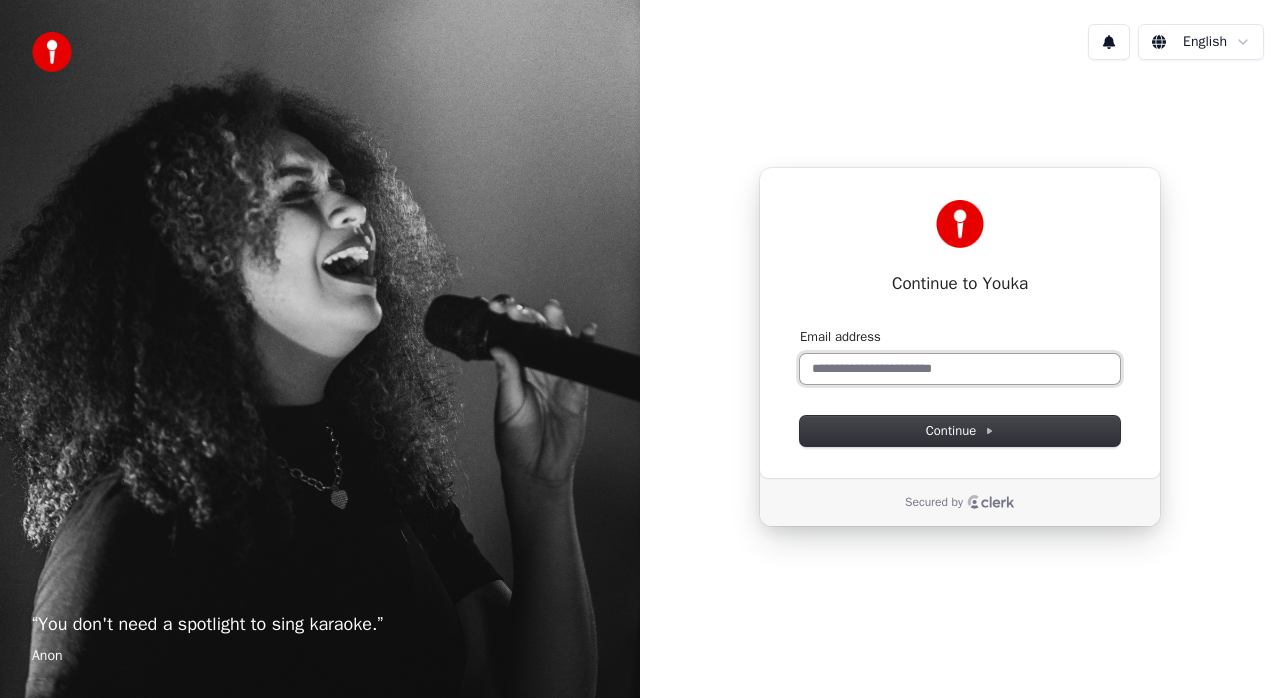 click on "Email address" at bounding box center (960, 369) 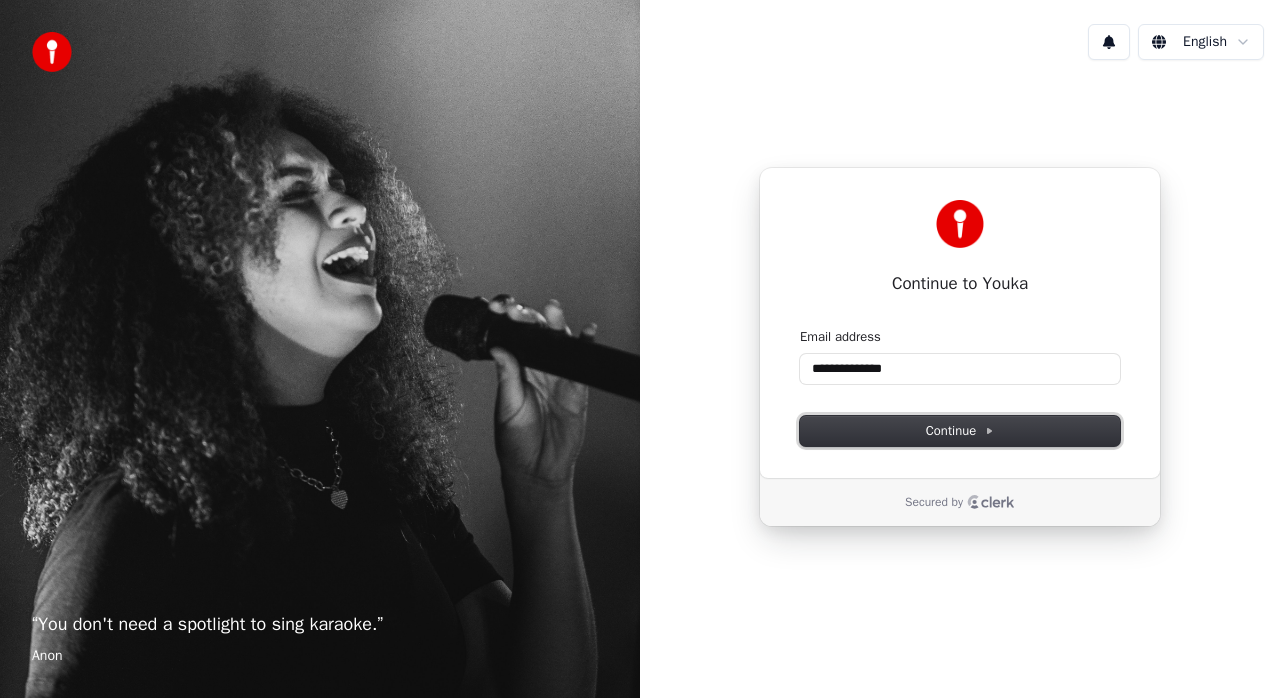 click on "Continue" at bounding box center [960, 431] 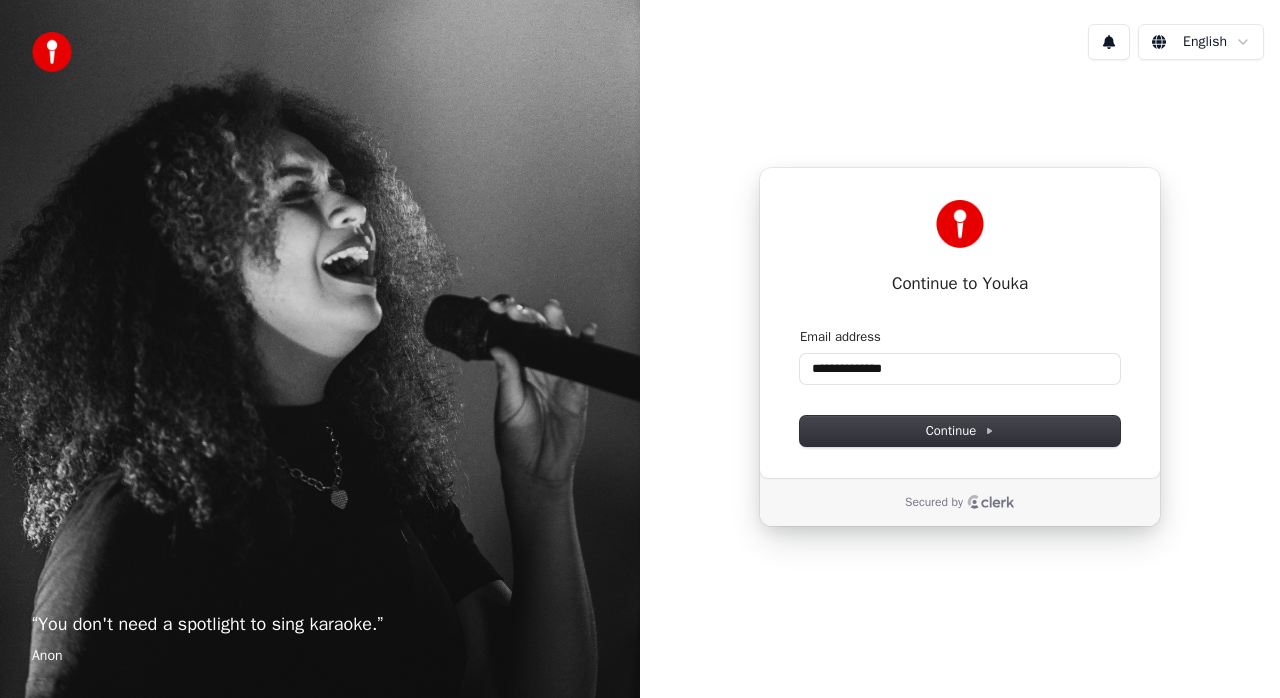 type on "**********" 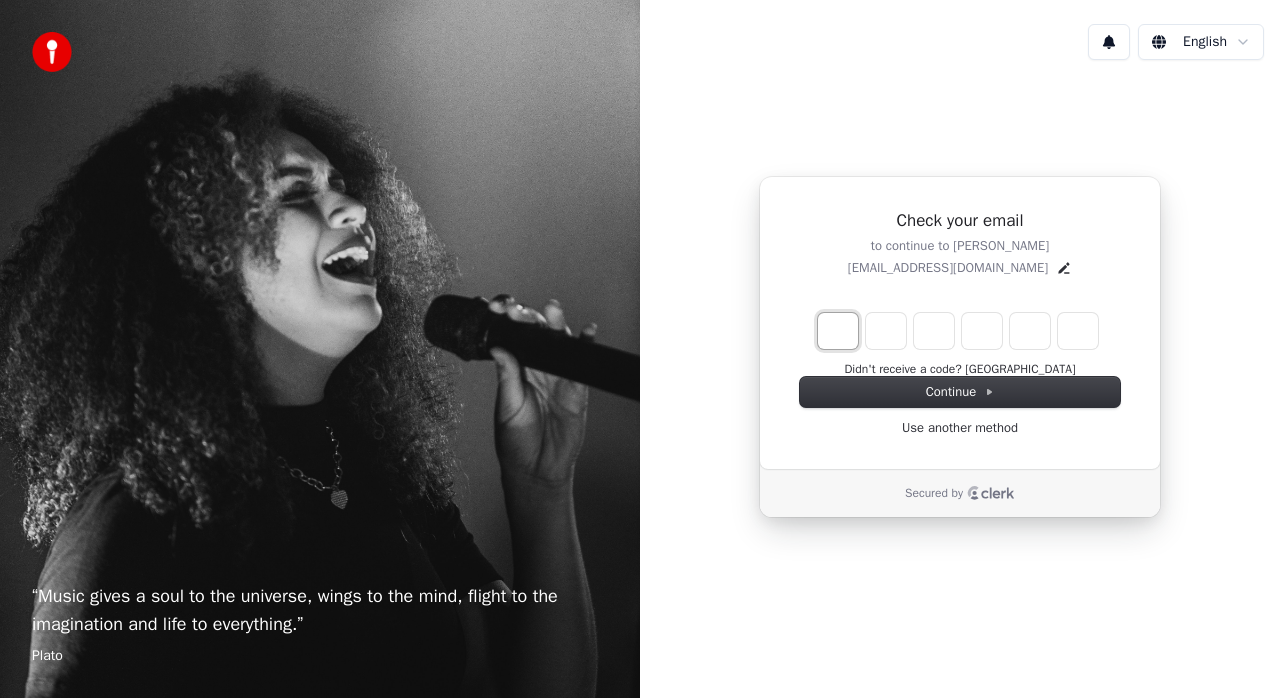 click at bounding box center (838, 331) 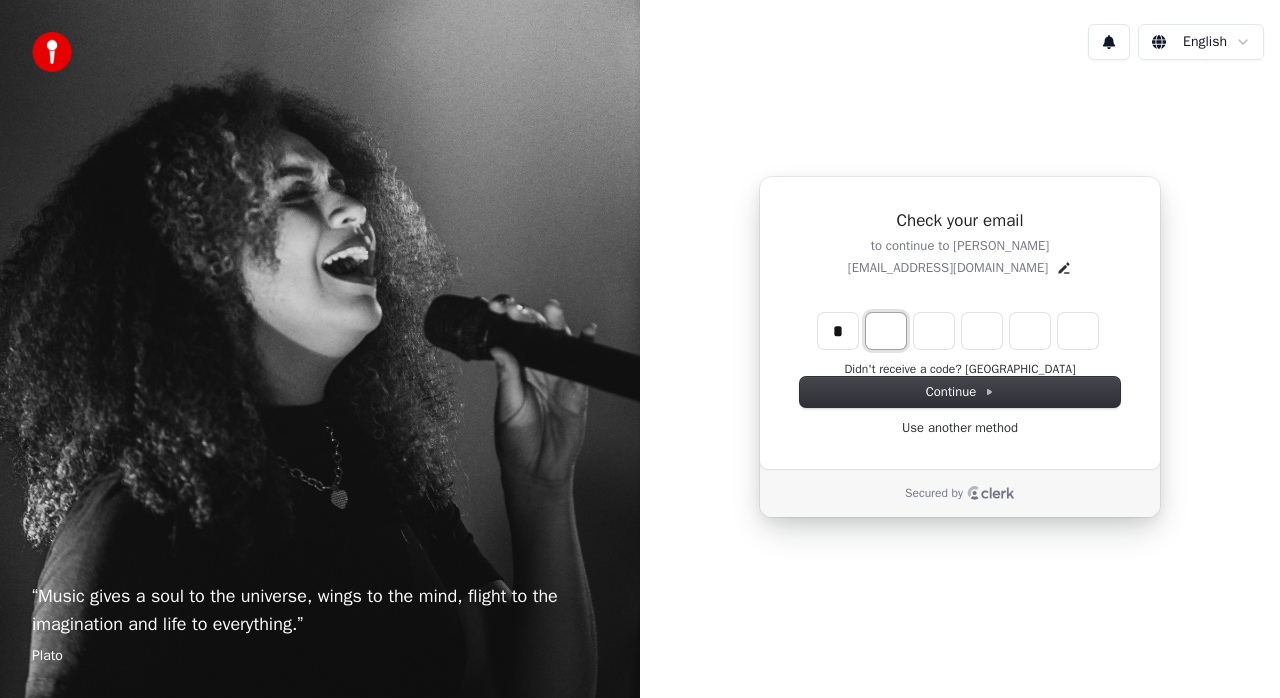 type on "*" 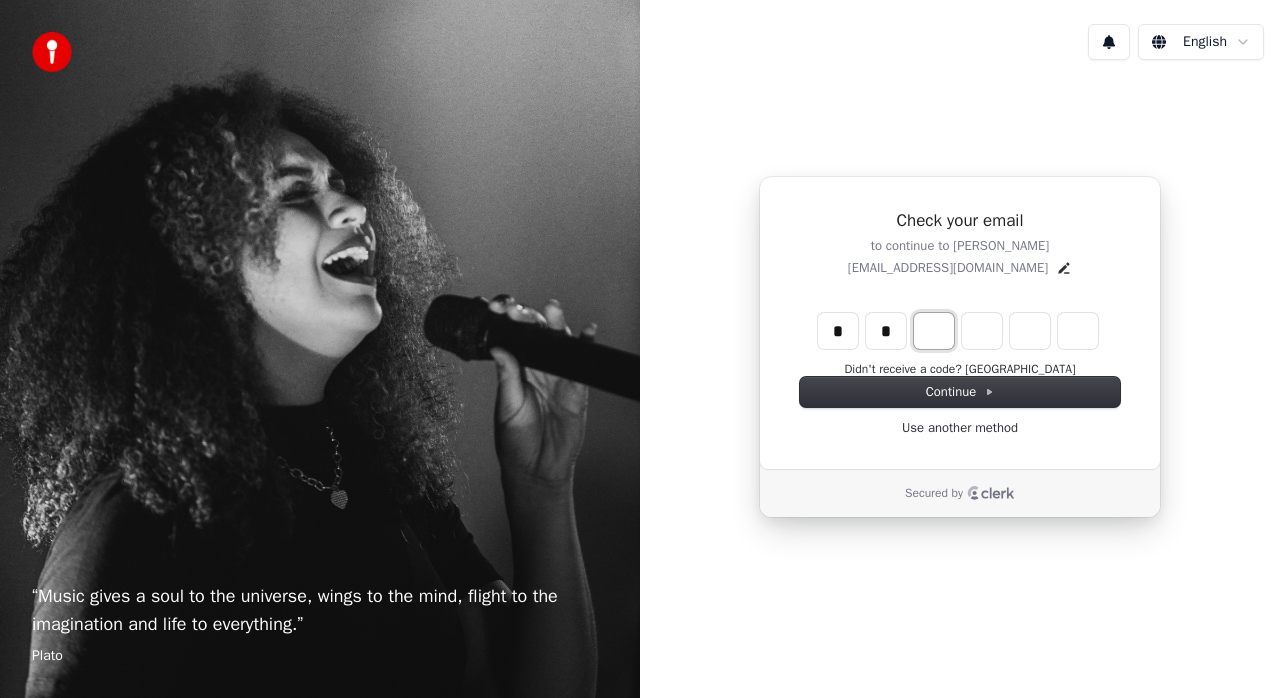 type on "*" 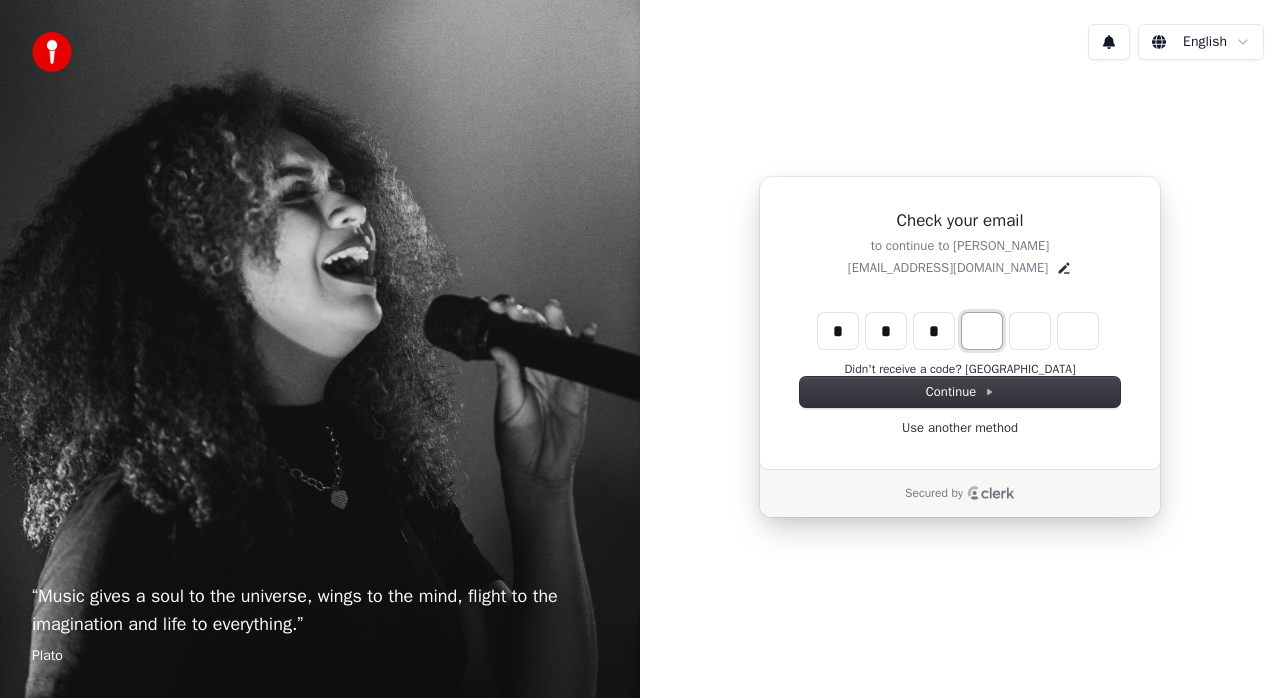 type on "*" 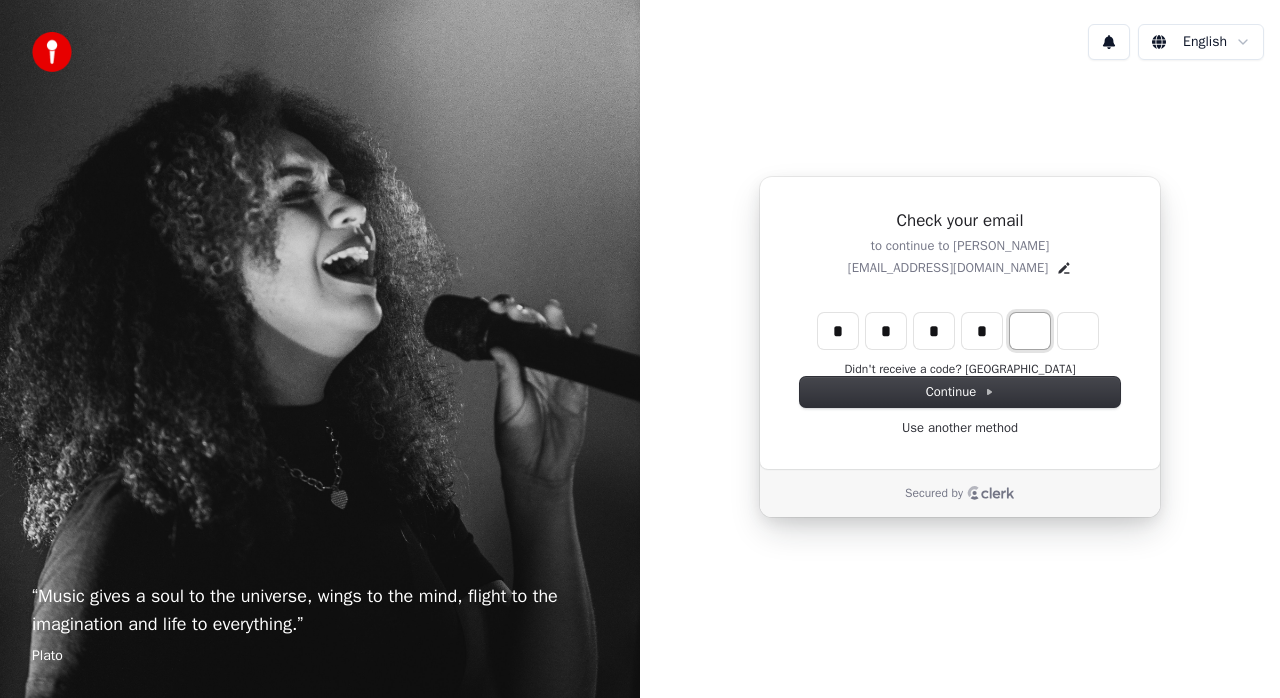 type on "*" 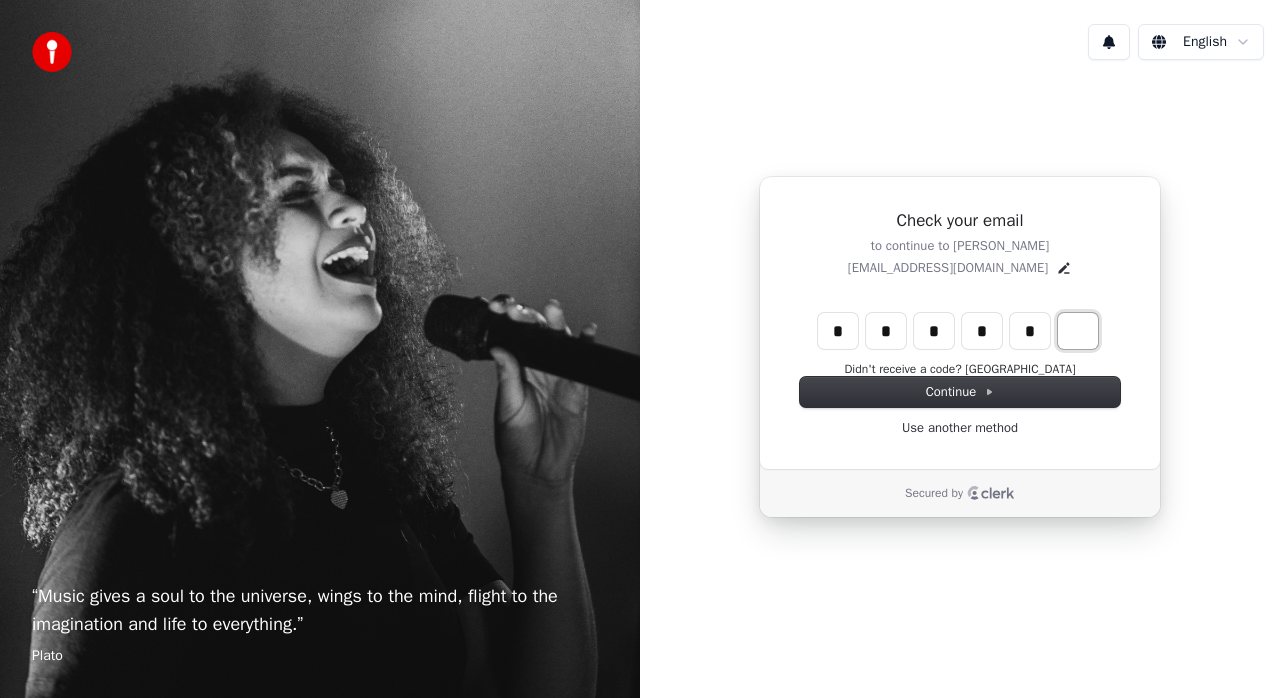 type on "*" 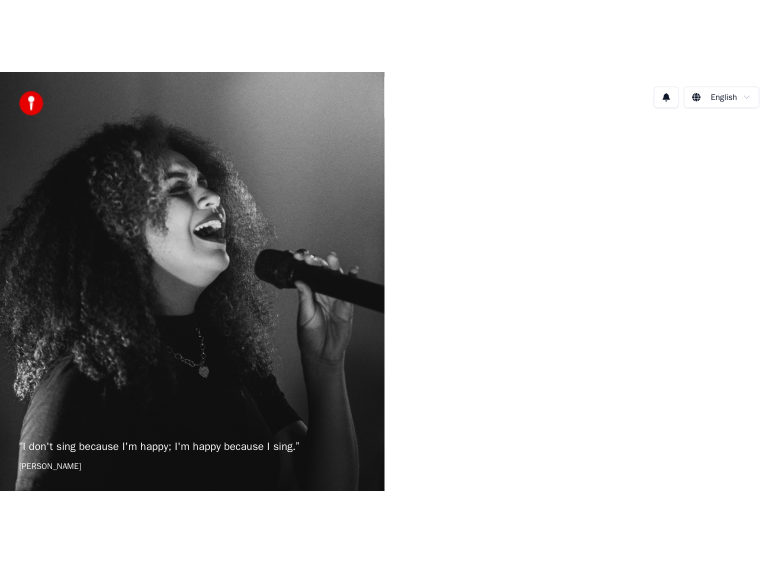 scroll, scrollTop: 0, scrollLeft: 0, axis: both 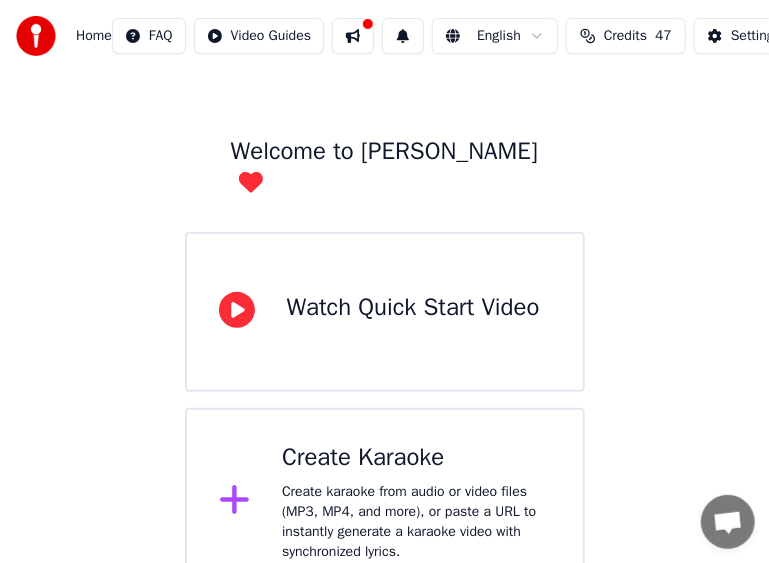 click at bounding box center [353, 36] 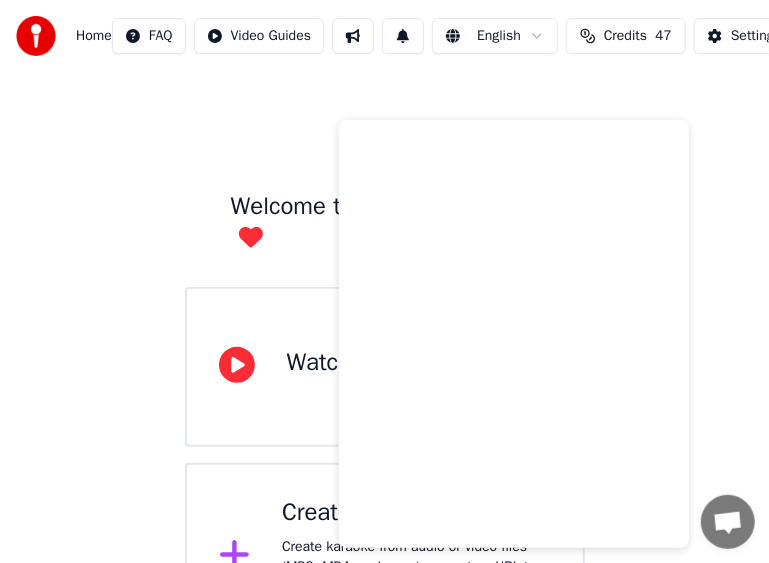 scroll, scrollTop: 0, scrollLeft: 0, axis: both 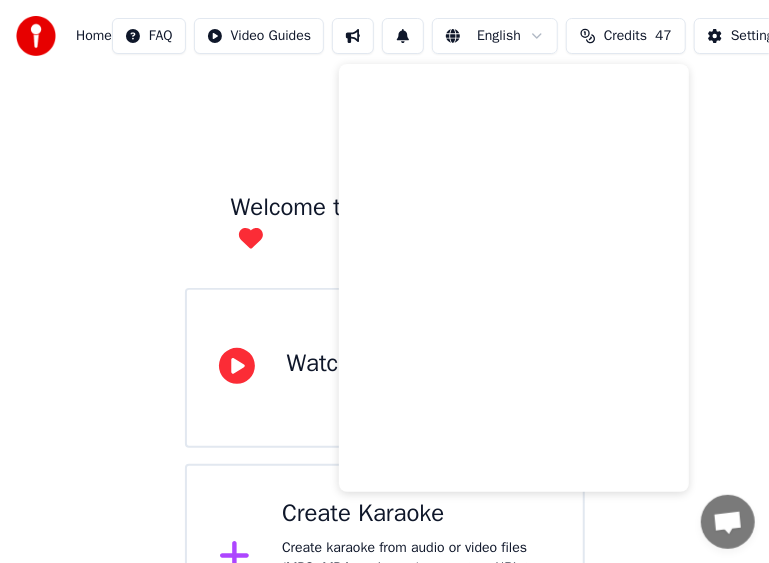 click on "Welcome to Youka Watch Quick Start Video Create Karaoke Create karaoke from audio or video files (MP3, MP4, and more), or paste a URL to instantly generate a karaoke video with synchronized lyrics." at bounding box center [384, 362] 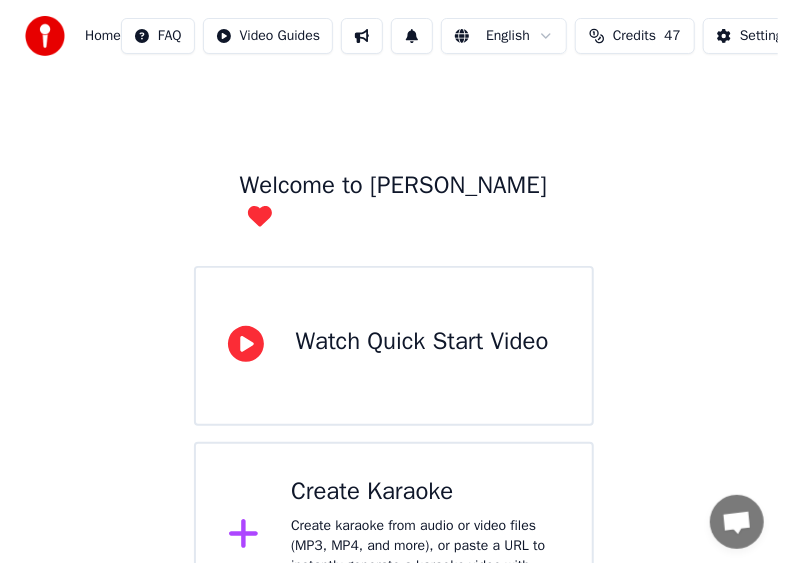 scroll, scrollTop: 56, scrollLeft: 0, axis: vertical 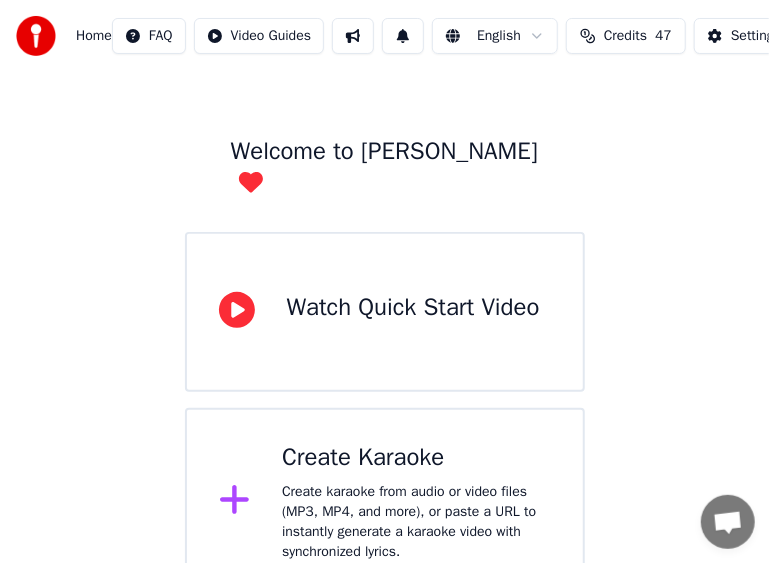 click on "Create Karaoke" at bounding box center (416, 458) 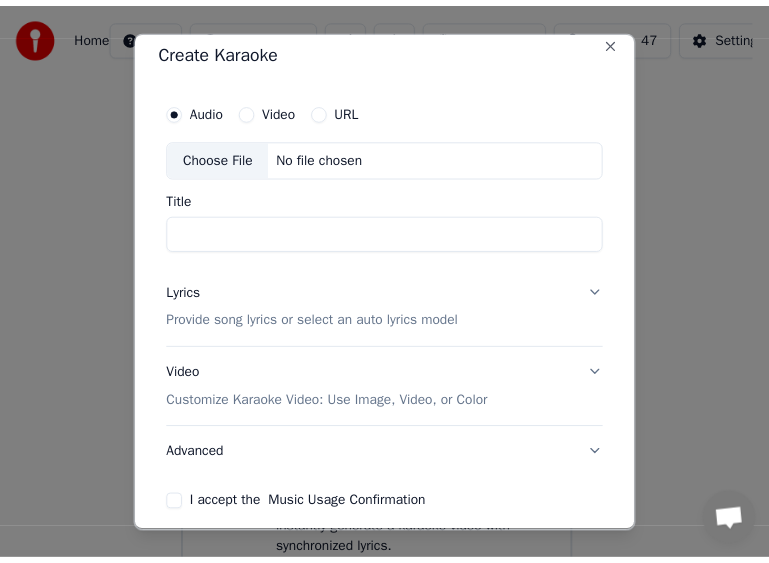 scroll, scrollTop: 0, scrollLeft: 0, axis: both 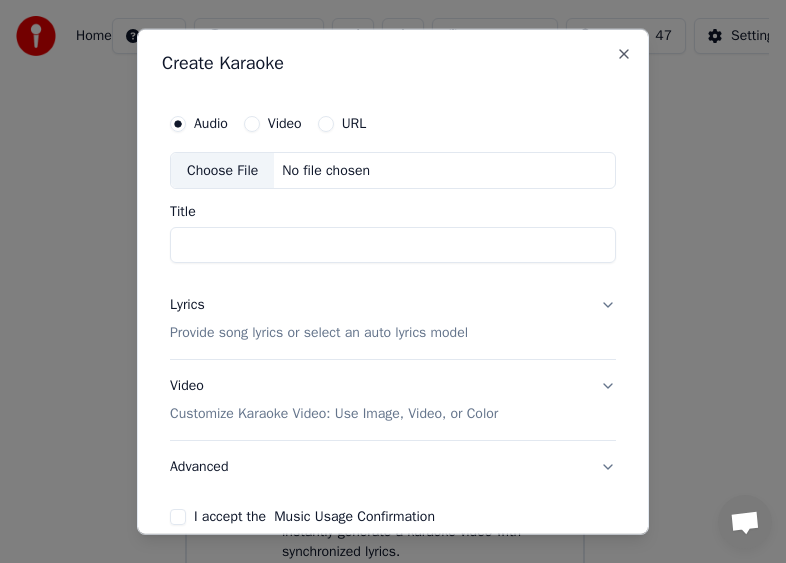 click on "Video" at bounding box center [285, 123] 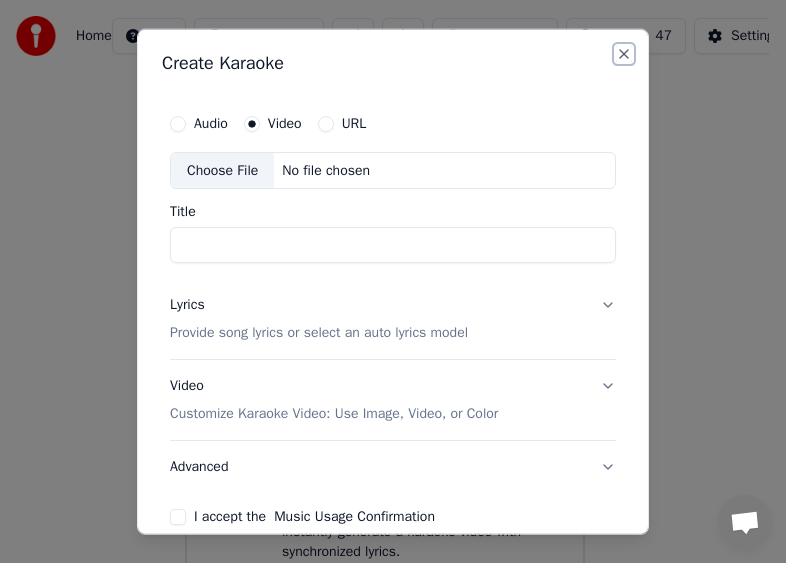 click on "Close" at bounding box center (624, 53) 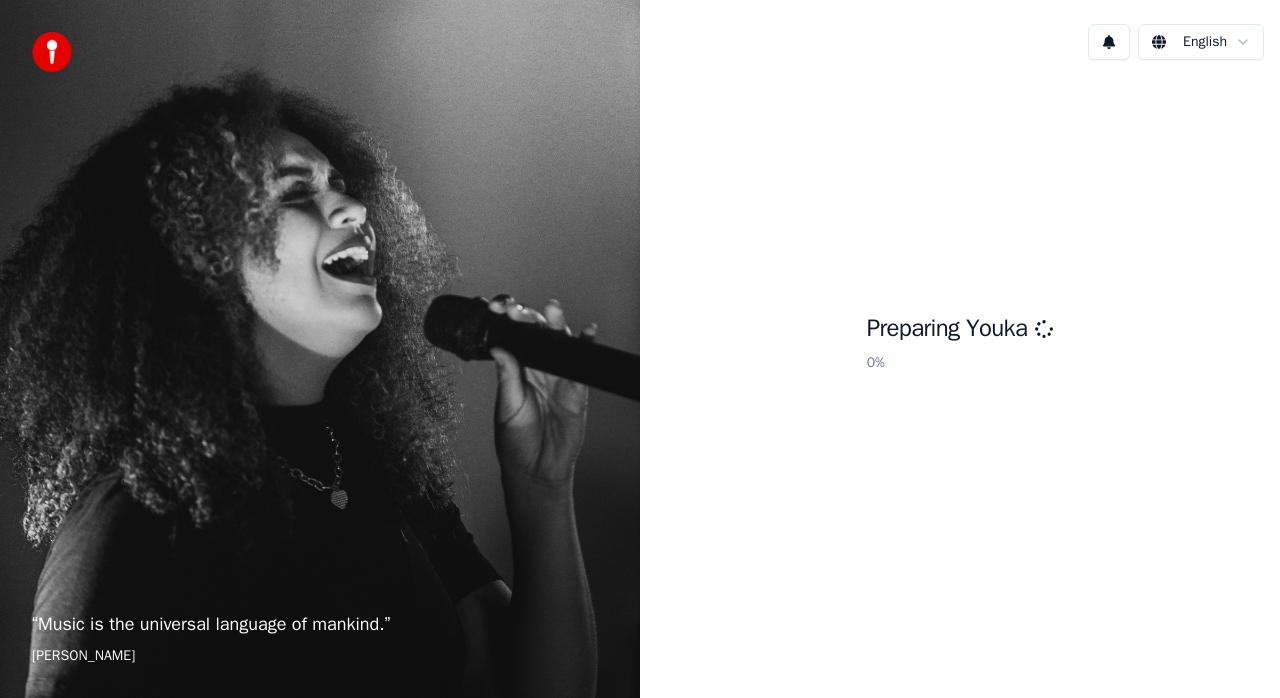scroll, scrollTop: 0, scrollLeft: 0, axis: both 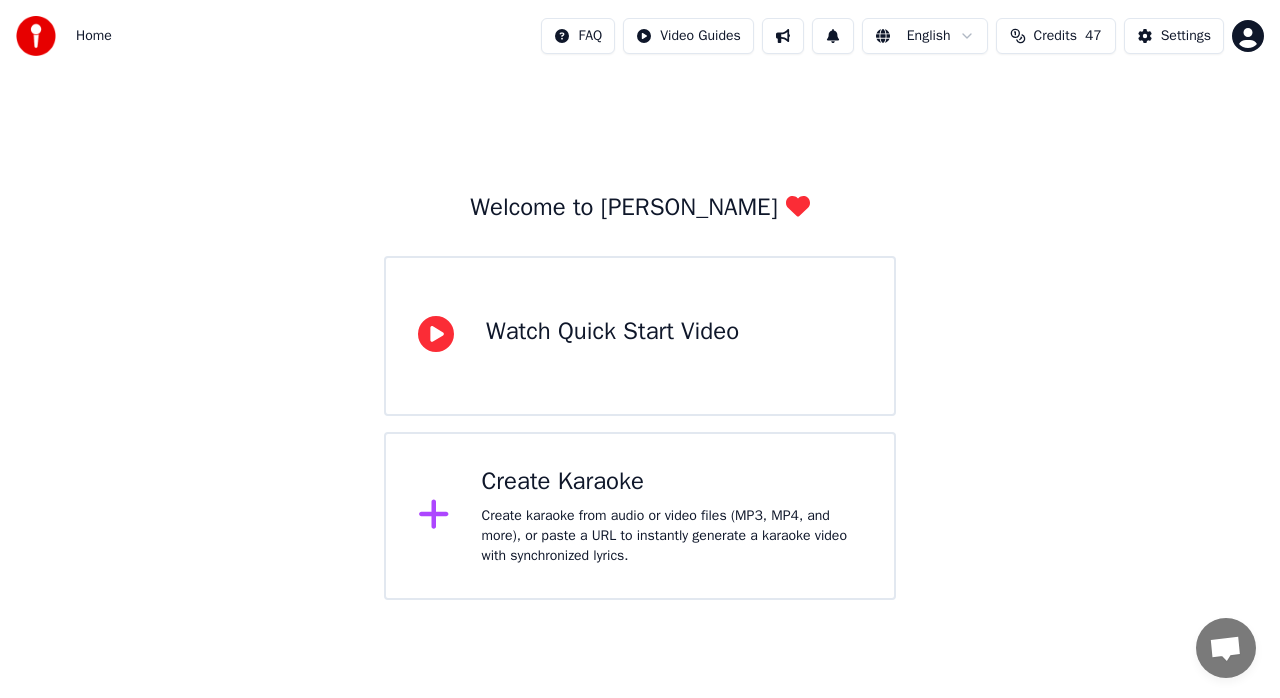 click on "Watch Quick Start Video" at bounding box center (612, 332) 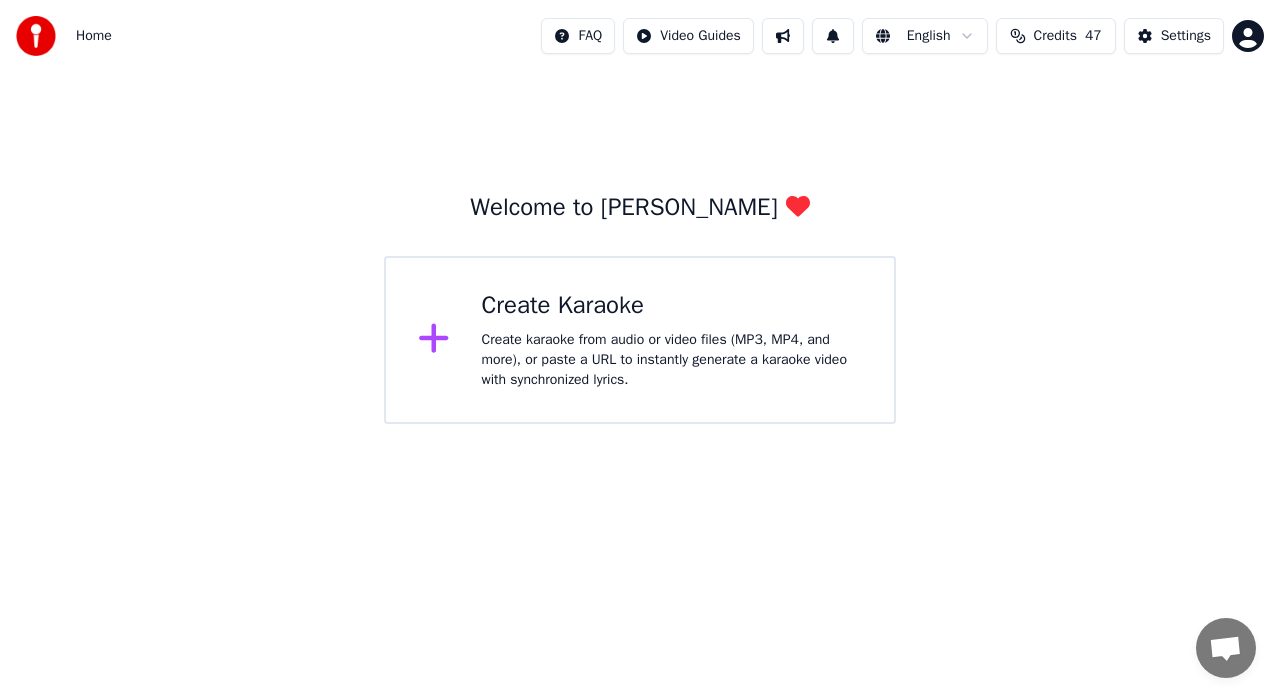 click 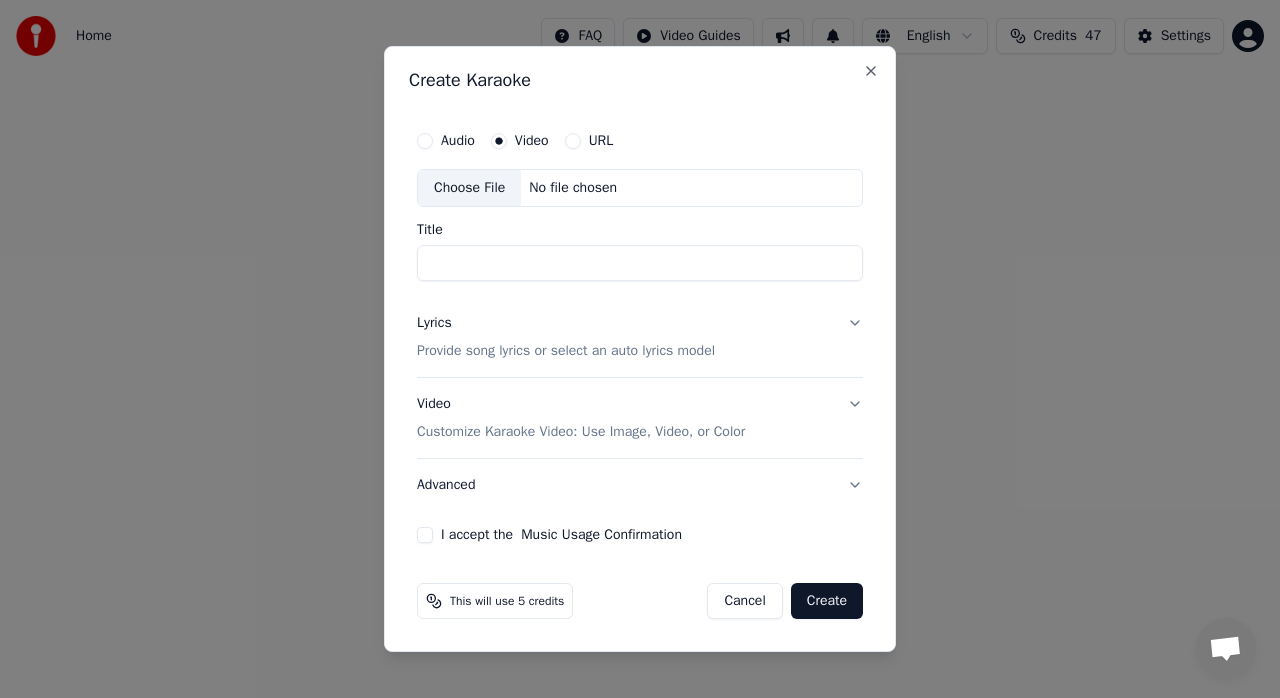 click on "URL" at bounding box center (573, 141) 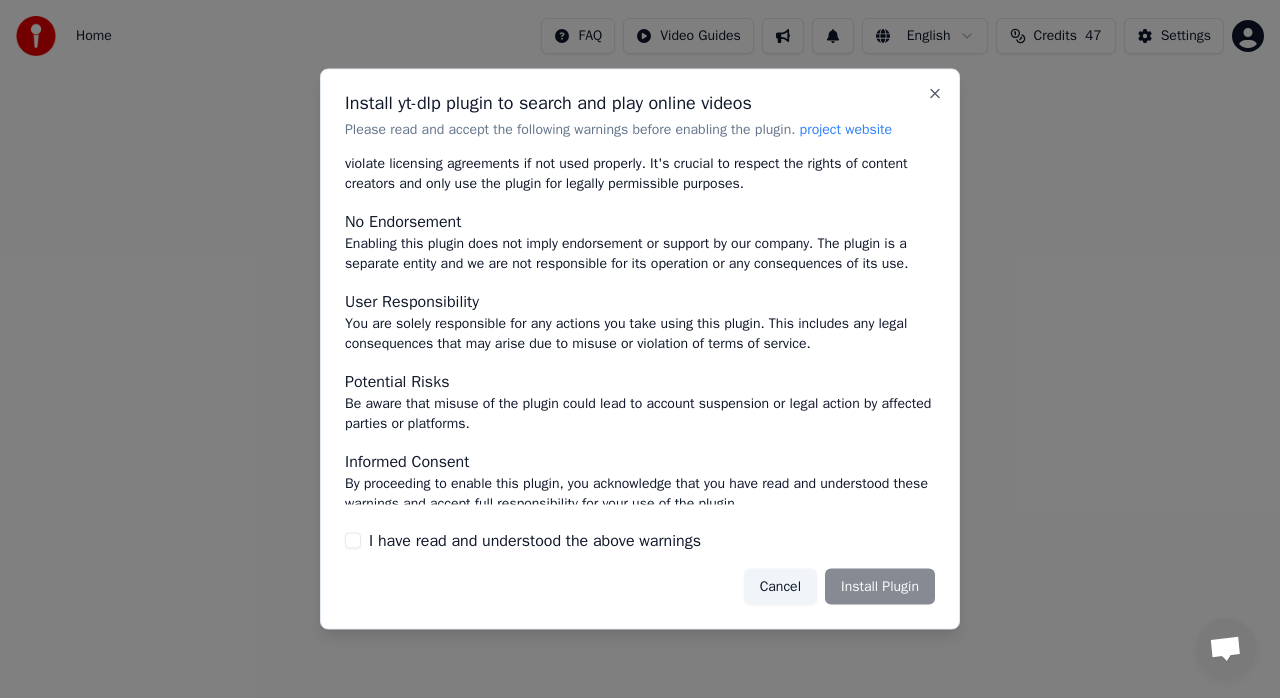 scroll, scrollTop: 134, scrollLeft: 0, axis: vertical 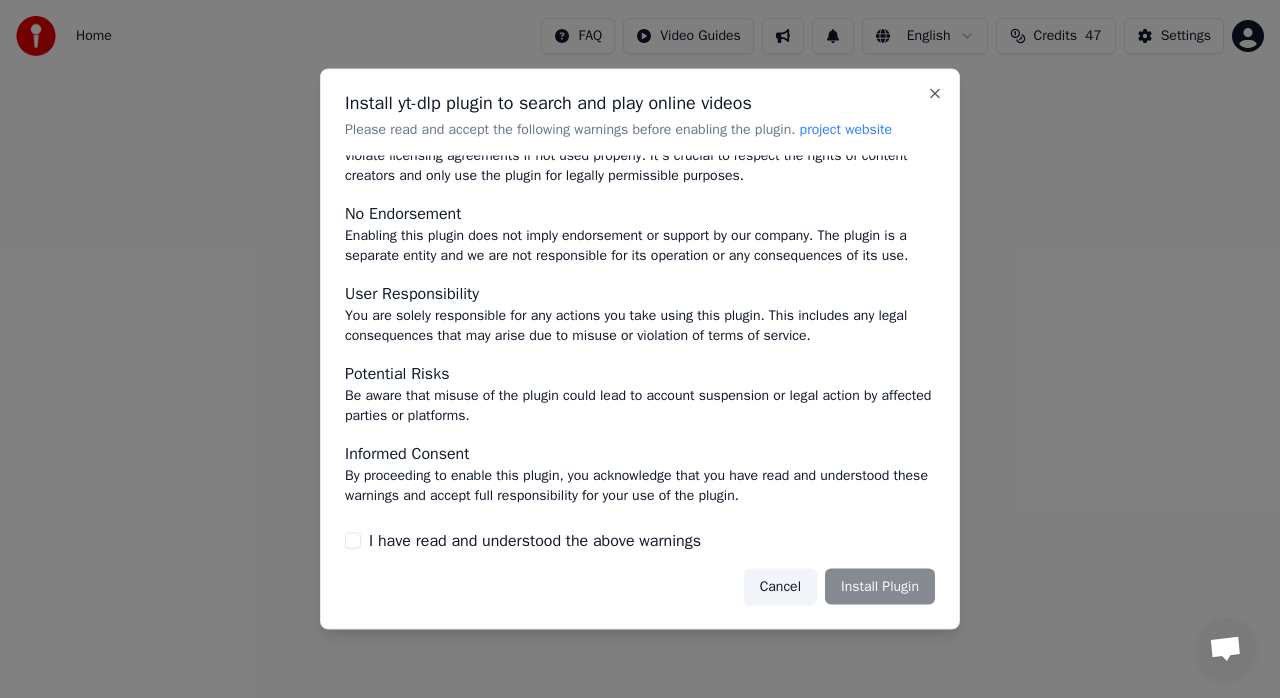 click on "I have read and understood the above warnings" at bounding box center [353, 540] 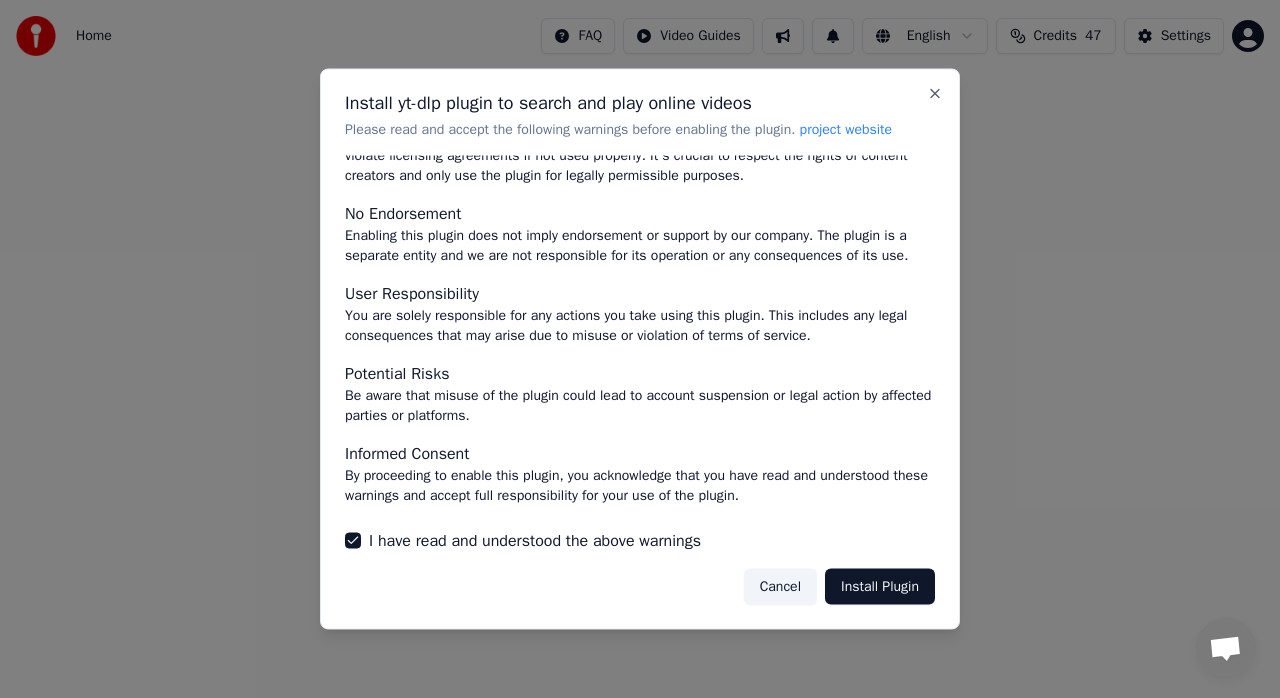 click on "Install Plugin" at bounding box center (880, 586) 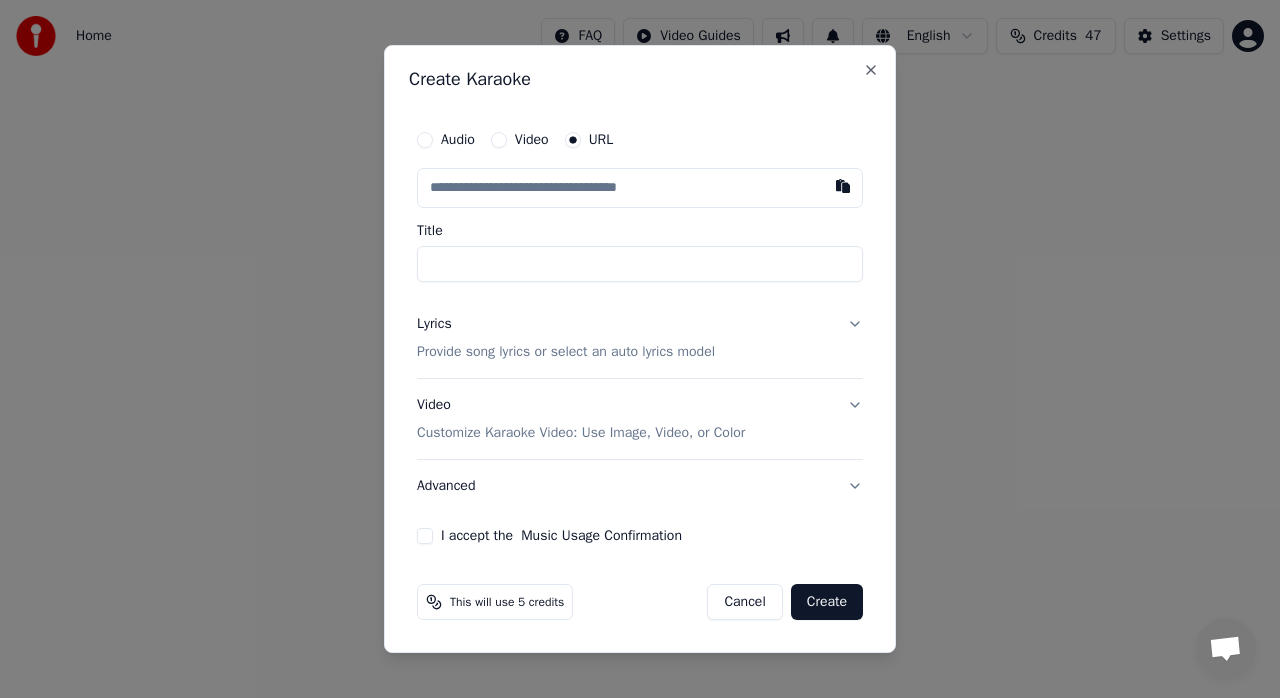 click at bounding box center [640, 188] 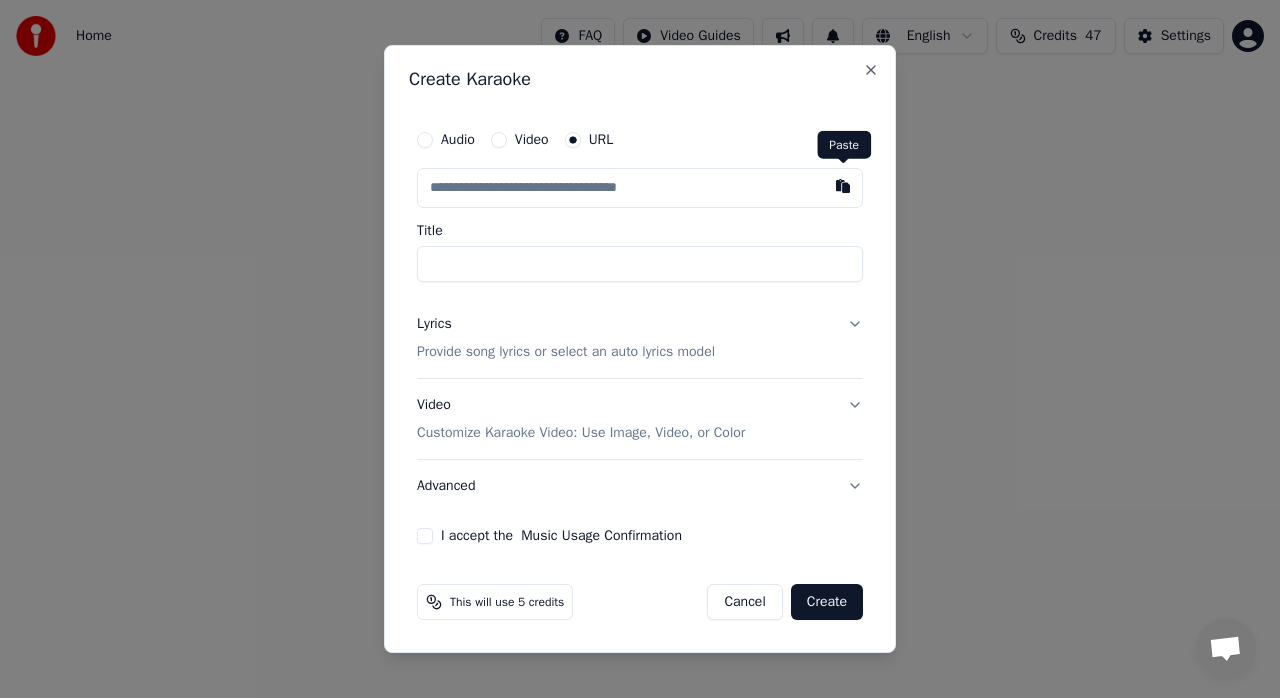click at bounding box center (843, 186) 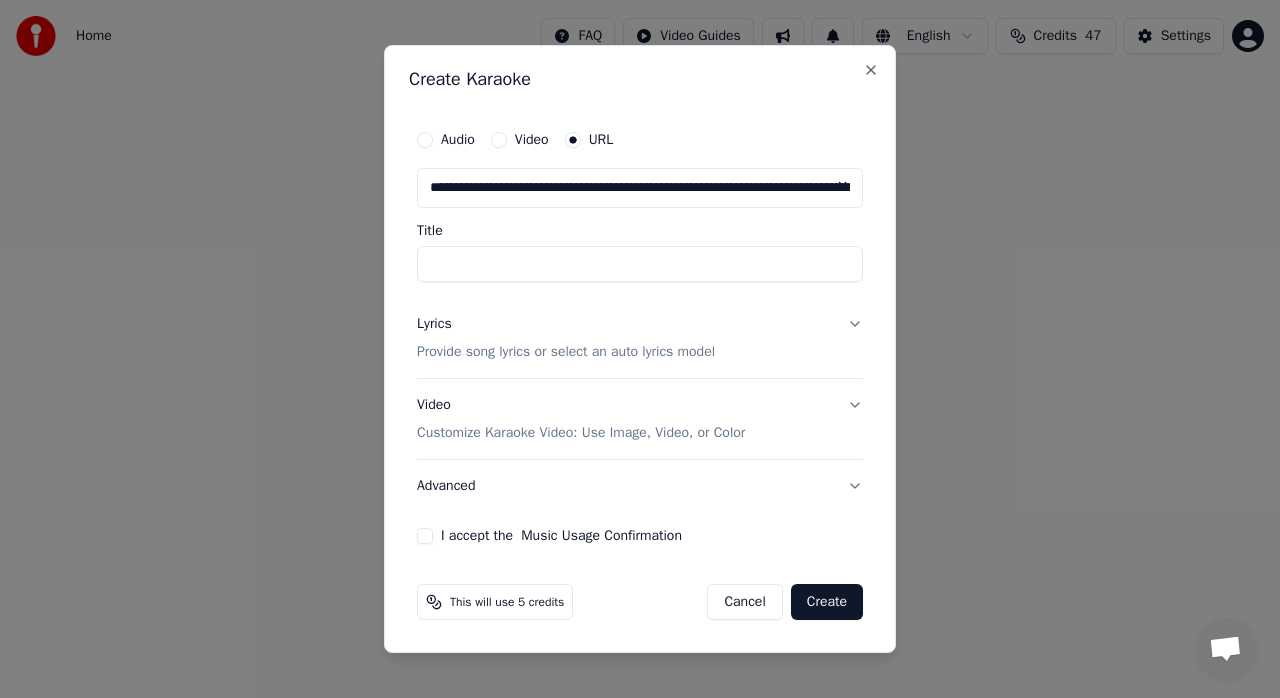 click on "Video Customize Karaoke Video: Use Image, Video, or Color" at bounding box center (640, 419) 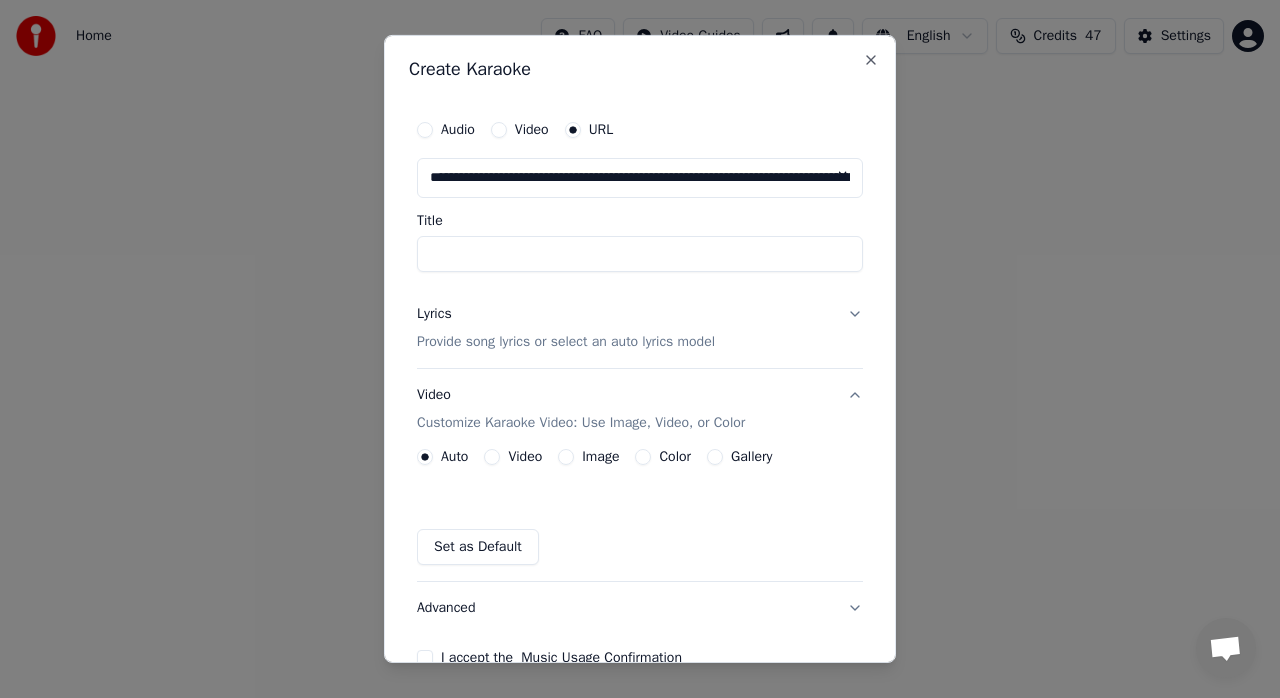 click on "Title" at bounding box center [640, 254] 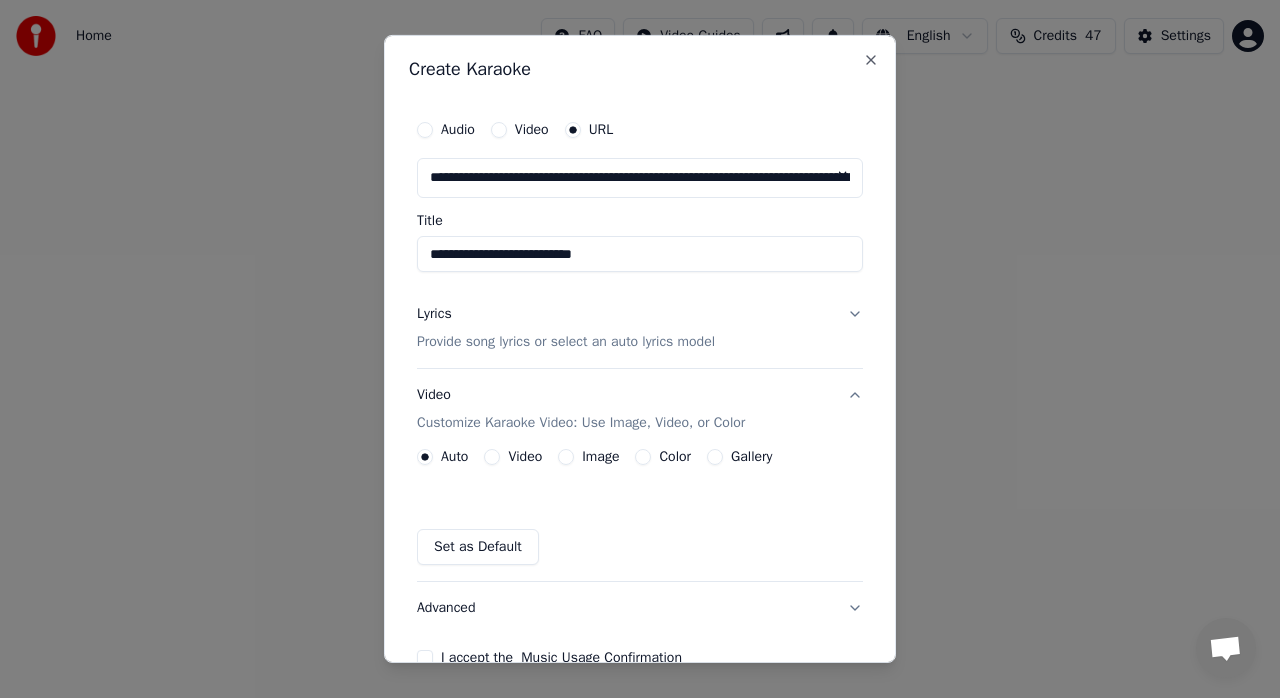 click on "**********" at bounding box center [640, 254] 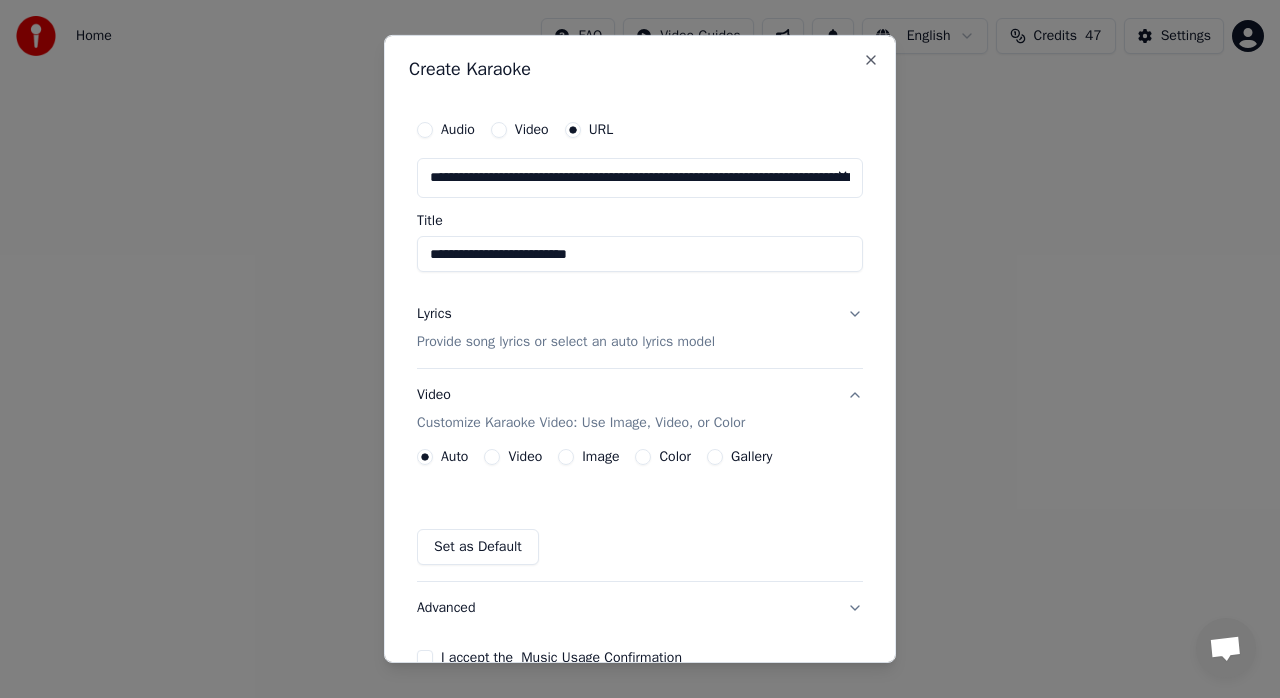 click on "**********" at bounding box center [640, 254] 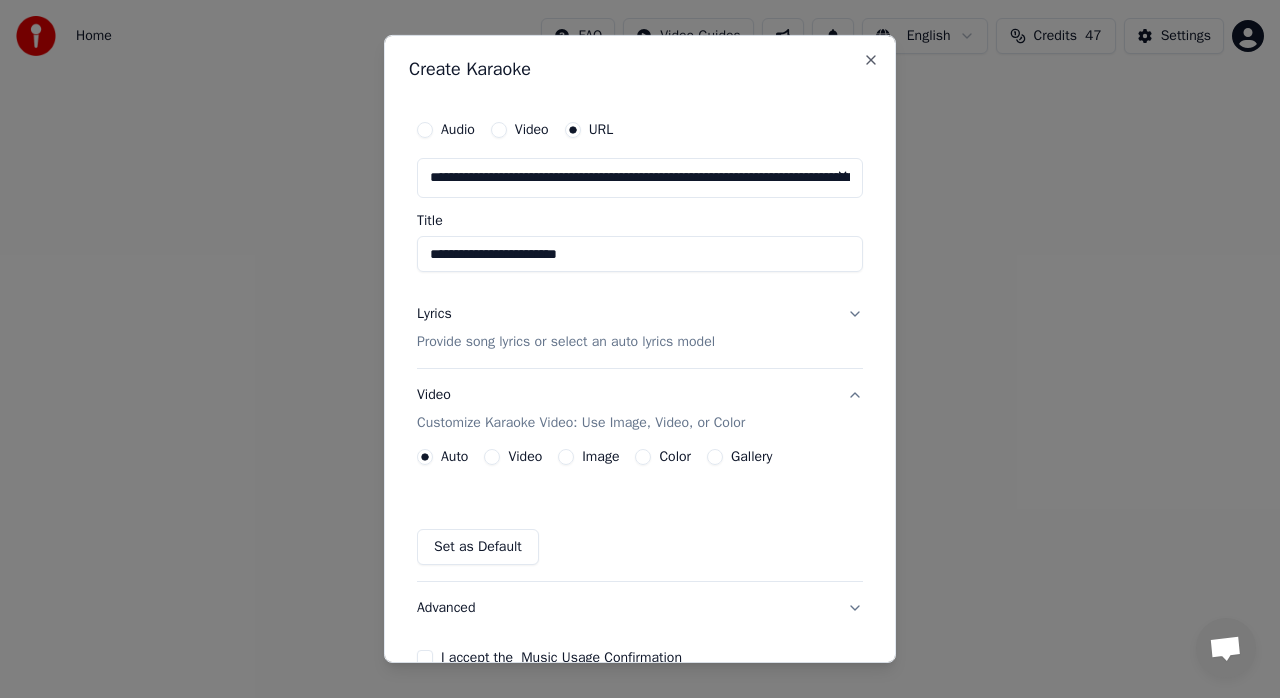 type on "**********" 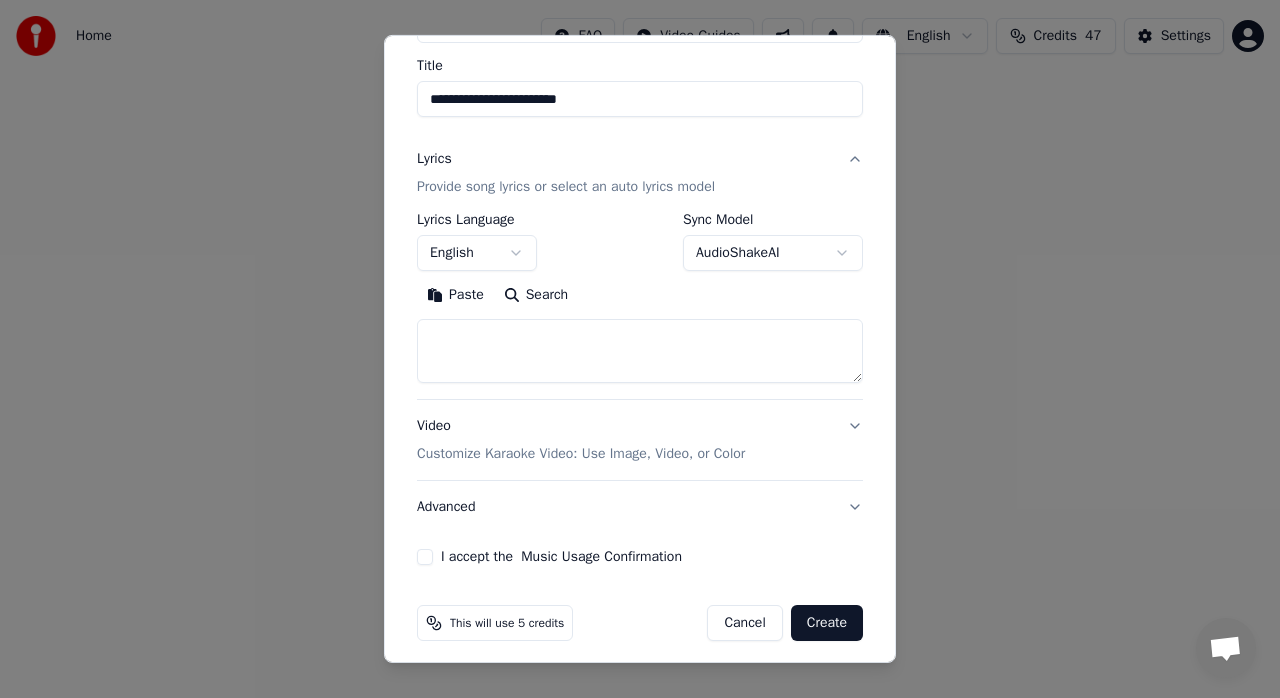 scroll, scrollTop: 164, scrollLeft: 0, axis: vertical 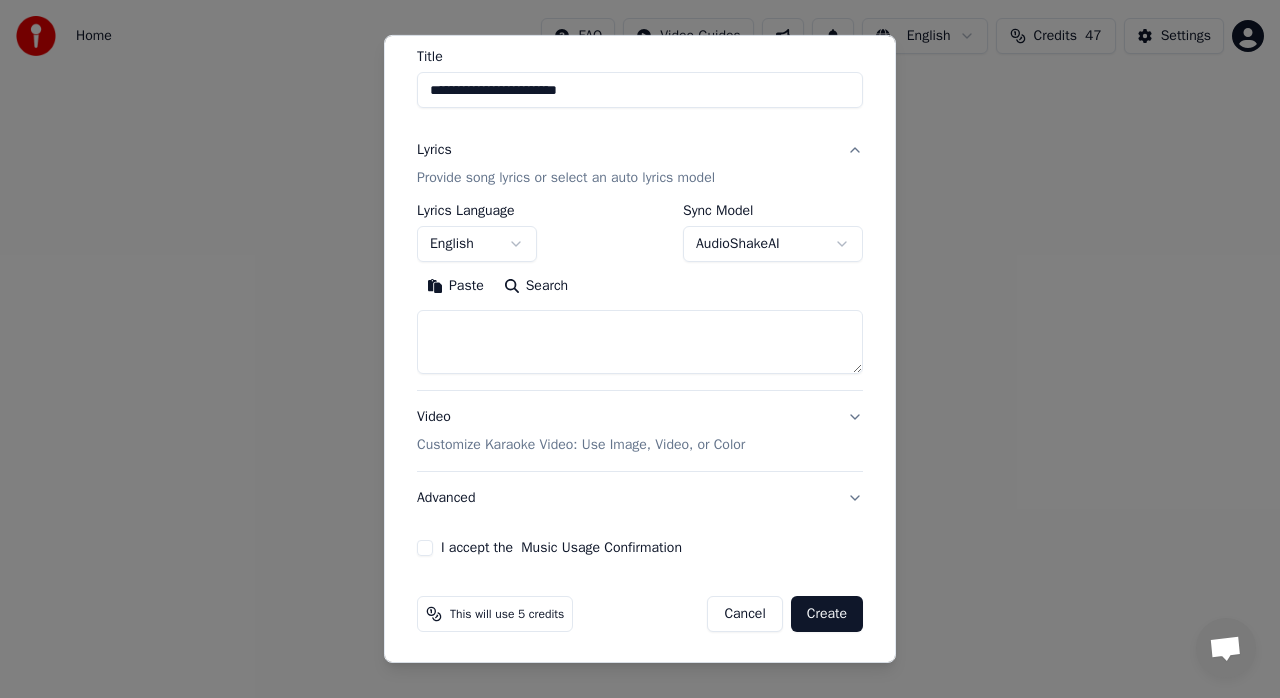 click on "Advanced" at bounding box center [640, 498] 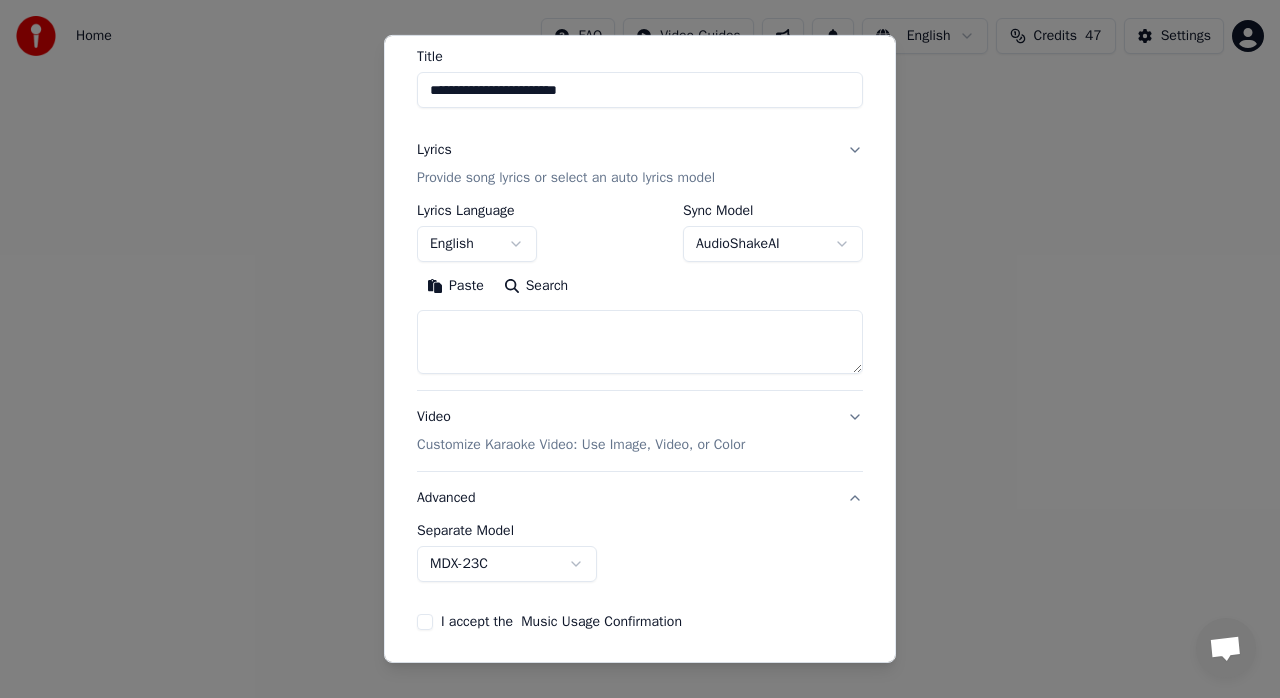 scroll, scrollTop: 52, scrollLeft: 0, axis: vertical 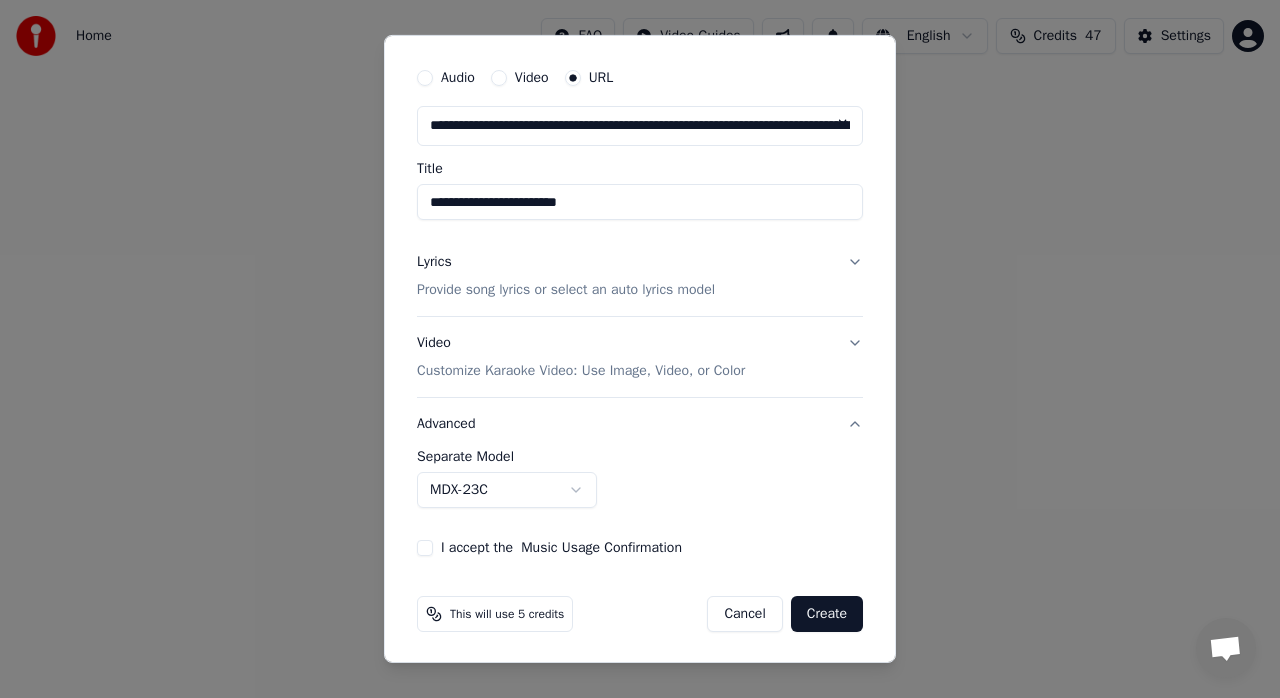 click on "I accept the   Music Usage Confirmation" at bounding box center [425, 548] 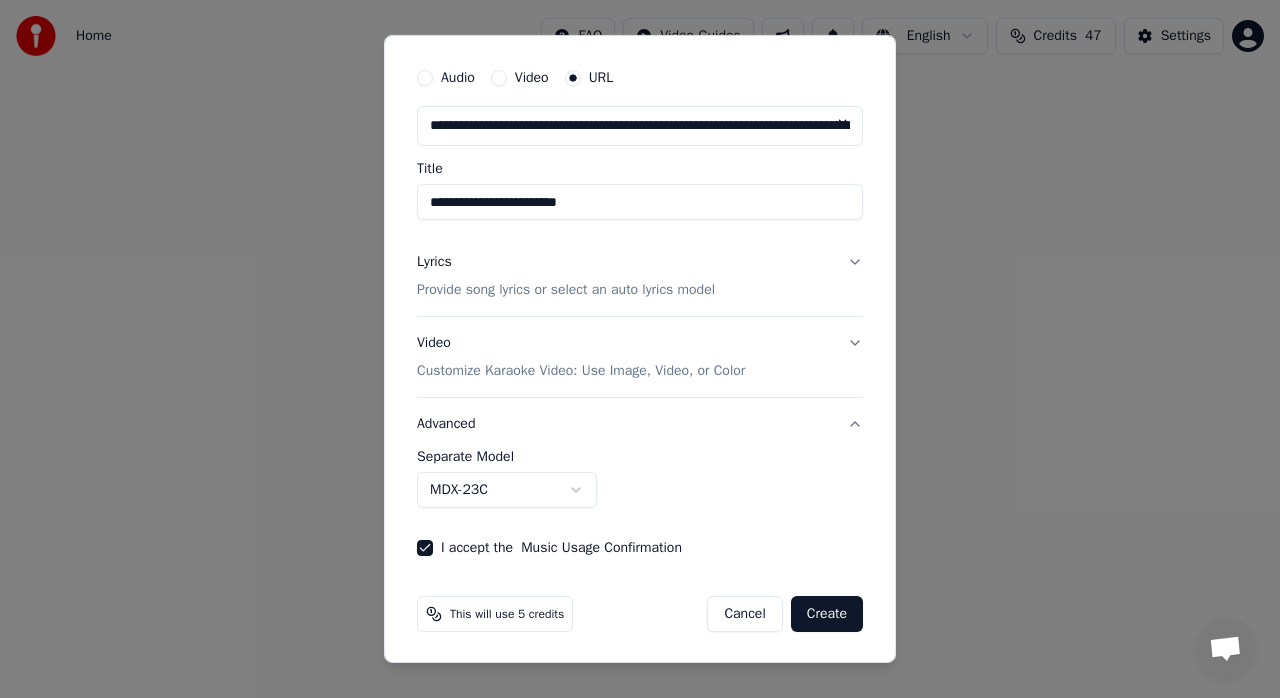 click on "Create" at bounding box center (827, 614) 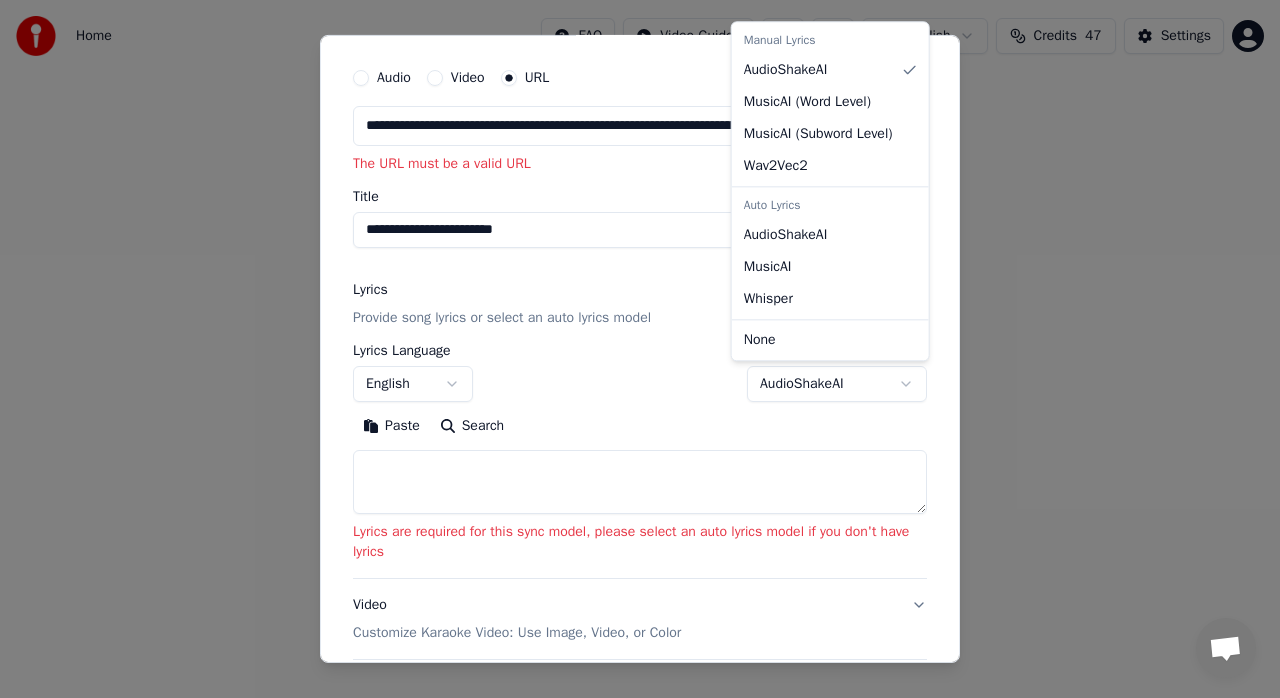 click on "**********" at bounding box center [640, 212] 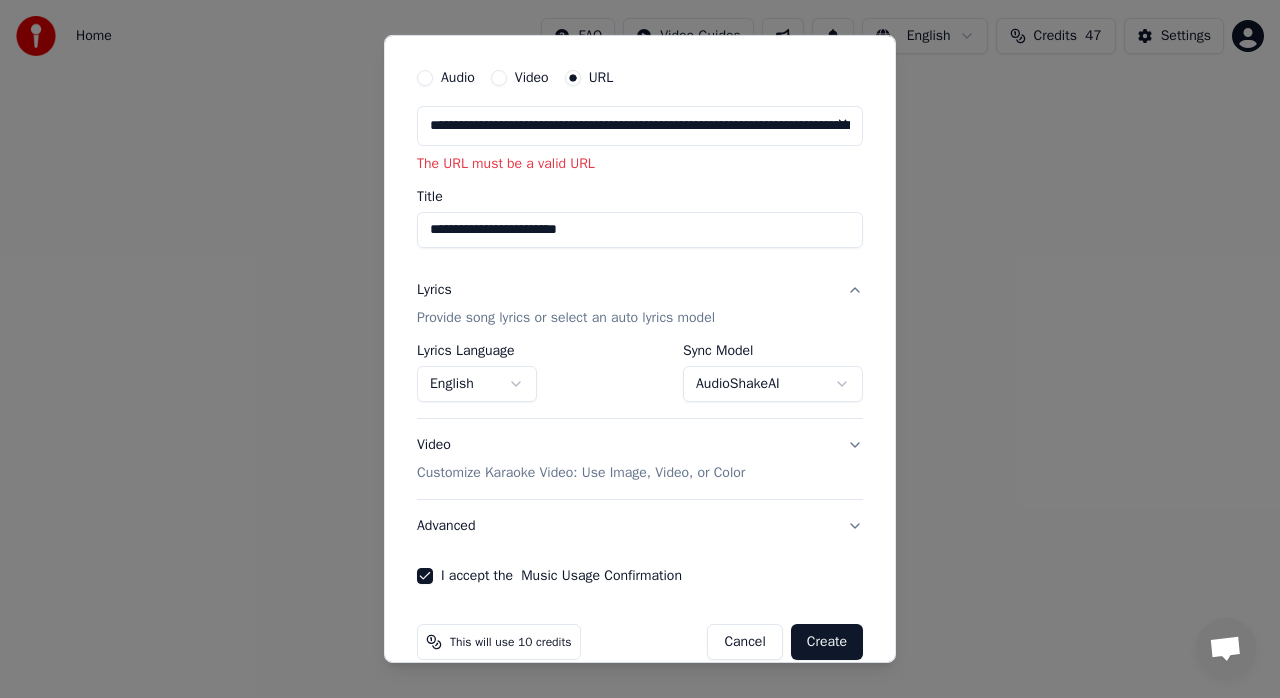 click on "Create" at bounding box center [827, 642] 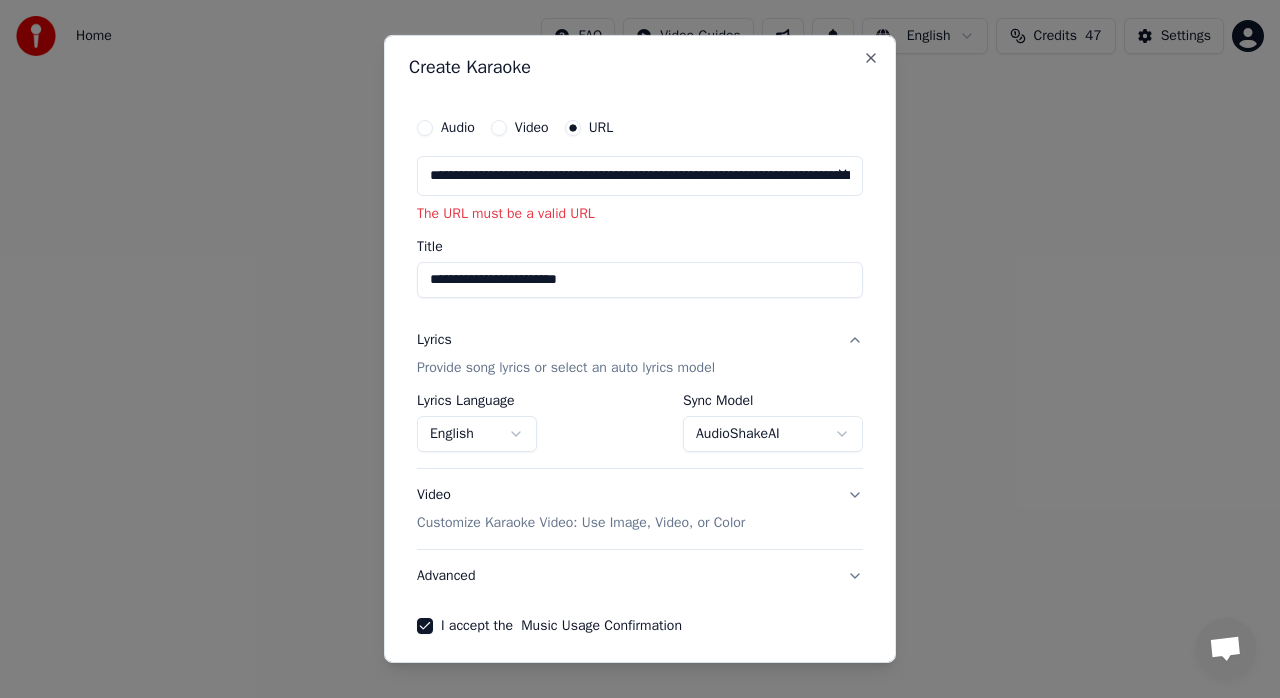scroll, scrollTop: 0, scrollLeft: 0, axis: both 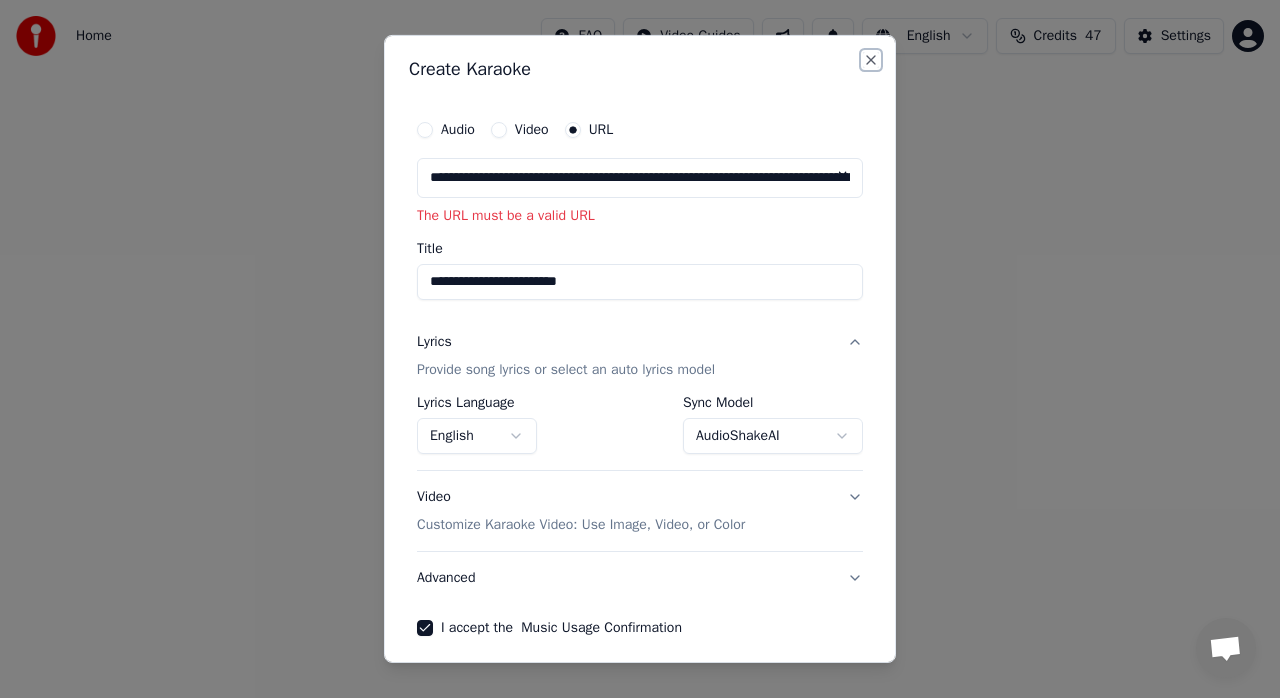 click on "Close" at bounding box center (871, 60) 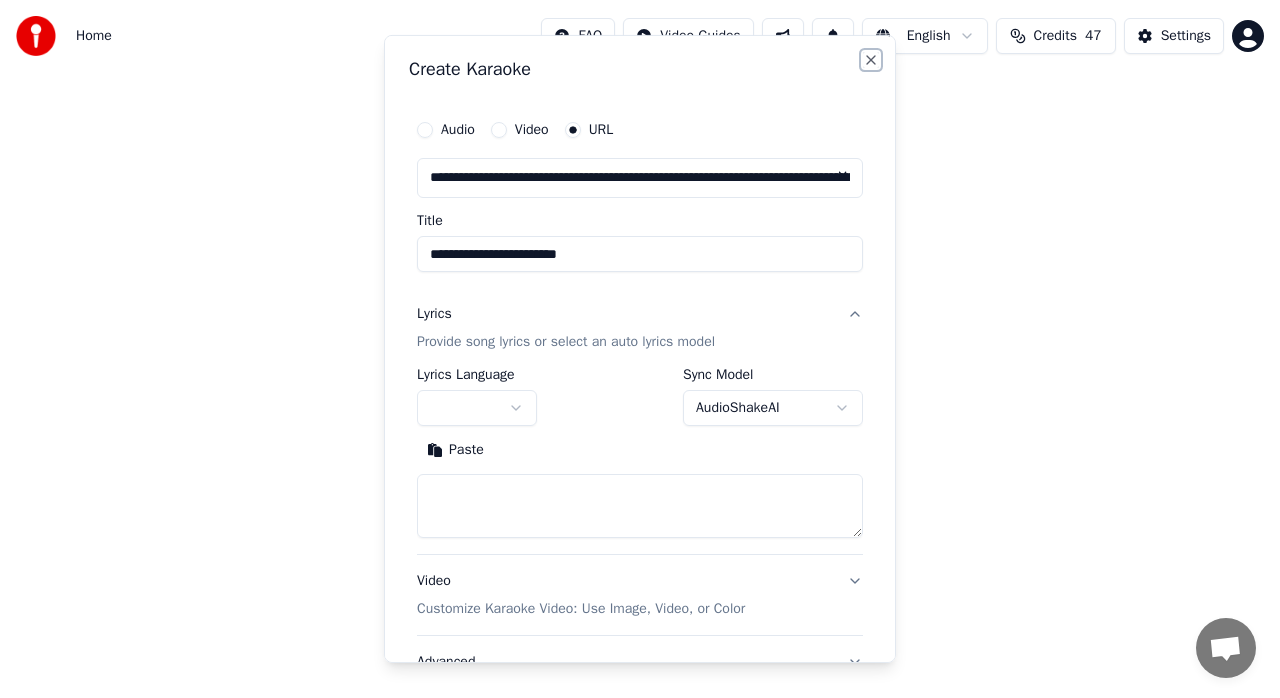 type 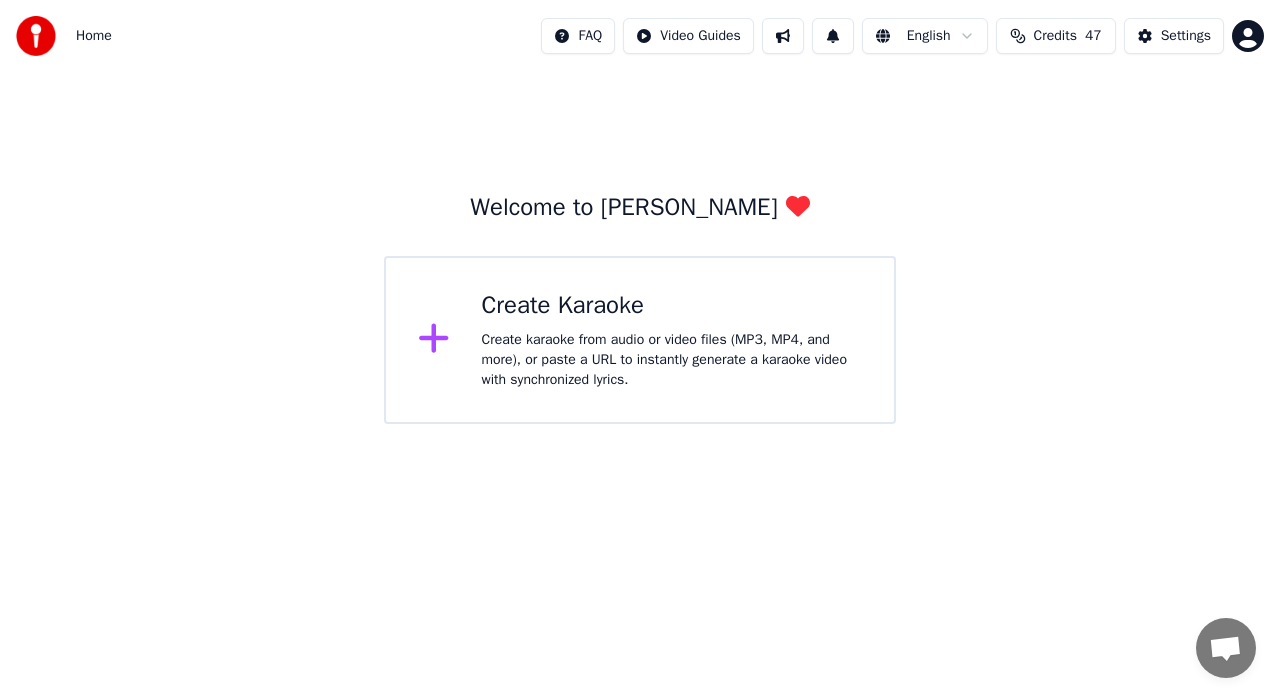 click 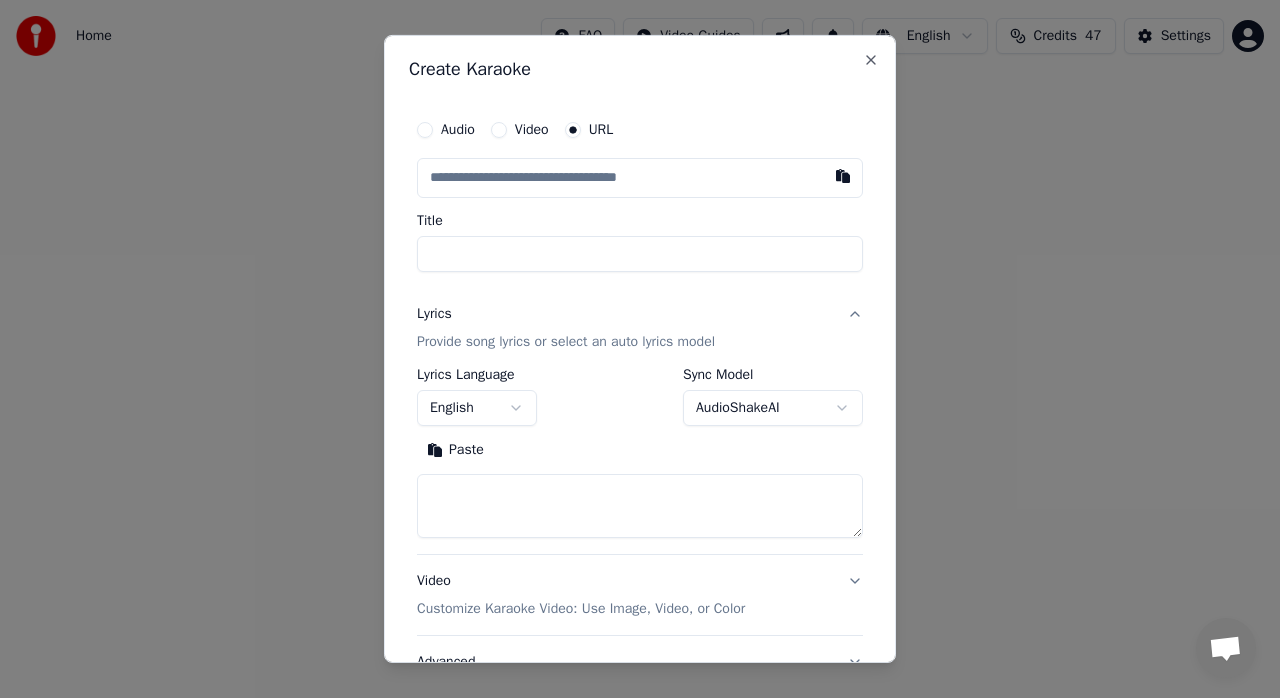 click at bounding box center (640, 178) 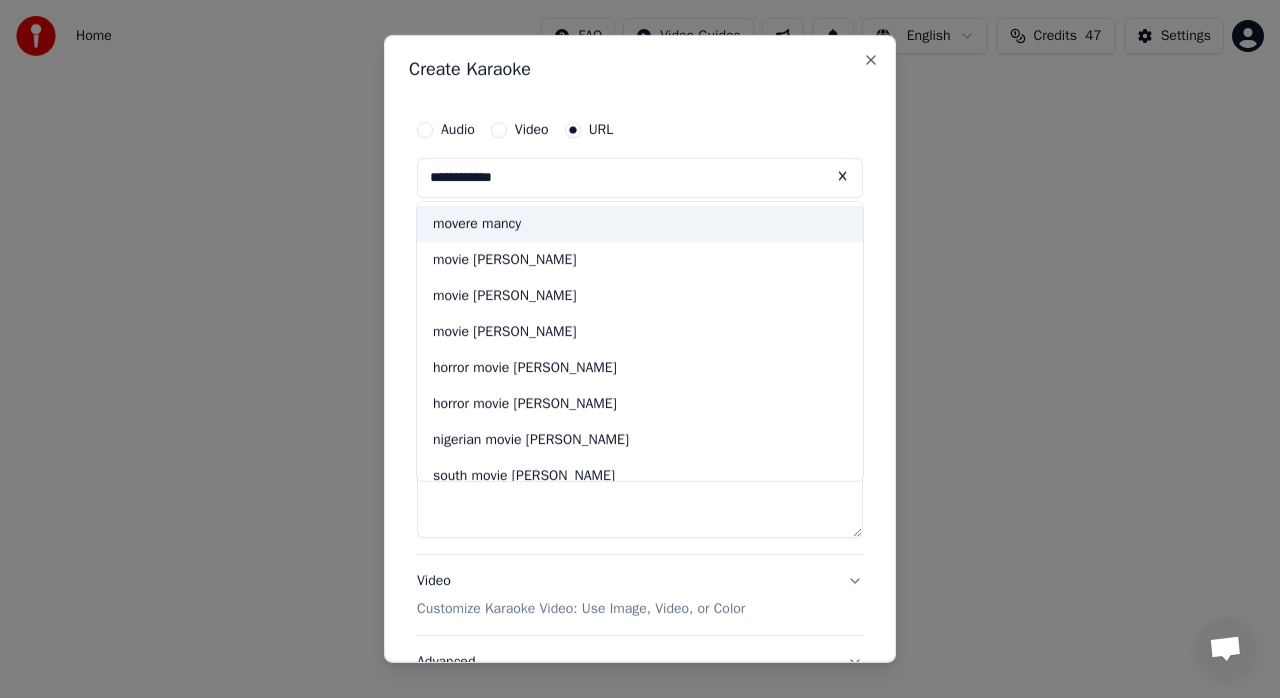 click on "**********" at bounding box center [640, 178] 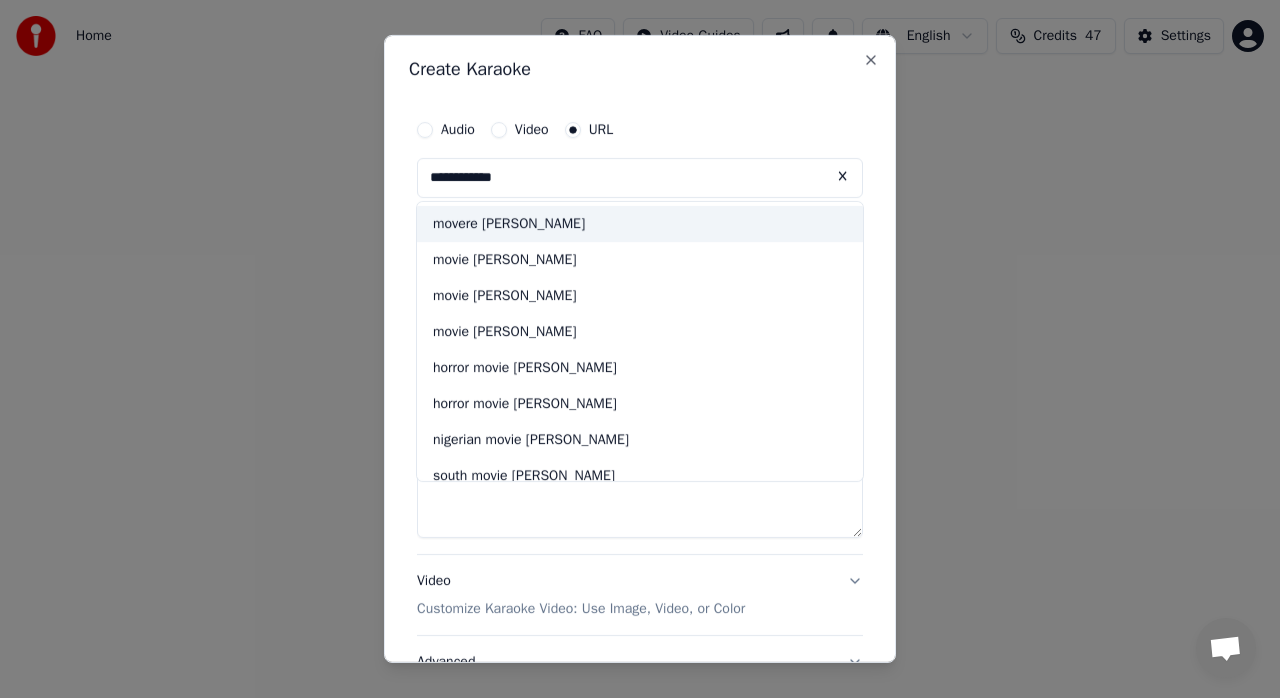 click on "**********" at bounding box center [640, 178] 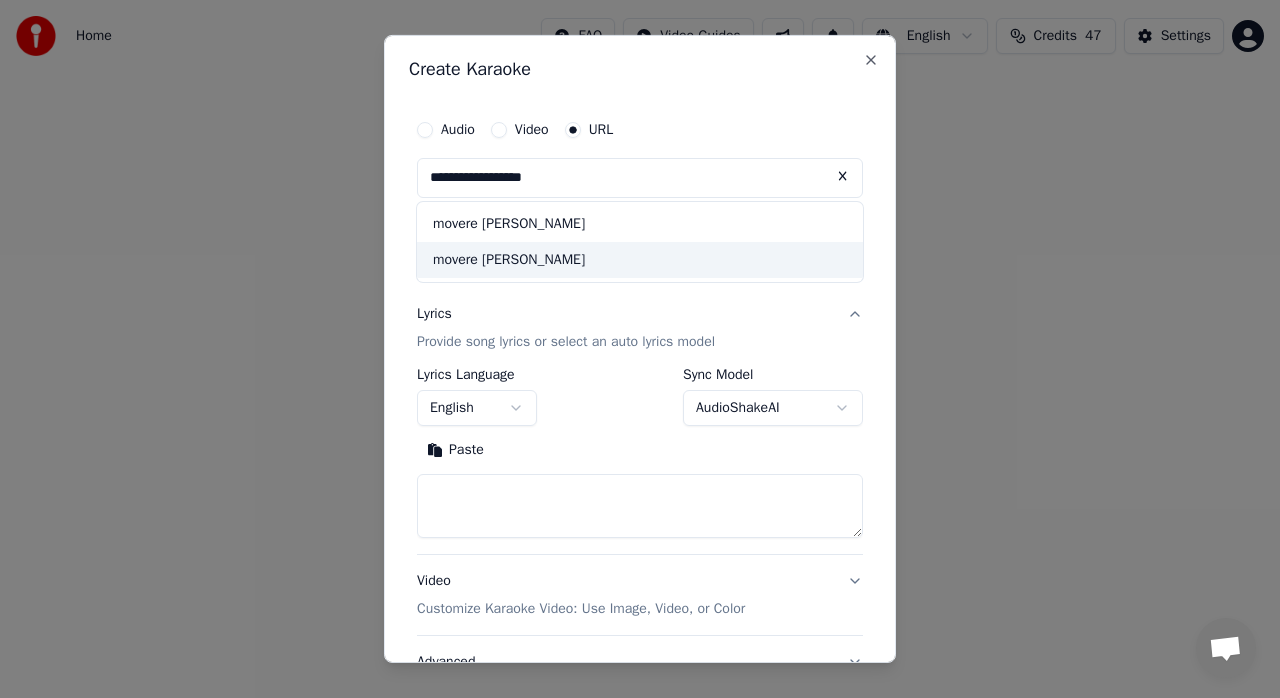 click on "movere nancy derougere" at bounding box center (640, 260) 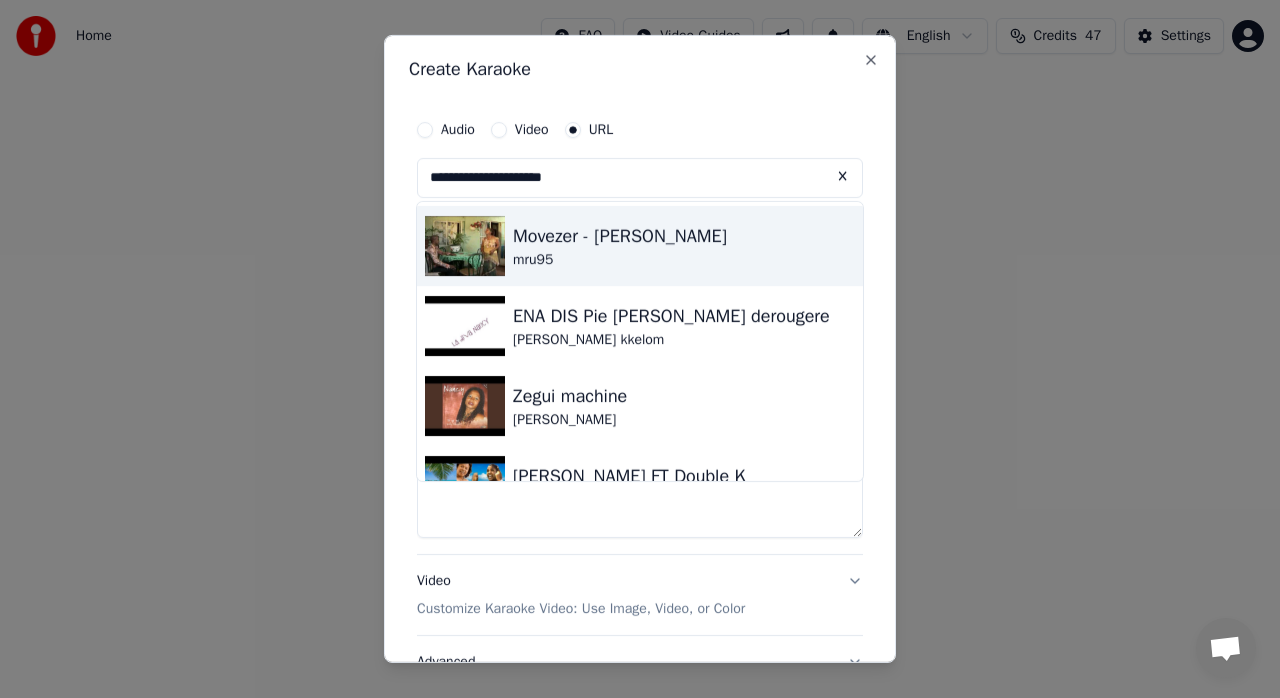 click on "Movezer - Nancy Dérougère" at bounding box center (620, 236) 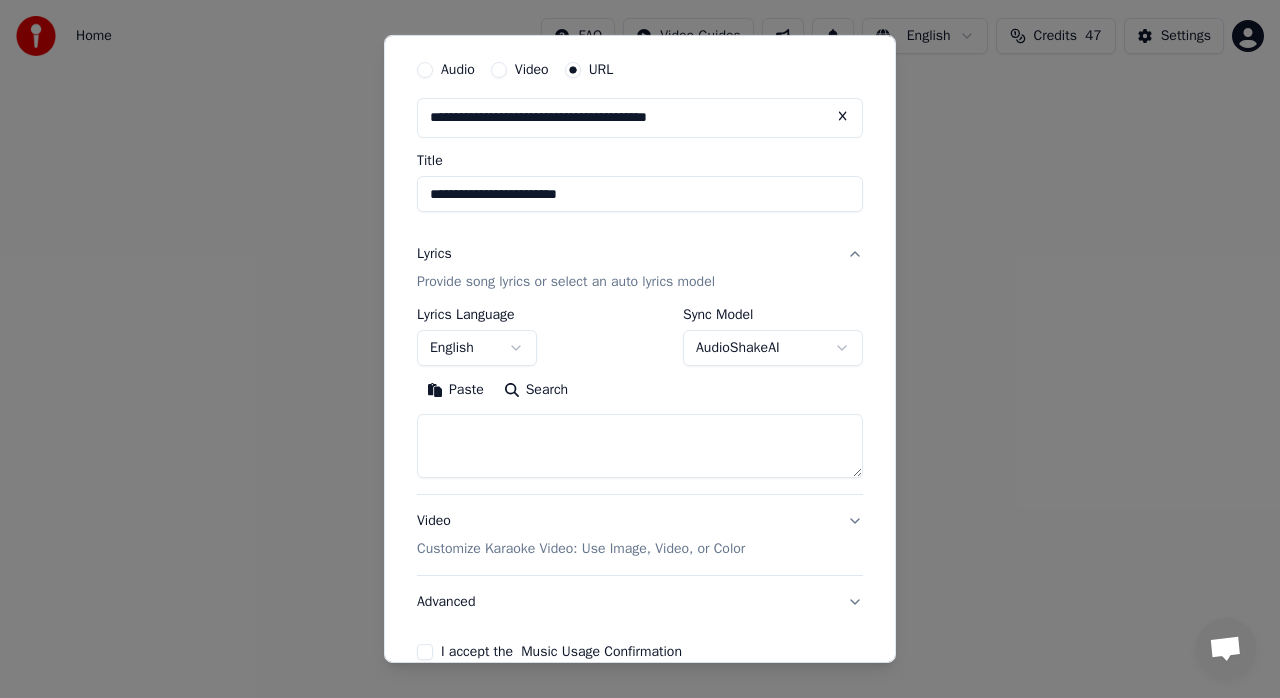 scroll, scrollTop: 66, scrollLeft: 0, axis: vertical 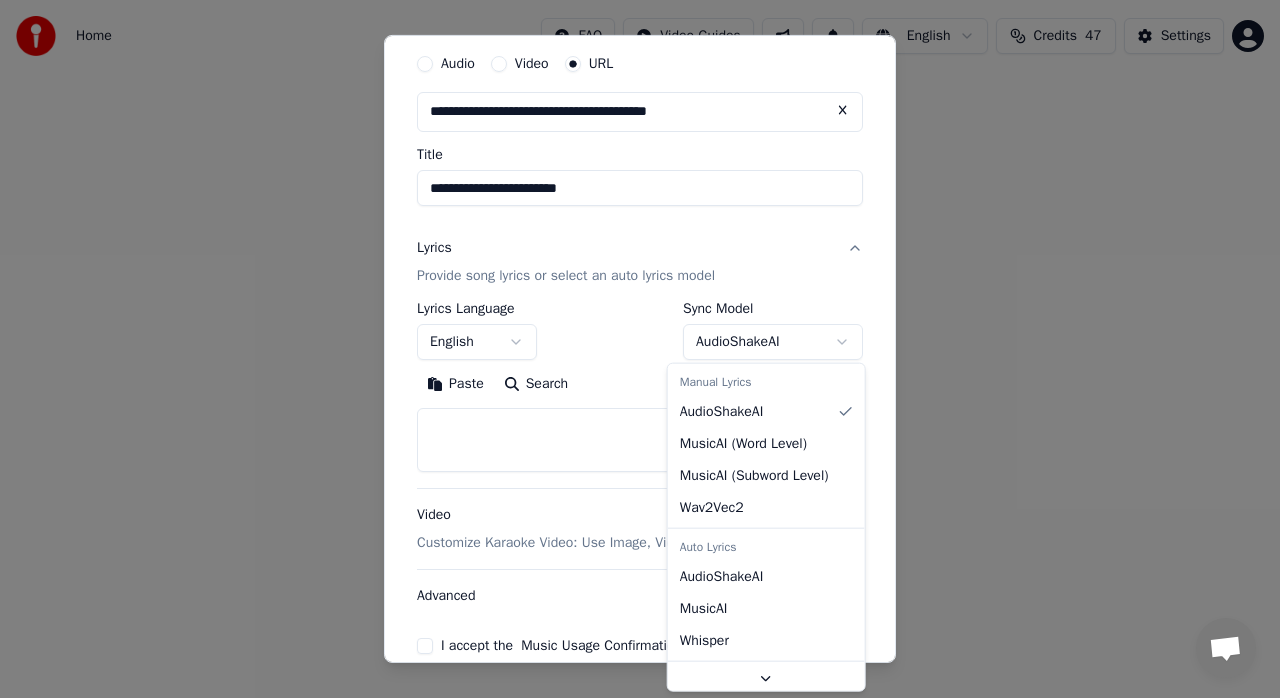 click on "**********" at bounding box center (640, 212) 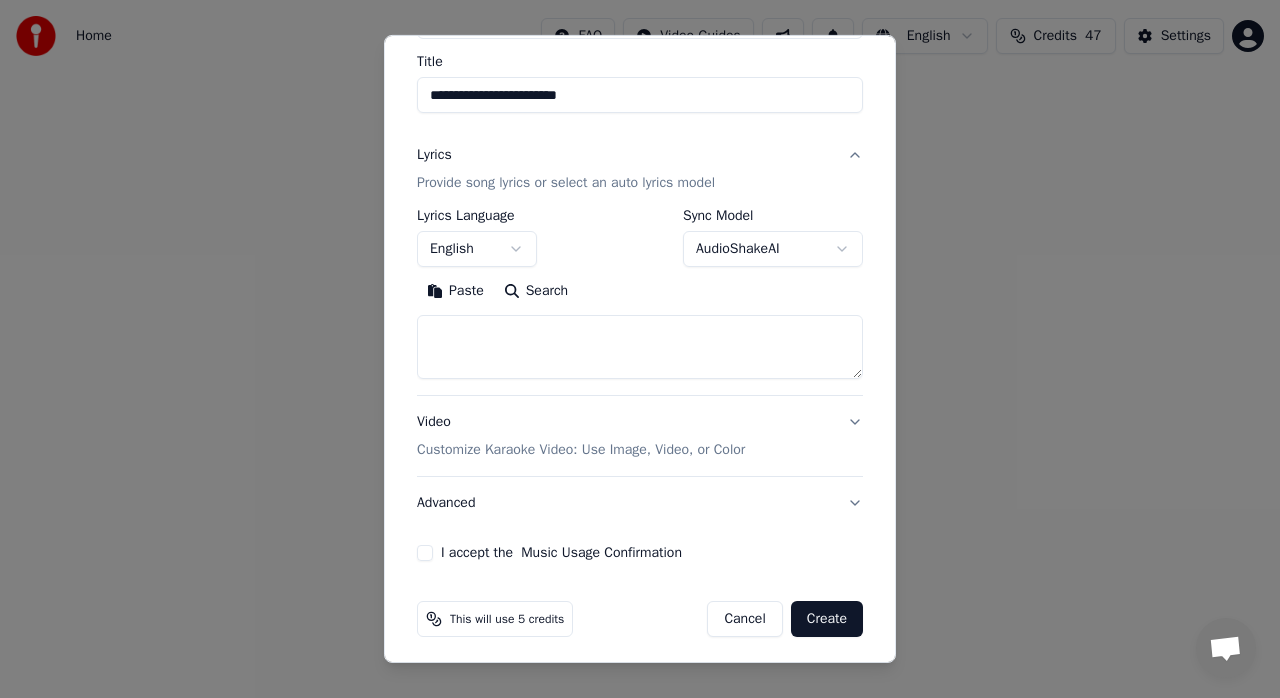 scroll, scrollTop: 164, scrollLeft: 0, axis: vertical 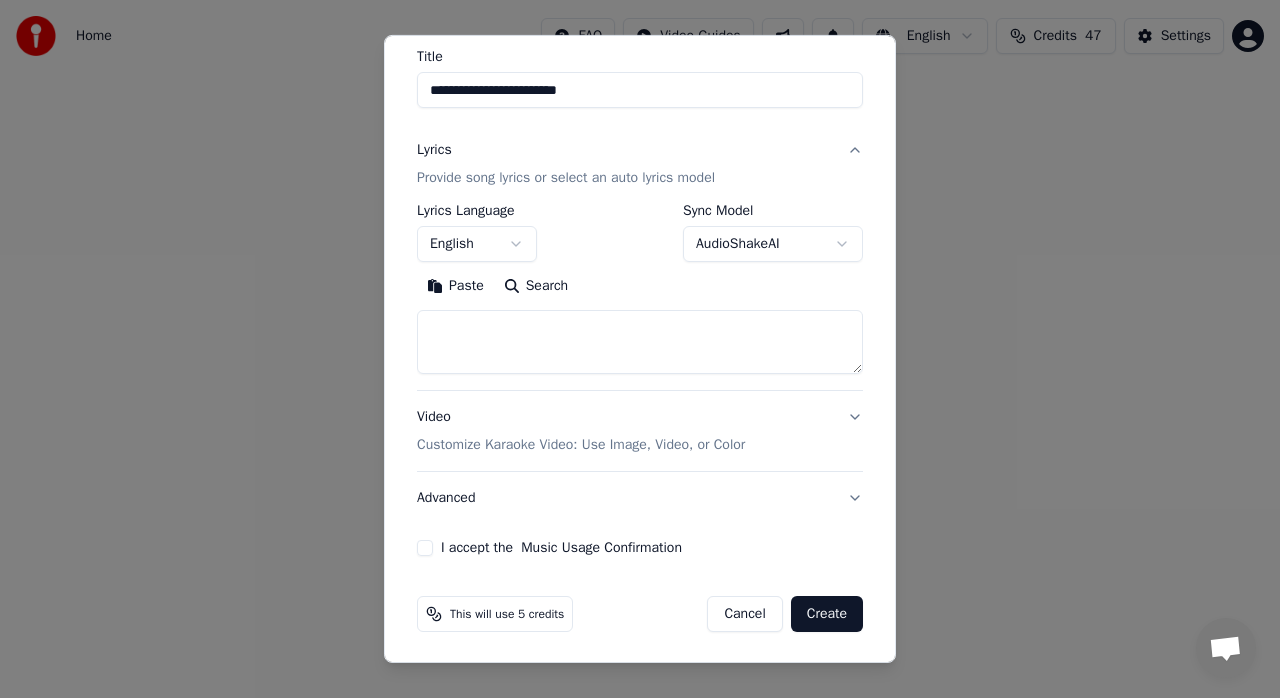 click on "I accept the   Music Usage Confirmation" at bounding box center [425, 548] 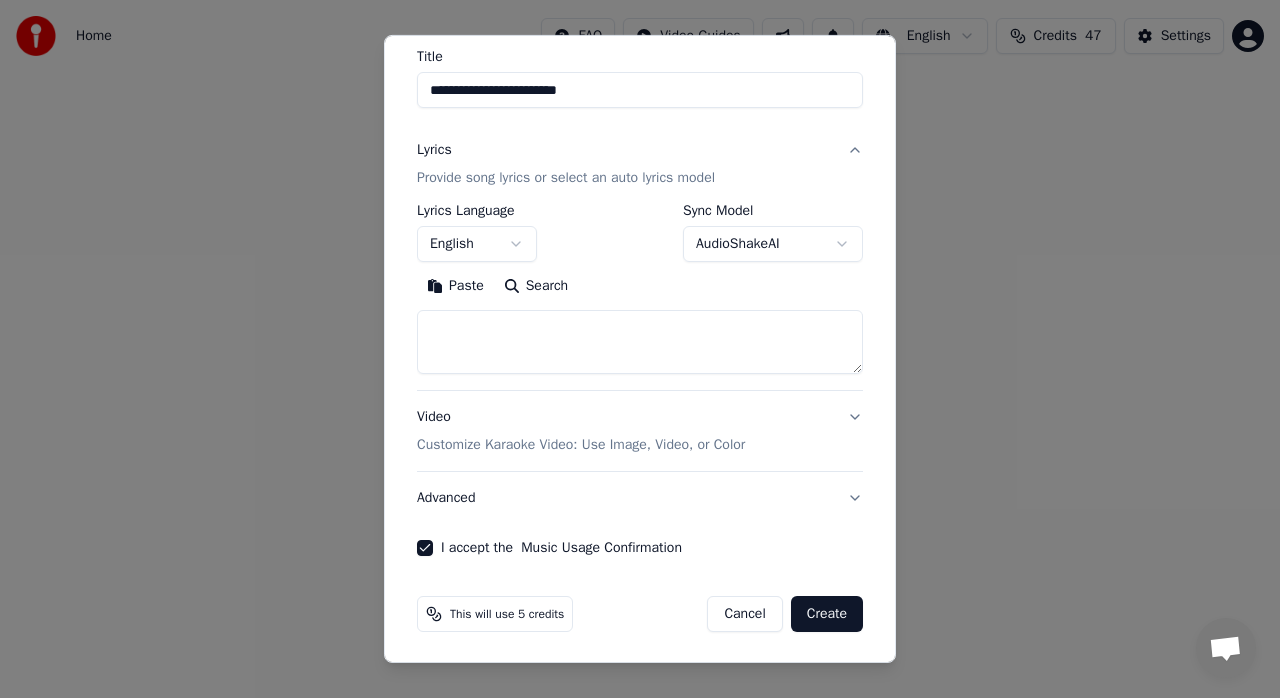 click on "Create" at bounding box center (827, 614) 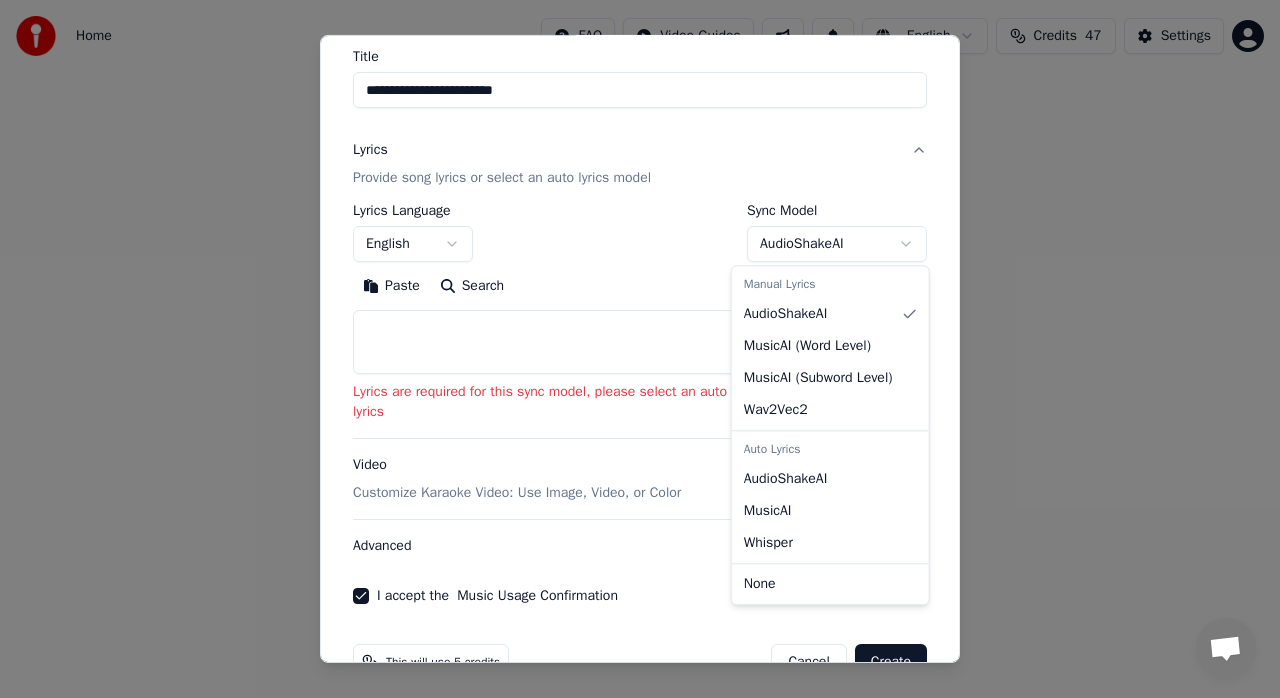 click on "**********" at bounding box center (640, 212) 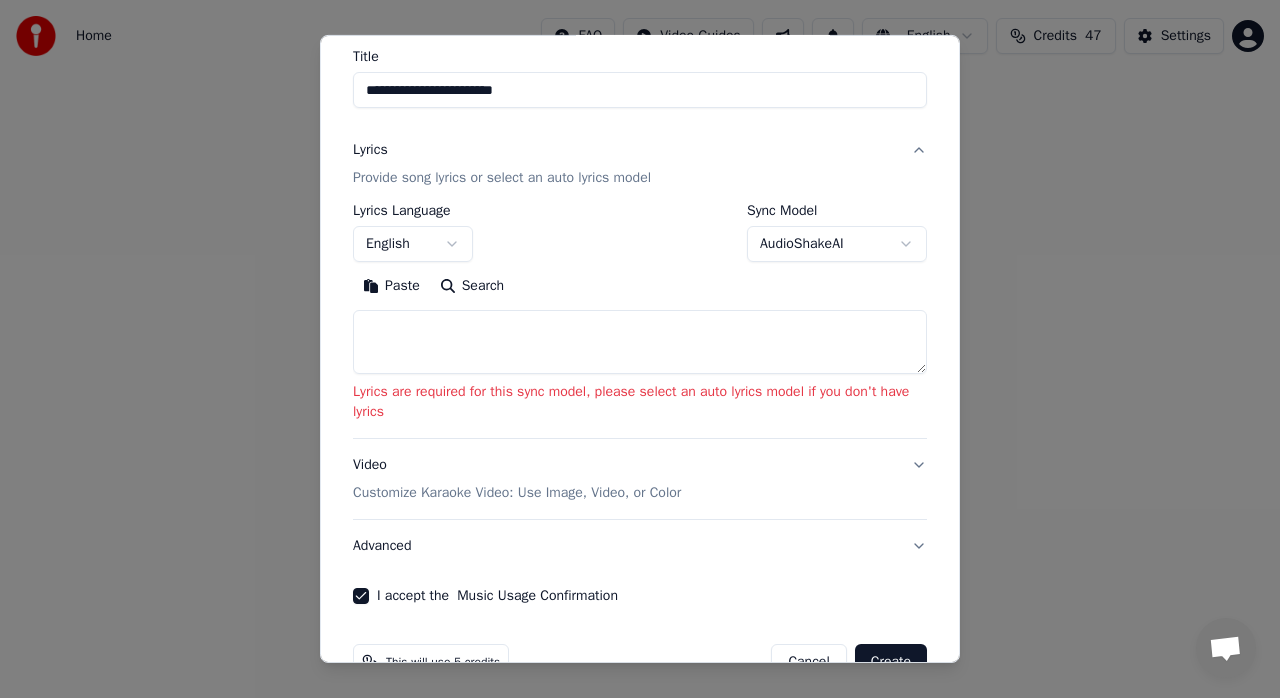 click on "Create" at bounding box center (891, 662) 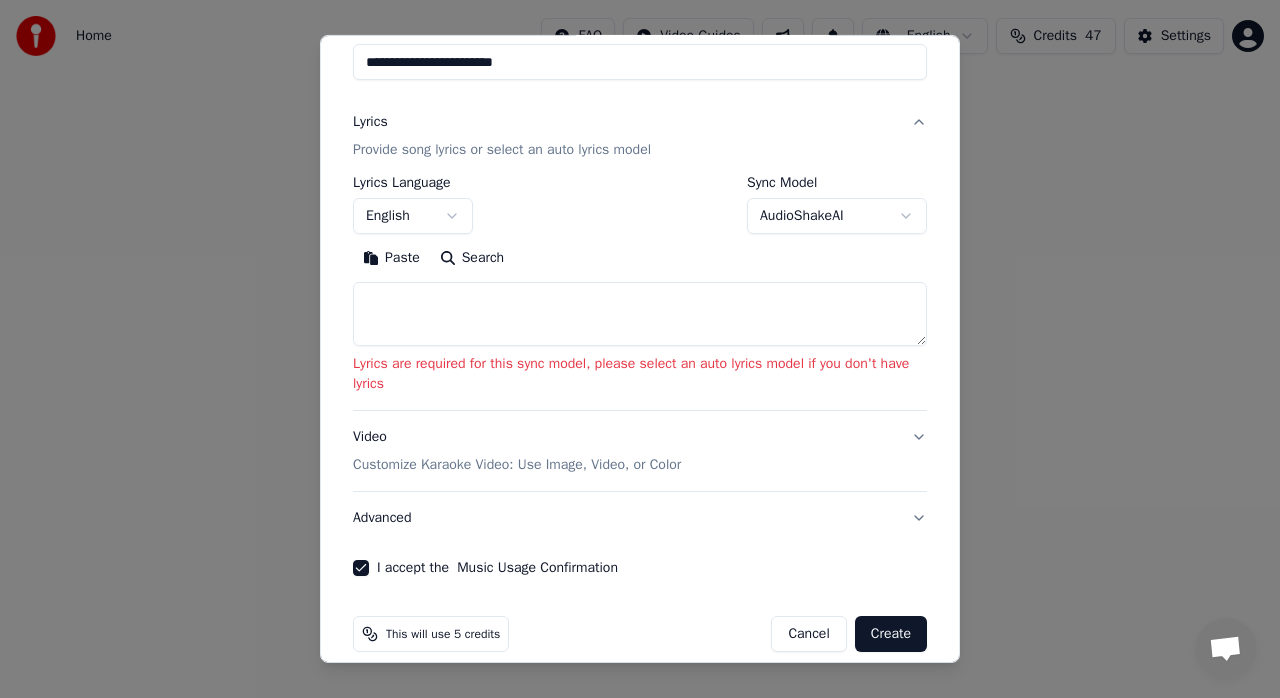 scroll, scrollTop: 212, scrollLeft: 0, axis: vertical 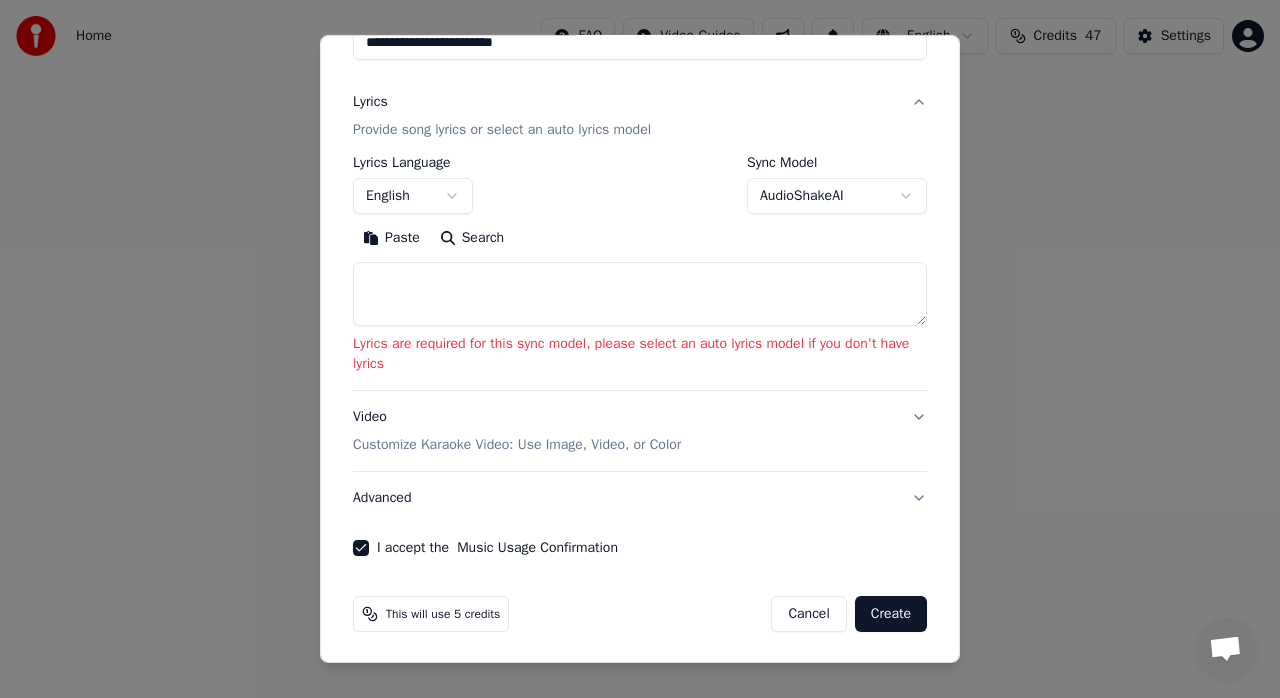 click on "Create" at bounding box center (891, 614) 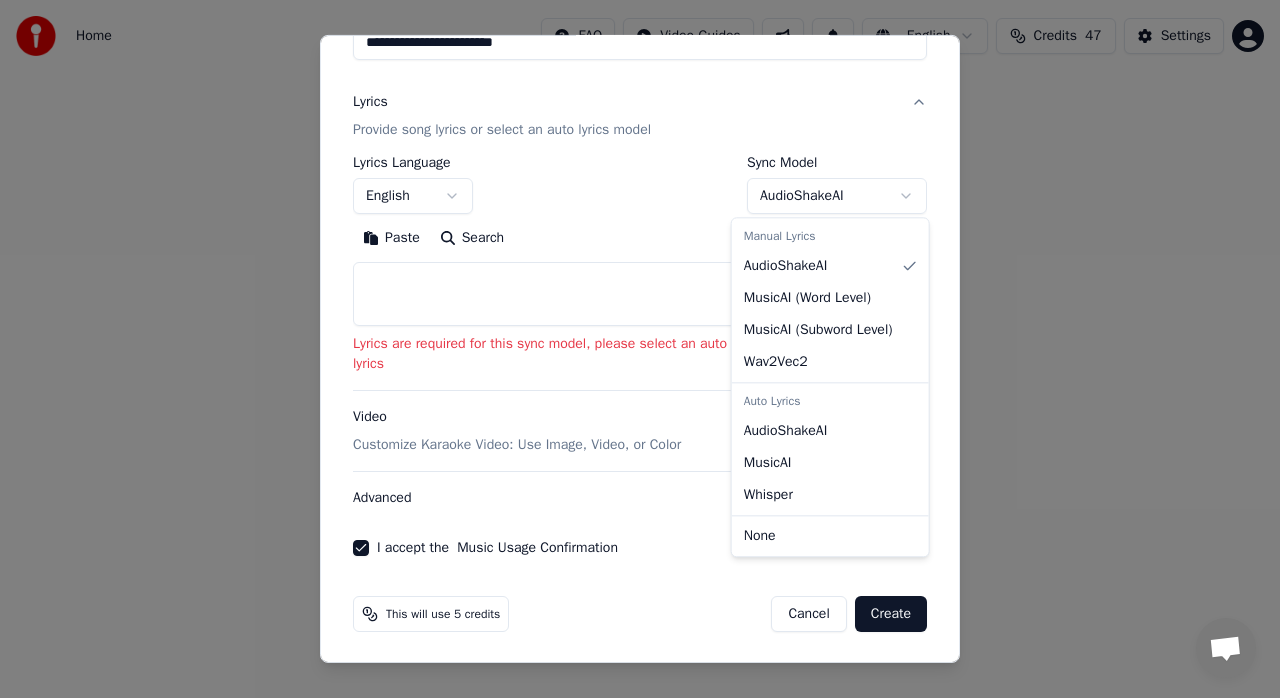 select on "**********" 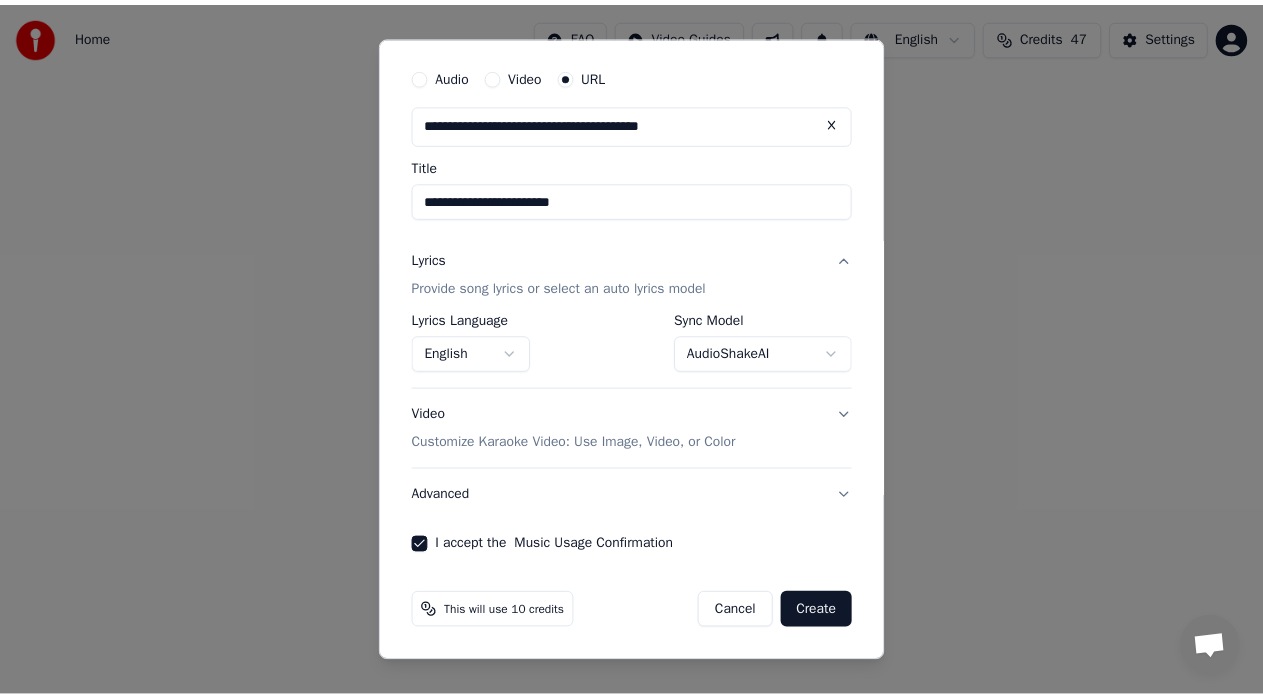 scroll, scrollTop: 52, scrollLeft: 0, axis: vertical 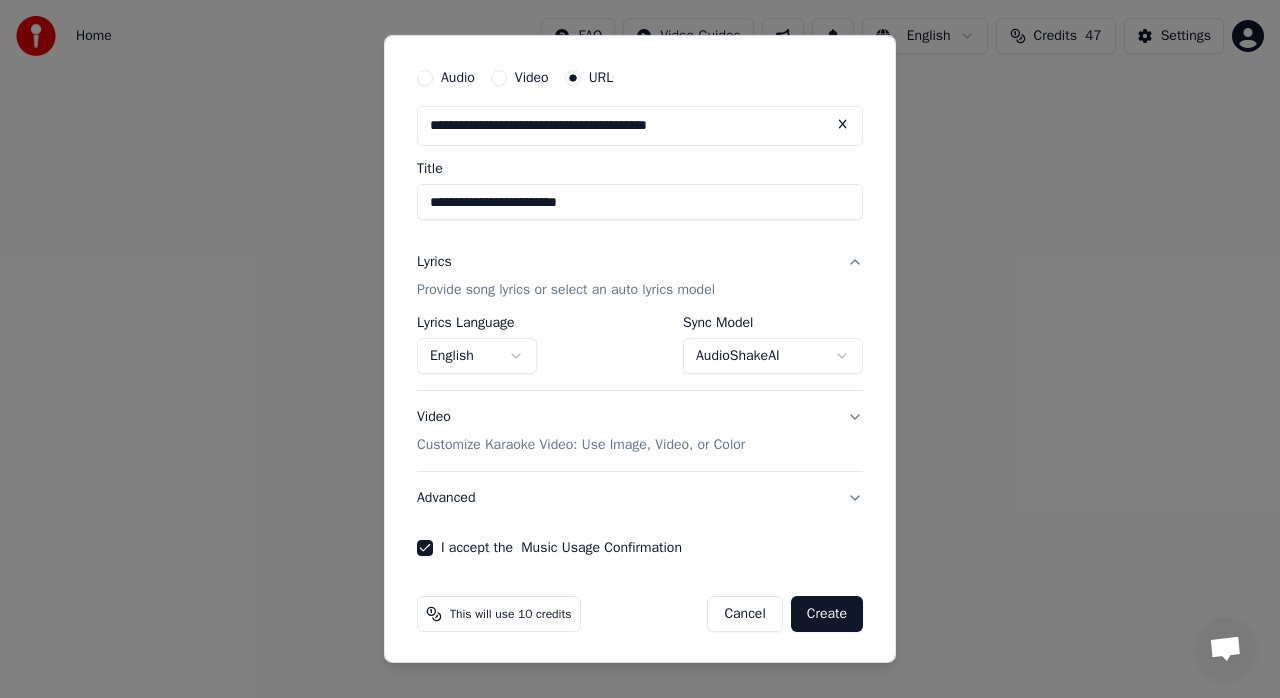 click on "Create" at bounding box center [827, 614] 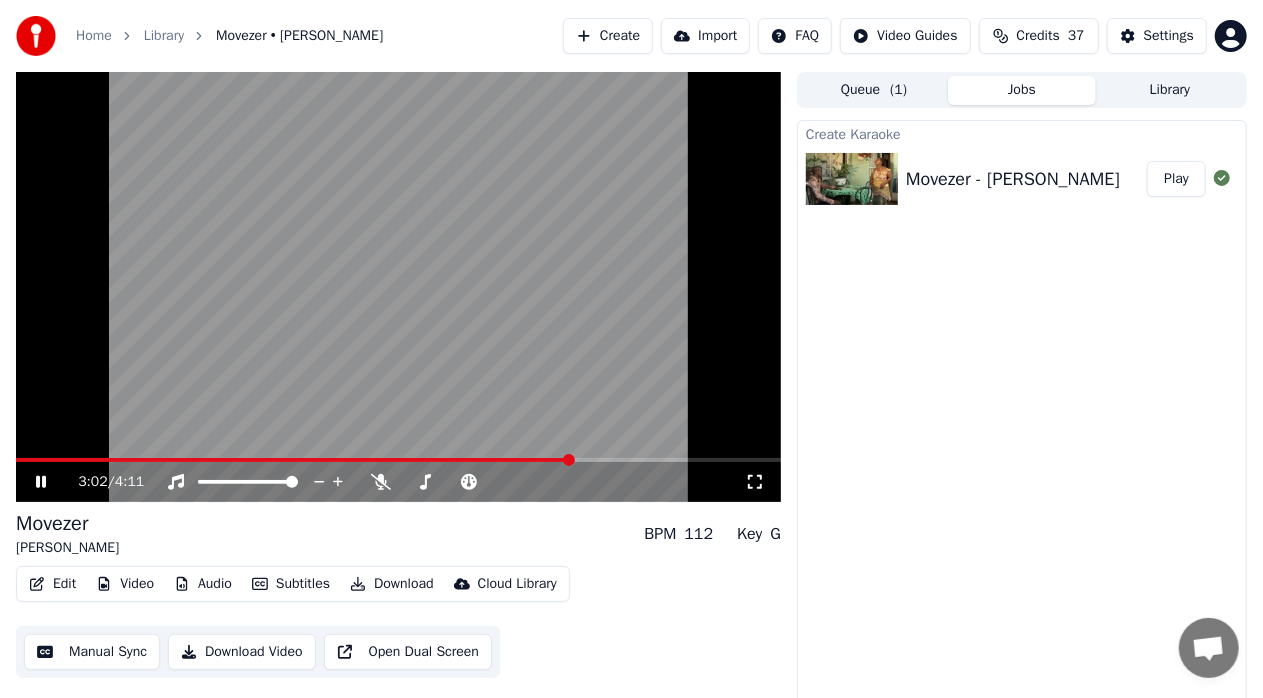 click 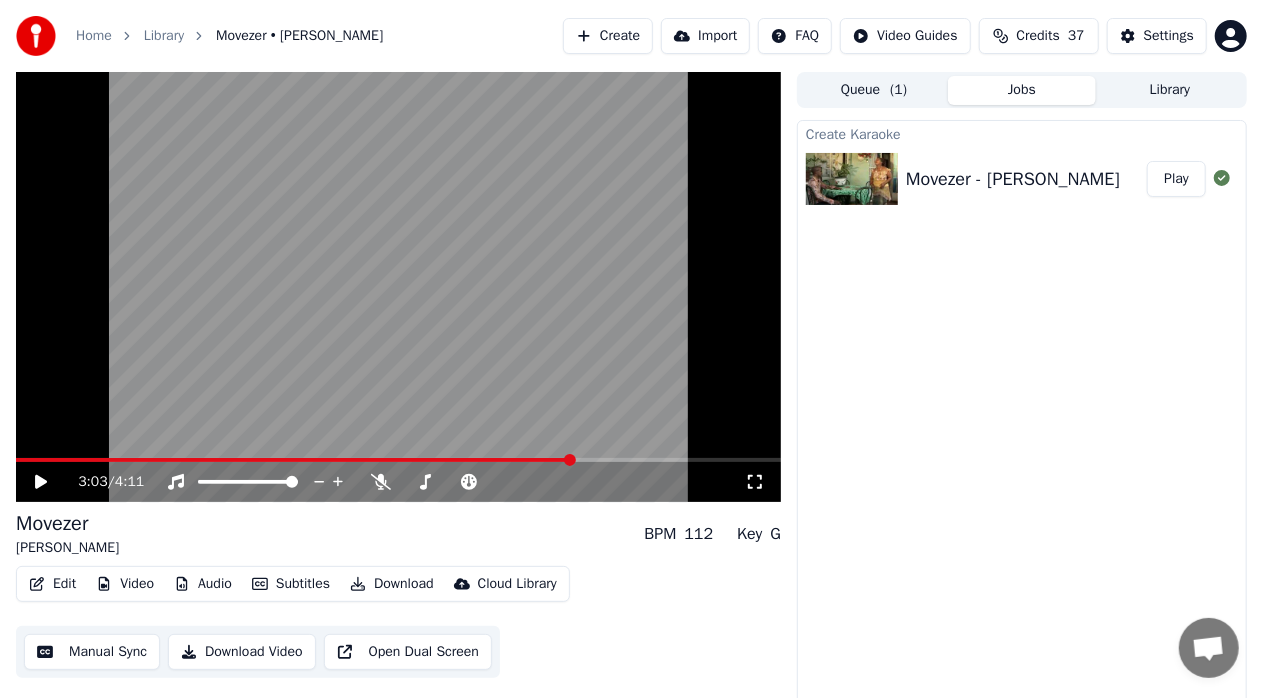 click 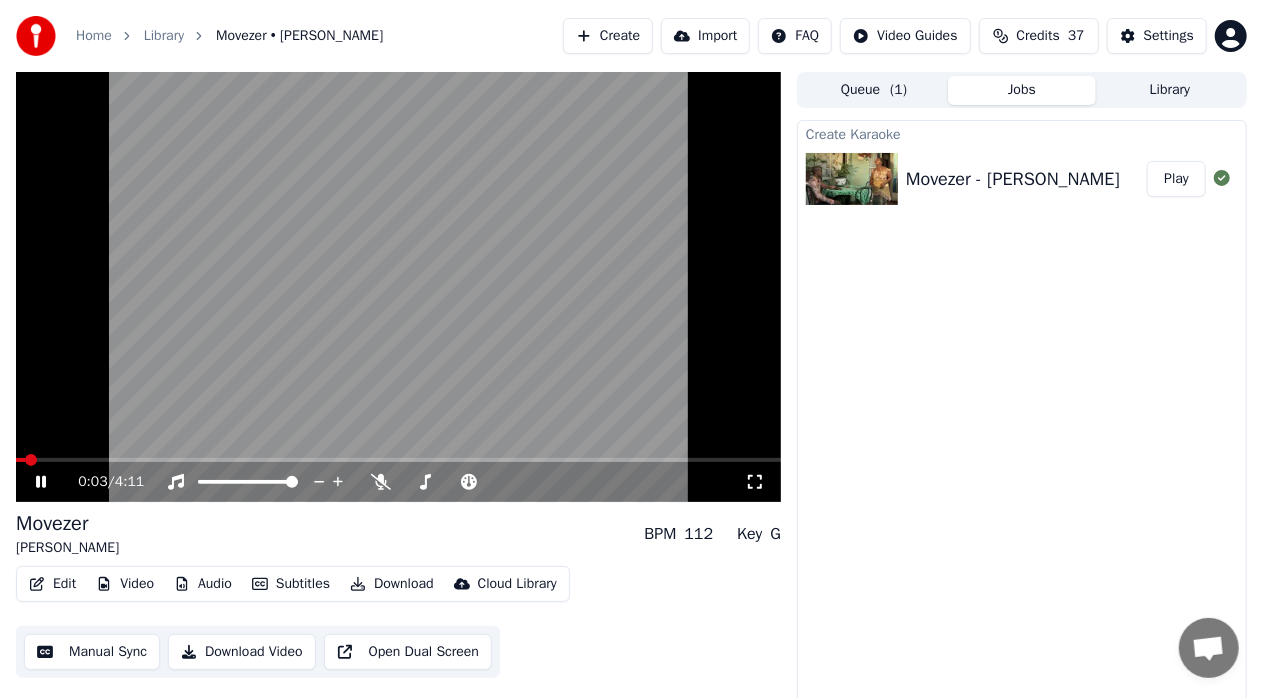 click at bounding box center (20, 460) 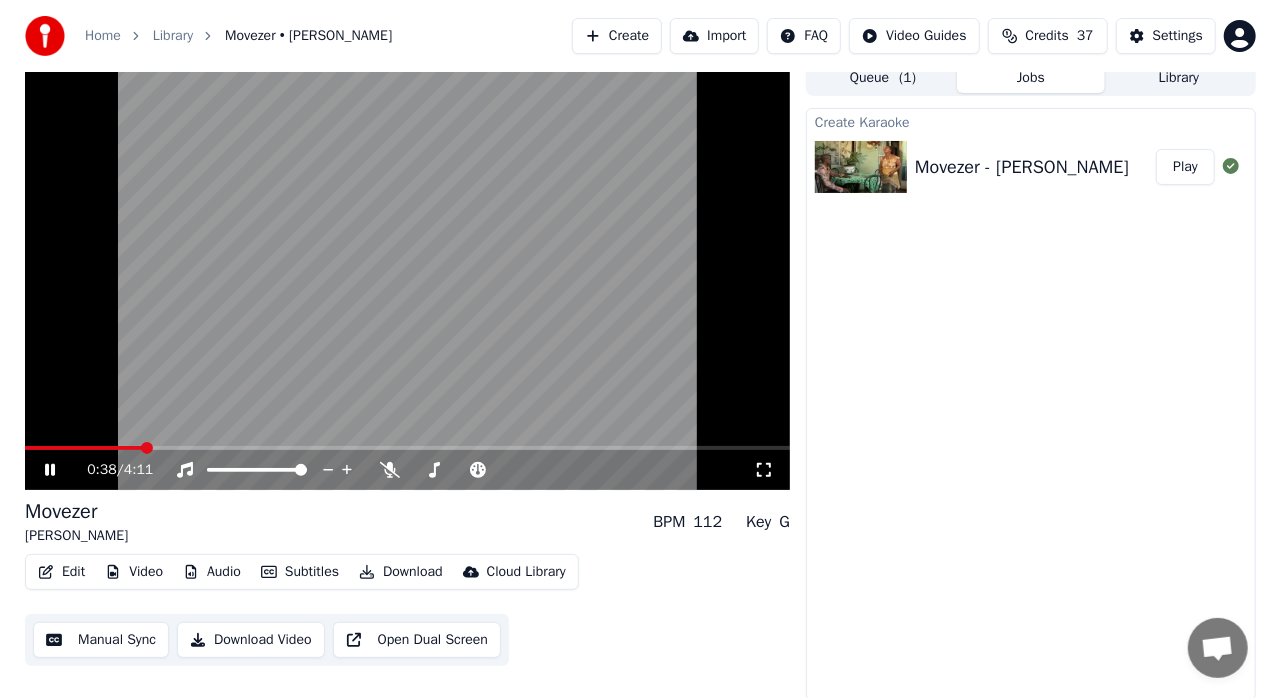 scroll, scrollTop: 15, scrollLeft: 0, axis: vertical 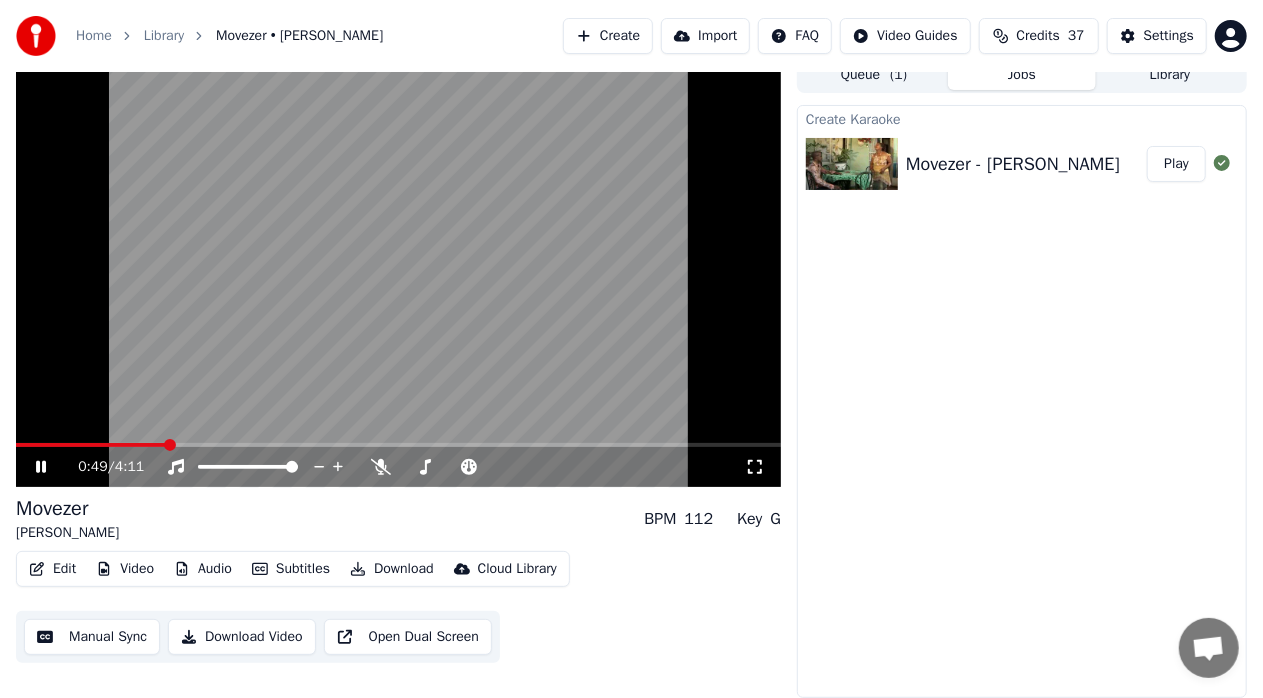 click 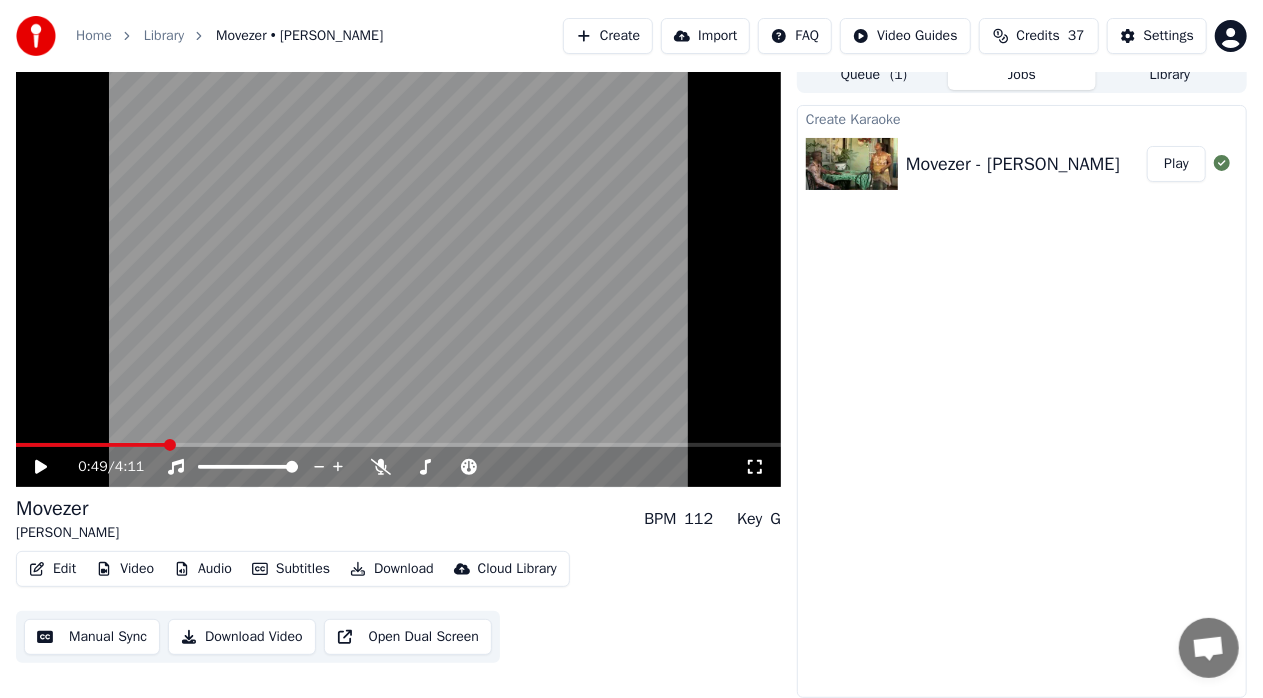 click on "Edit" at bounding box center [52, 569] 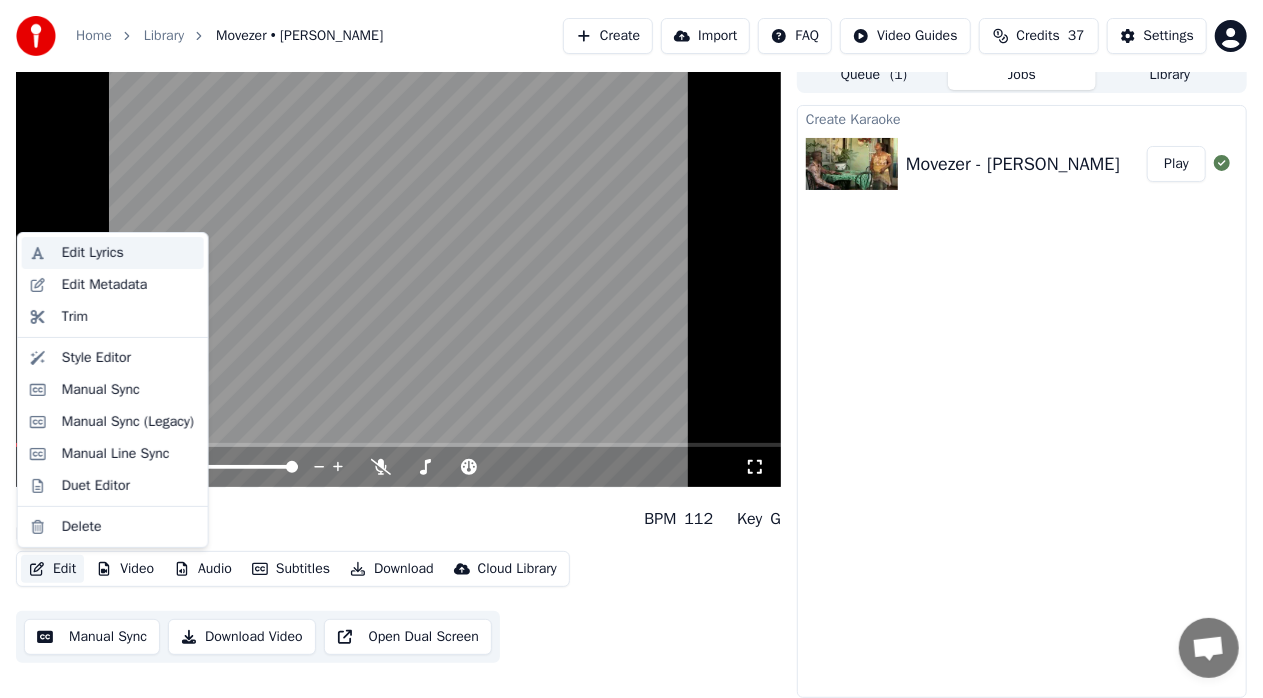 click on "Edit Lyrics" at bounding box center (93, 253) 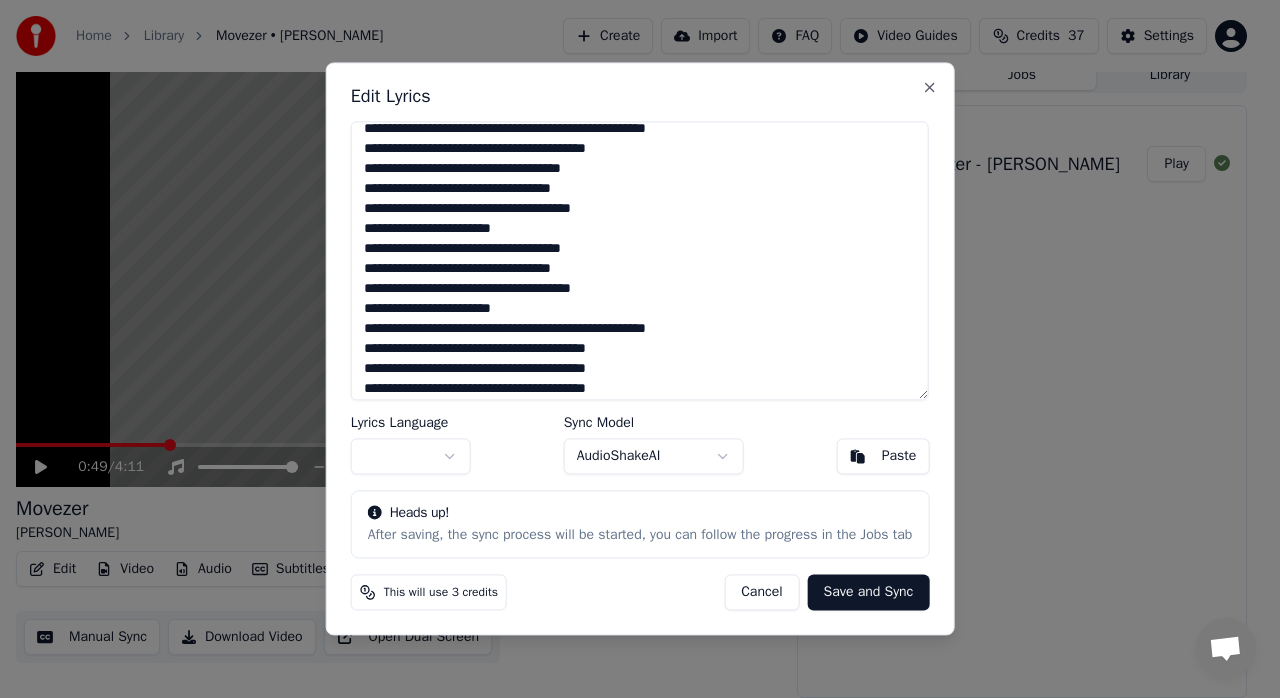 scroll, scrollTop: 280, scrollLeft: 0, axis: vertical 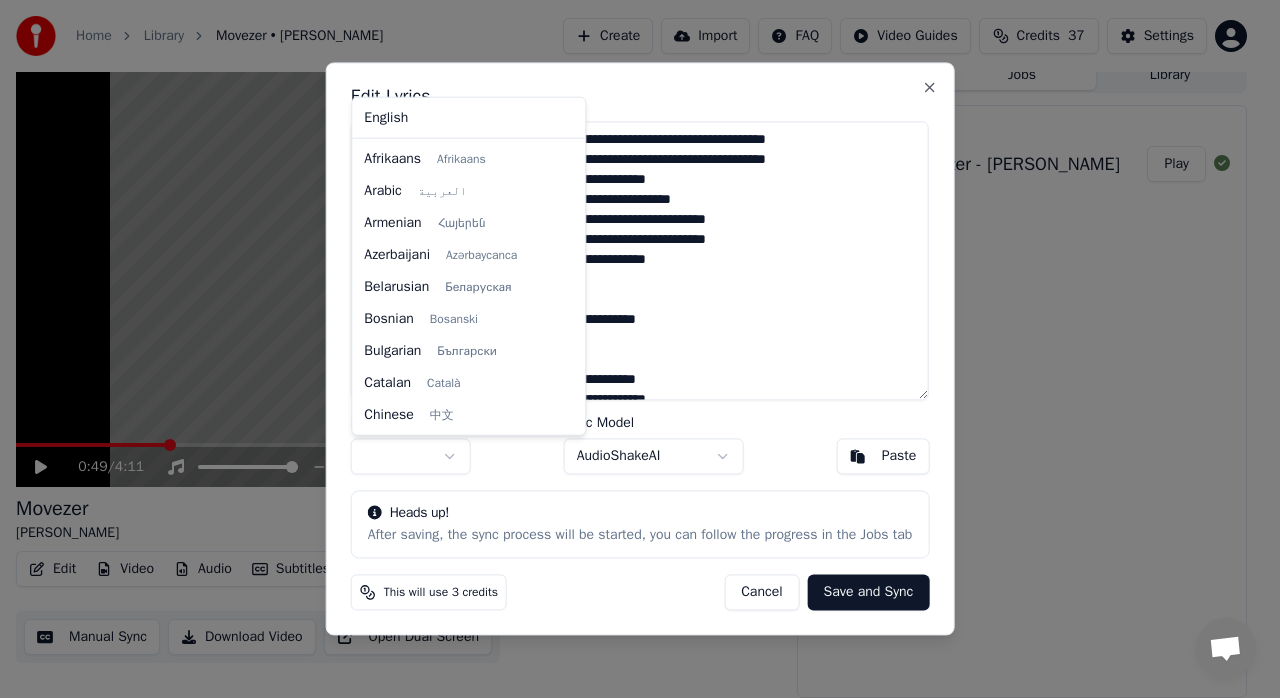click on "Home Library Movezer • Nancy Dérougère Create Import FAQ Video Guides Credits 37 Settings 0:49  /  4:11 Movezer Nancy Dérougère BPM 112 Key G Edit Video Audio Subtitles Download Cloud Library Manual Sync Download Video Open Dual Screen Queue ( 1 ) Jobs Library Create Karaoke Movezer - Nancy Dérougère Play Edit Lyrics Lyrics Language Sync Model AudioShakeAI Paste Heads up! After saving, the sync process will be started, you can follow the progress in the Jobs tab This will use 3 credits Cancel Save and Sync Close English Afrikaans Afrikaans Arabic العربية Armenian Հայերեն Azerbaijani Azərbaycanca Belarusian Беларуская Bosnian Bosanski Bulgarian Български Catalan Català Chinese 中文 Croatian Hrvatski Czech Čeština Danish Dansk Dutch Nederlands Estonian Eesti Filipino Filipino Finnish Suomi French Français Galician Galego German Deutsch Greek Ελληνικά Hebrew עברית Hindi हिन्दी Hungarian Magyar Icelandic Íslenska Indonesian Bahasa Indonesia" at bounding box center [631, 334] 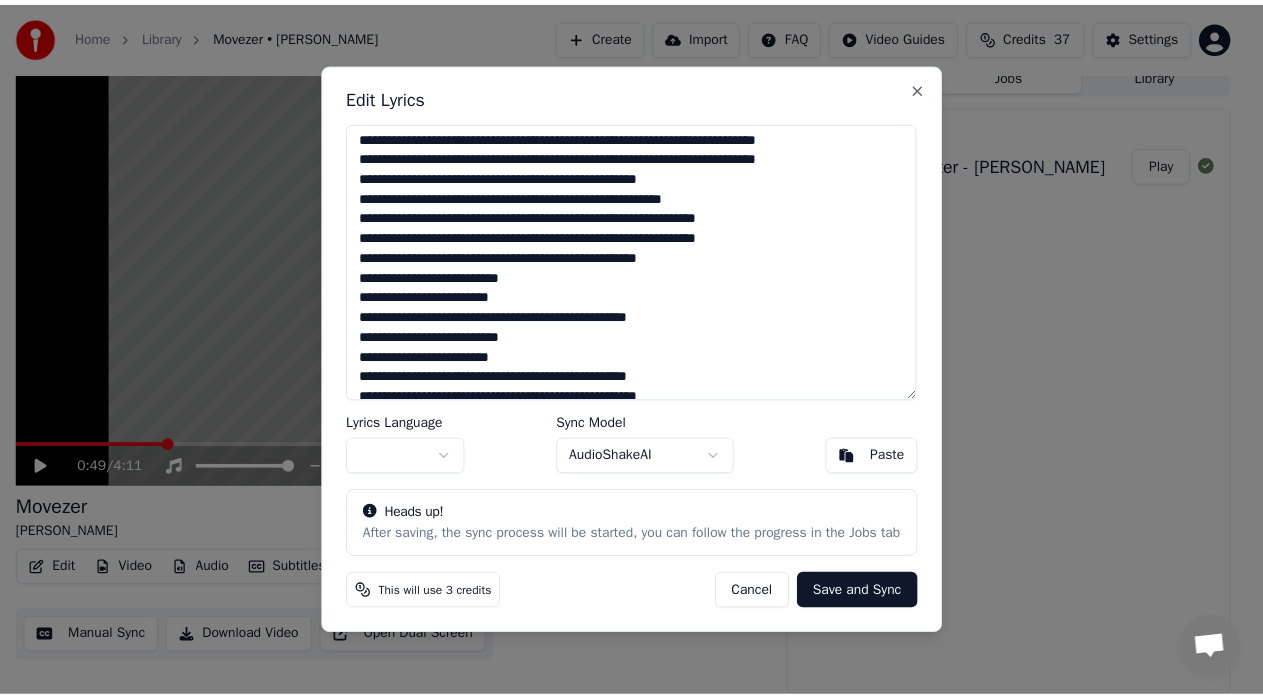 scroll, scrollTop: 0, scrollLeft: 0, axis: both 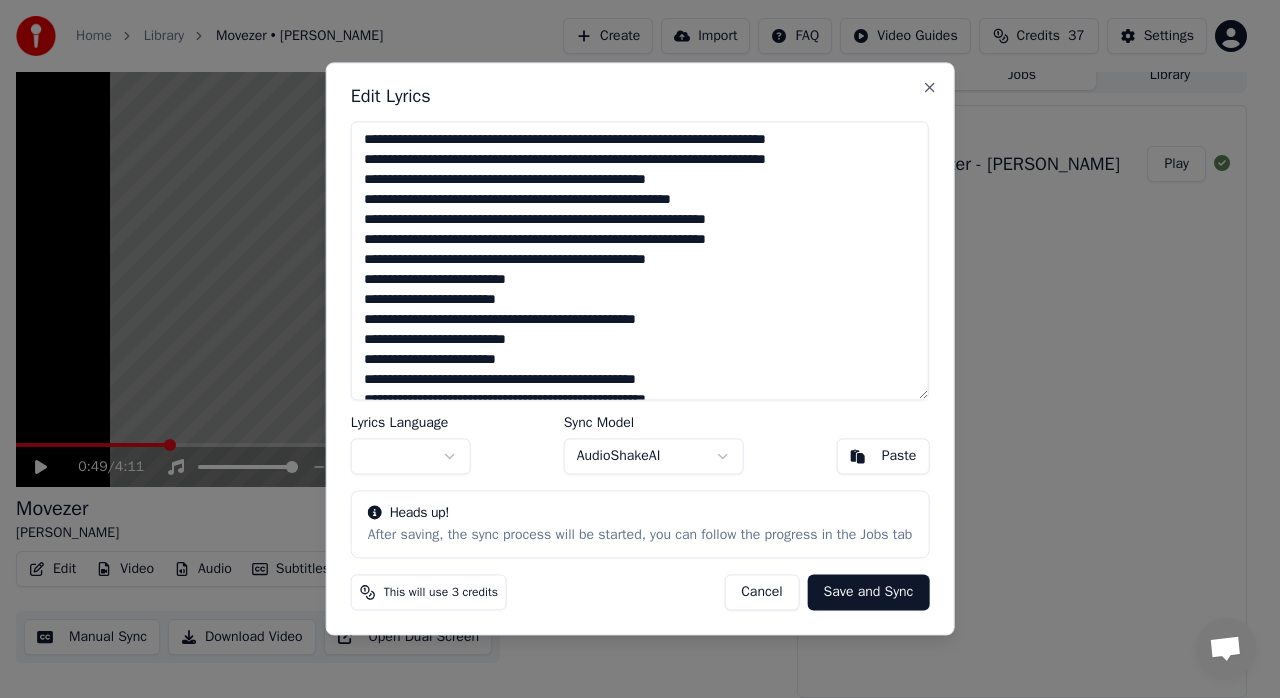 drag, startPoint x: 447, startPoint y: 144, endPoint x: 360, endPoint y: 136, distance: 87.36704 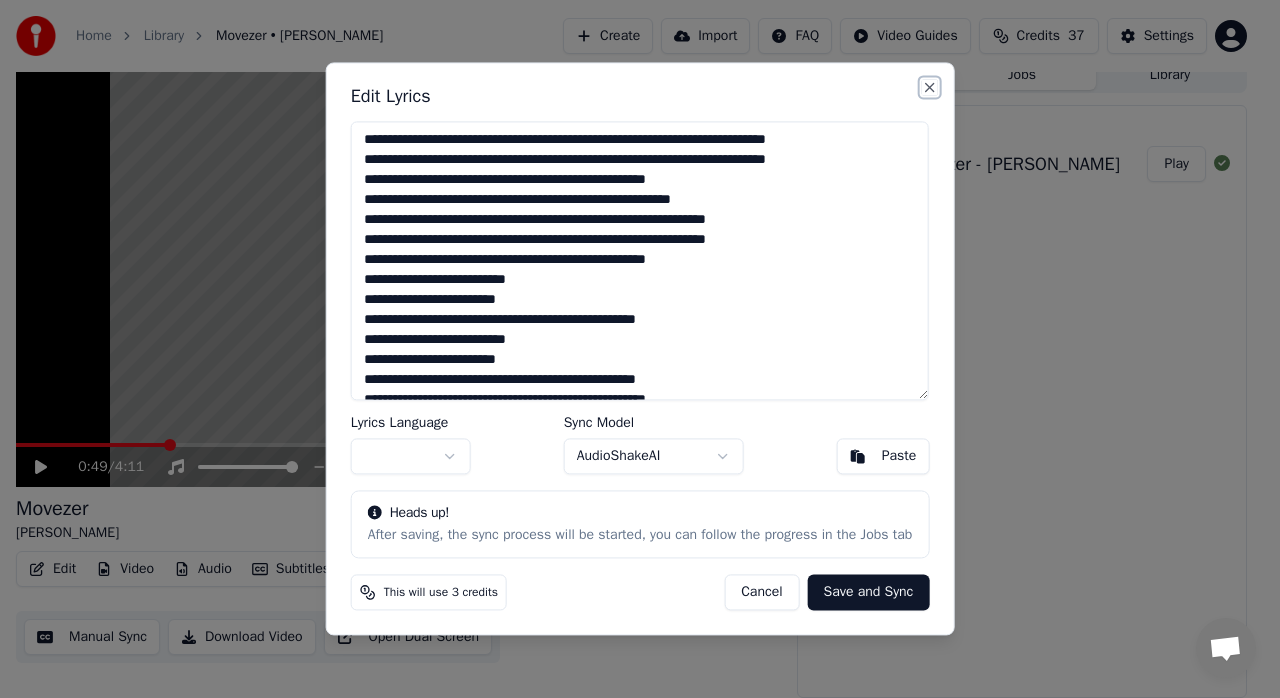click on "Close" at bounding box center (929, 87) 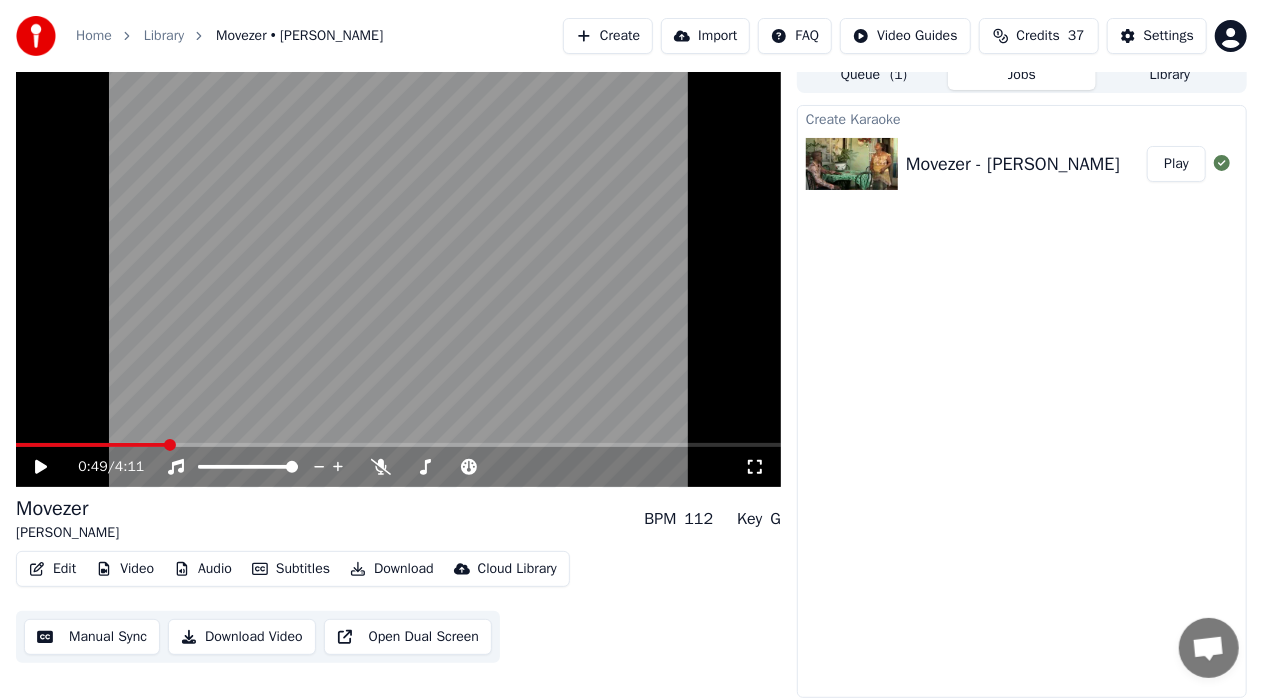 click on "Subtitles" at bounding box center (291, 569) 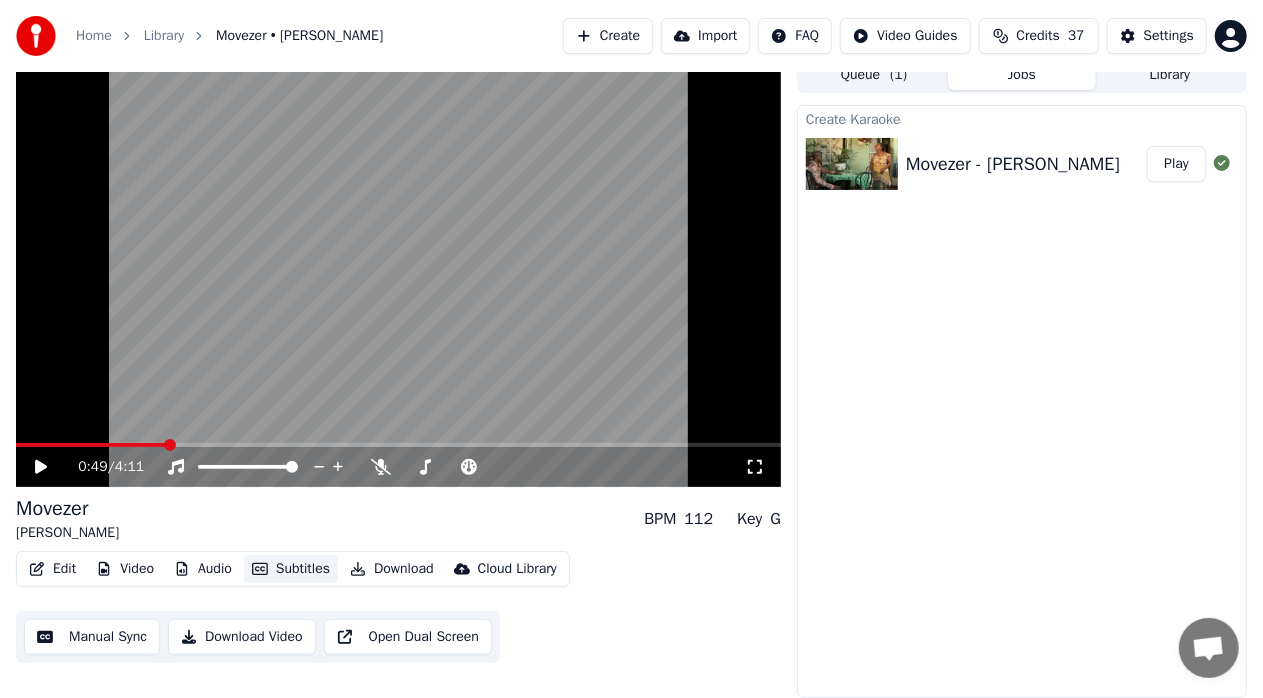click on "Subtitles" at bounding box center (291, 569) 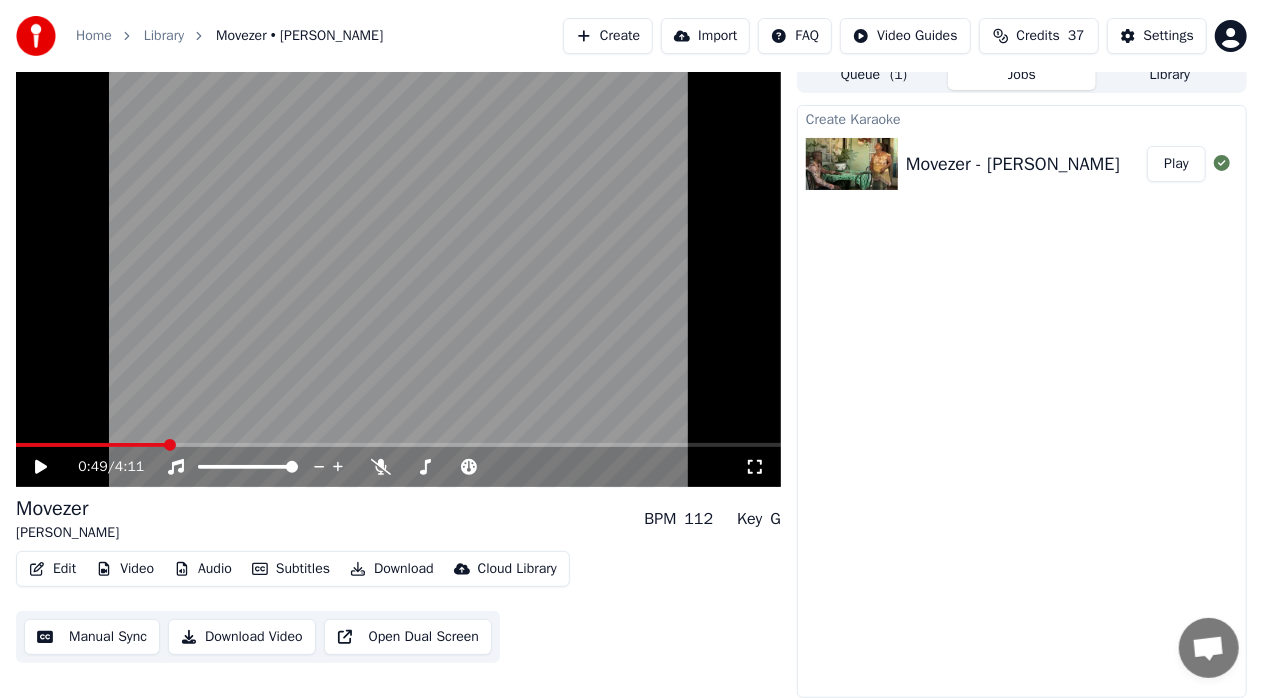 click on "Play" at bounding box center [1176, 164] 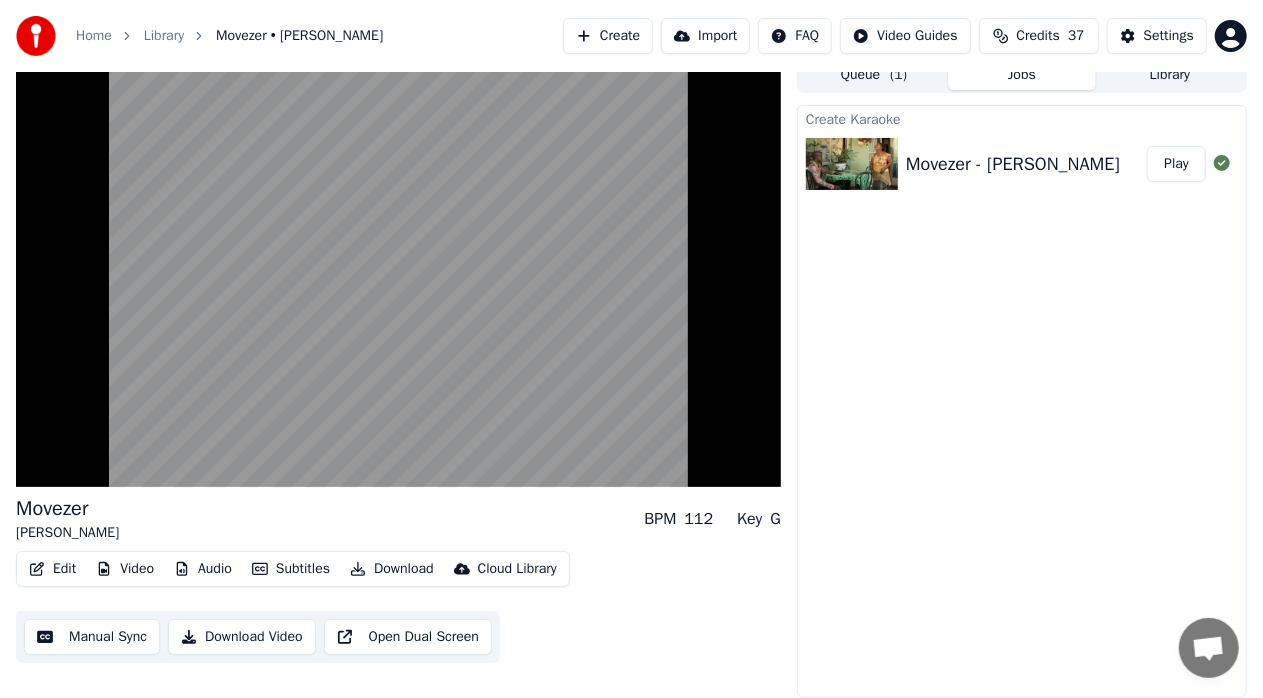 click on "Create Karaoke Movezer - Nancy Dérougère Play" at bounding box center (1022, 401) 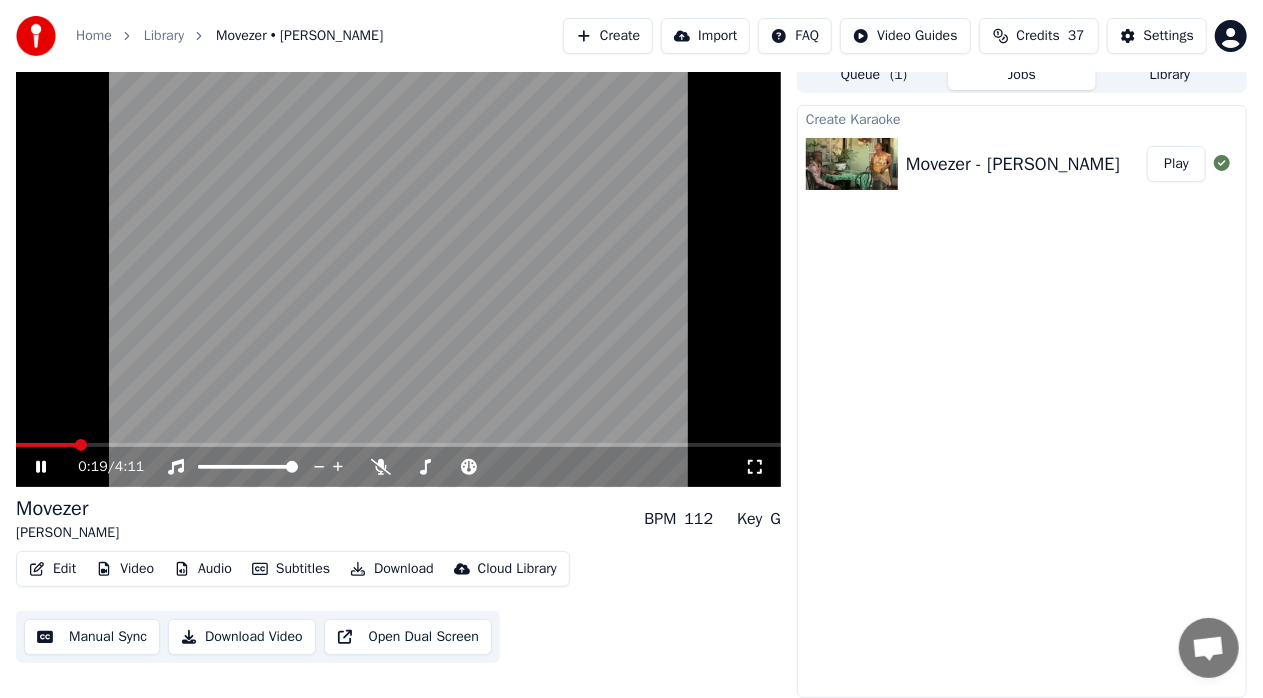 click 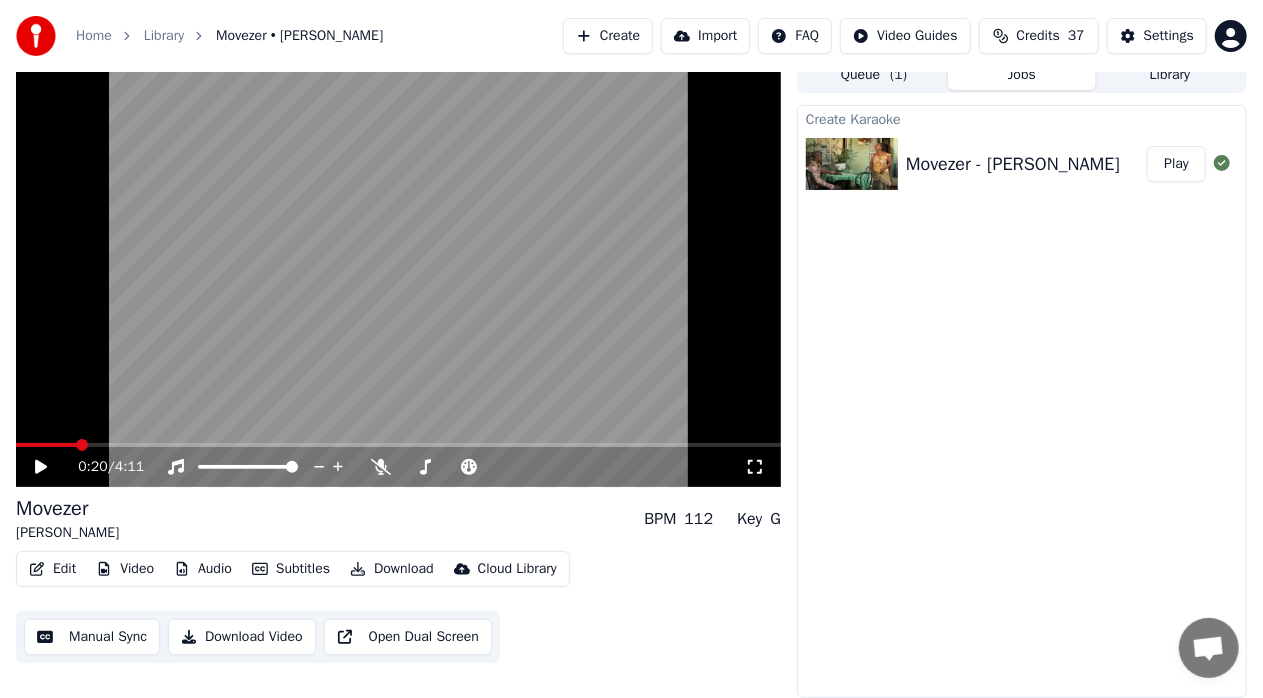 click on "Edit" at bounding box center [52, 569] 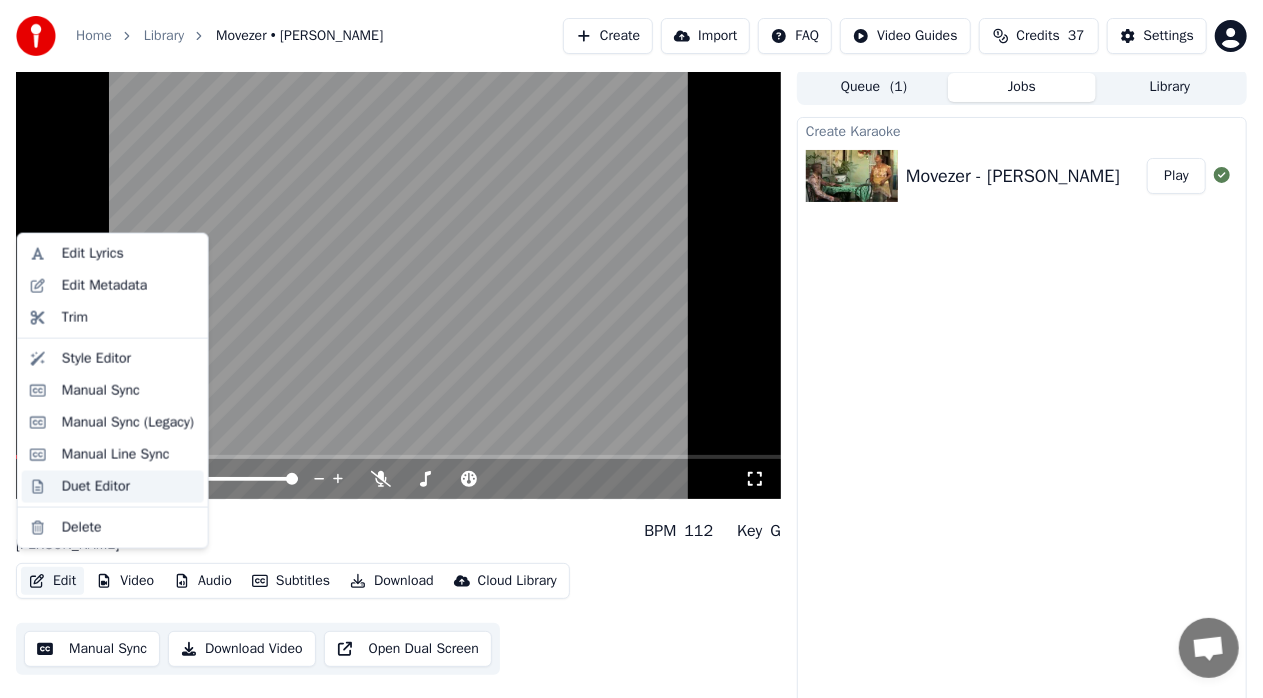 scroll, scrollTop: 0, scrollLeft: 0, axis: both 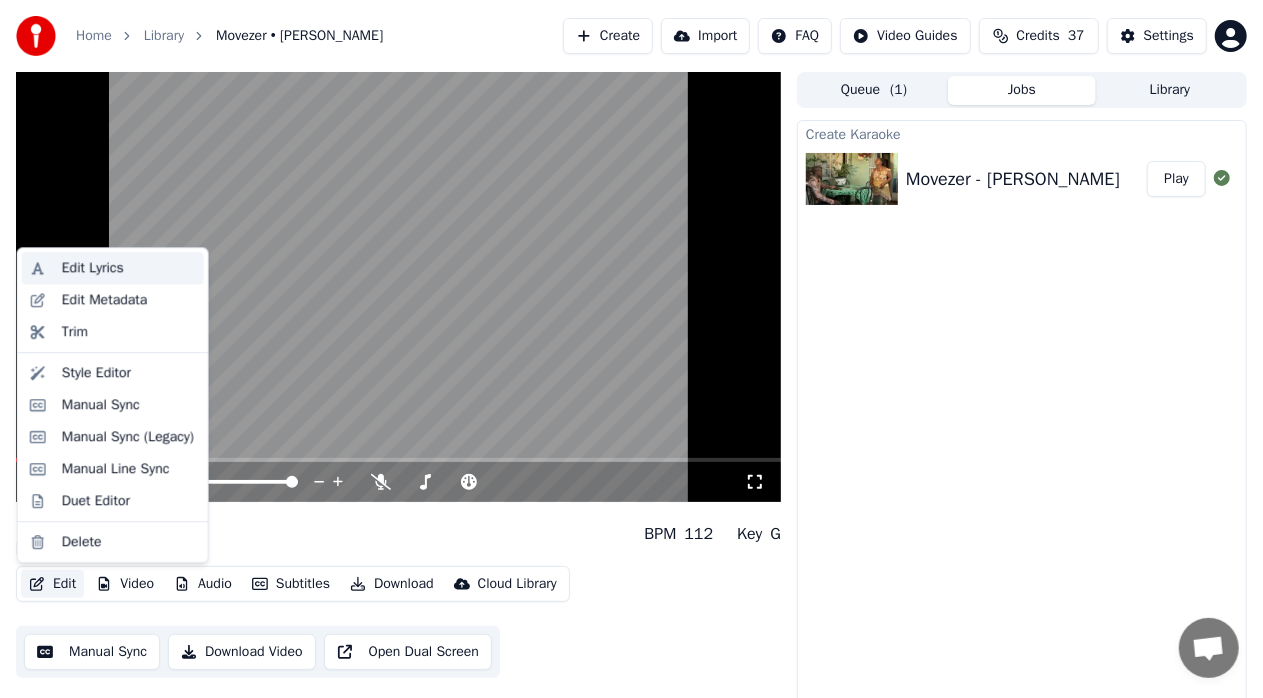 click on "Edit Lyrics" at bounding box center (93, 268) 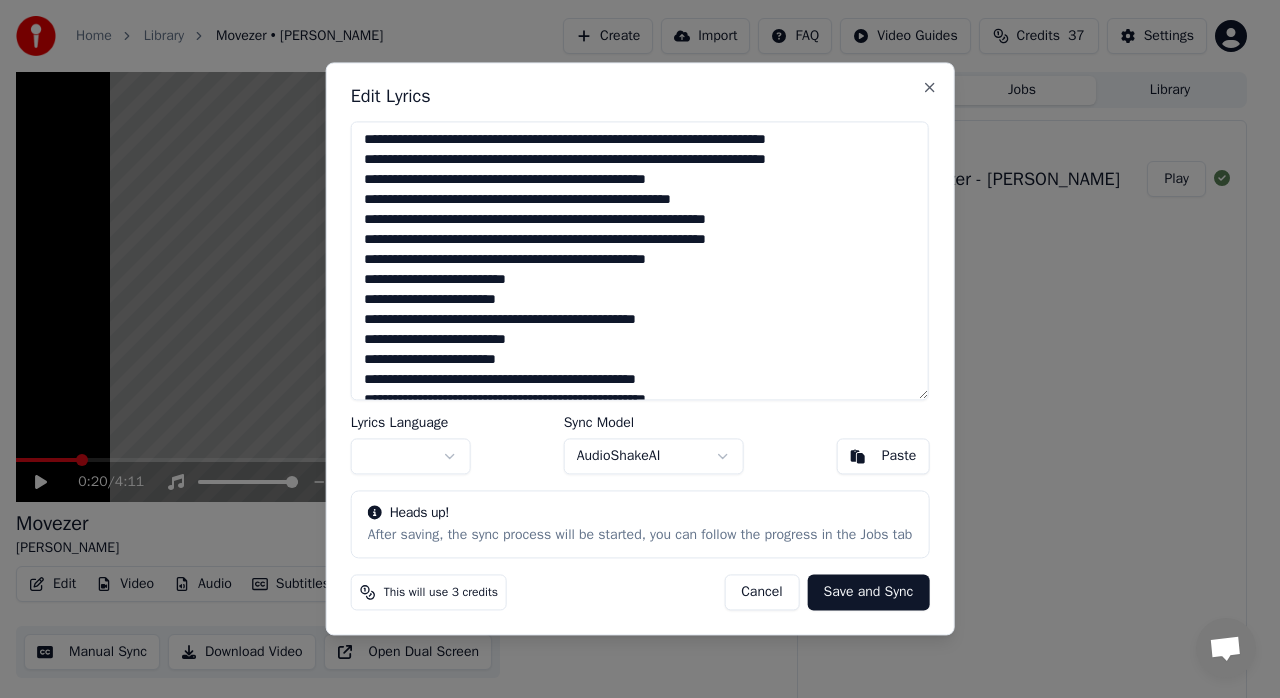 click on "Home Library Movezer • Nancy Dérougère Create Import FAQ Video Guides Credits 37 Settings 0:20  /  4:11 Movezer Nancy Dérougère BPM 112 Key G Edit Video Audio Subtitles Download Cloud Library Manual Sync Download Video Open Dual Screen Queue ( 1 ) Jobs Library Create Karaoke Movezer - Nancy Dérougère Play Edit Lyrics Lyrics Language Sync Model AudioShakeAI Paste Heads up! After saving, the sync process will be started, you can follow the progress in the Jobs tab This will use 3 credits Cancel Save and Sync Close Paste Paste" at bounding box center [631, 349] 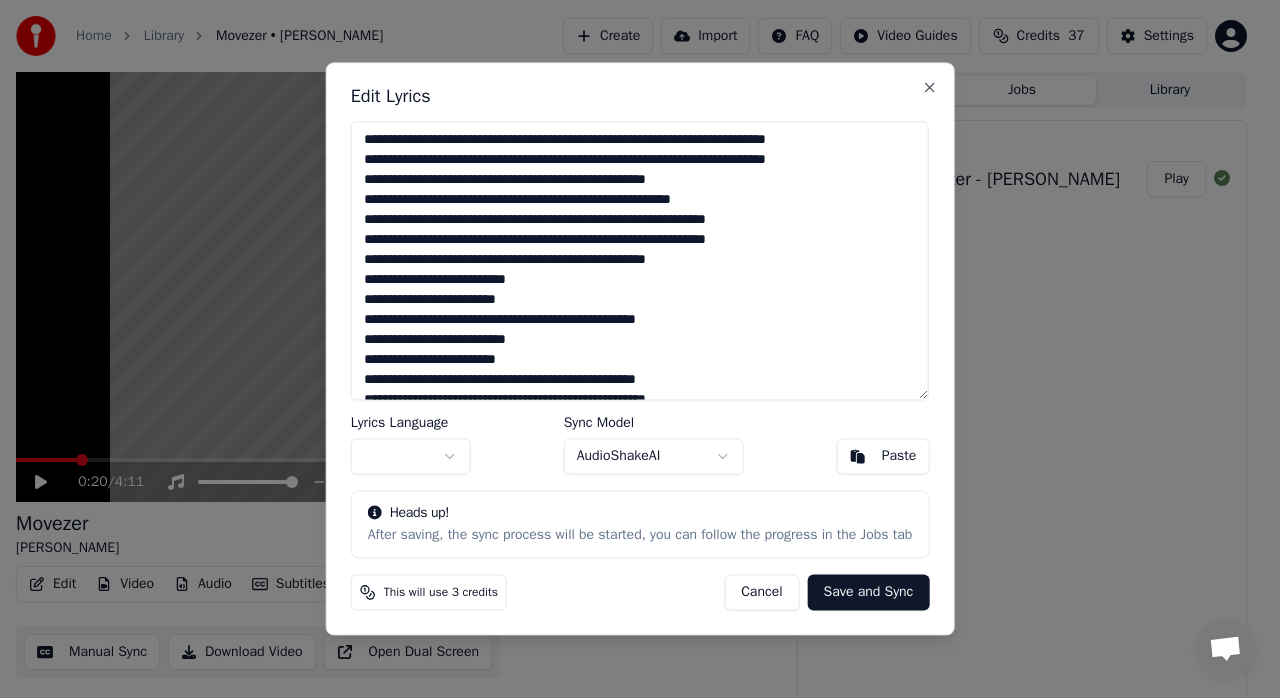 click on "Home Library Movezer • Nancy Dérougère Create Import FAQ Video Guides Credits 37 Settings 0:20  /  4:11 Movezer Nancy Dérougère BPM 112 Key G Edit Video Audio Subtitles Download Cloud Library Manual Sync Download Video Open Dual Screen Queue ( 1 ) Jobs Library Create Karaoke Movezer - Nancy Dérougère Play Edit Lyrics Lyrics Language Sync Model AudioShakeAI Paste Heads up! After saving, the sync process will be started, you can follow the progress in the Jobs tab This will use 3 credits Cancel Save and Sync Close" at bounding box center [631, 349] 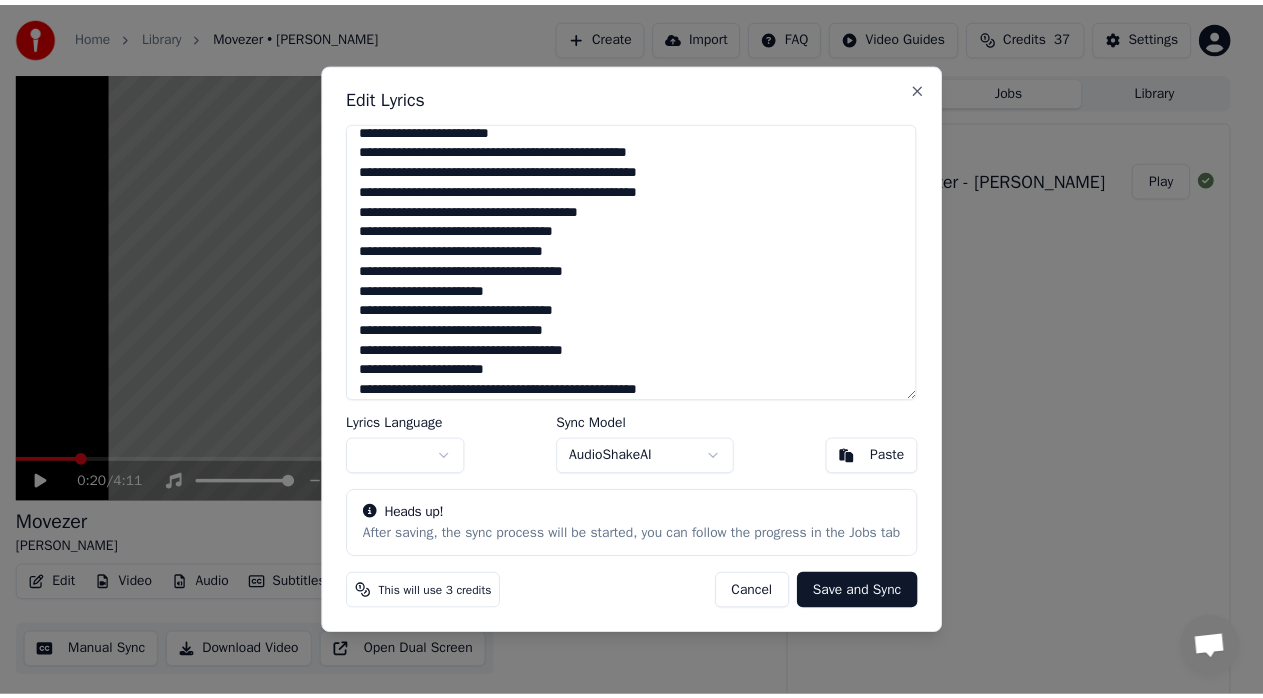 scroll, scrollTop: 138, scrollLeft: 0, axis: vertical 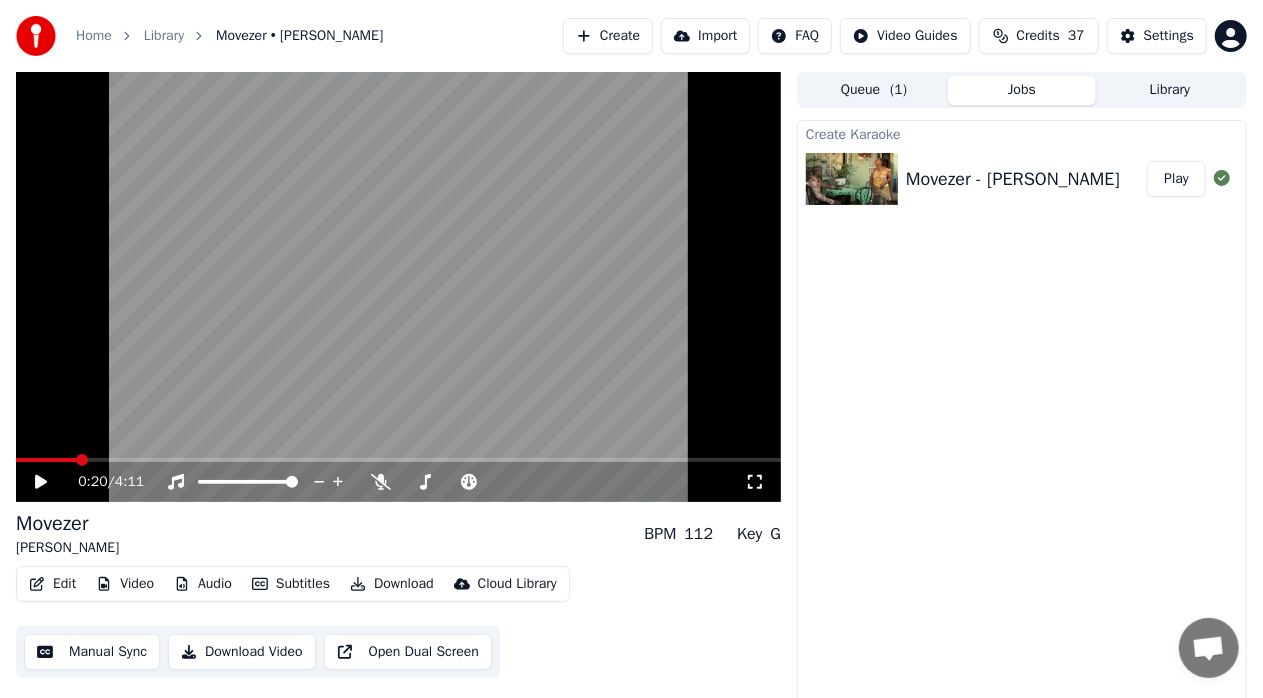 click on "Movezer - Nancy Dérougère" at bounding box center [1013, 179] 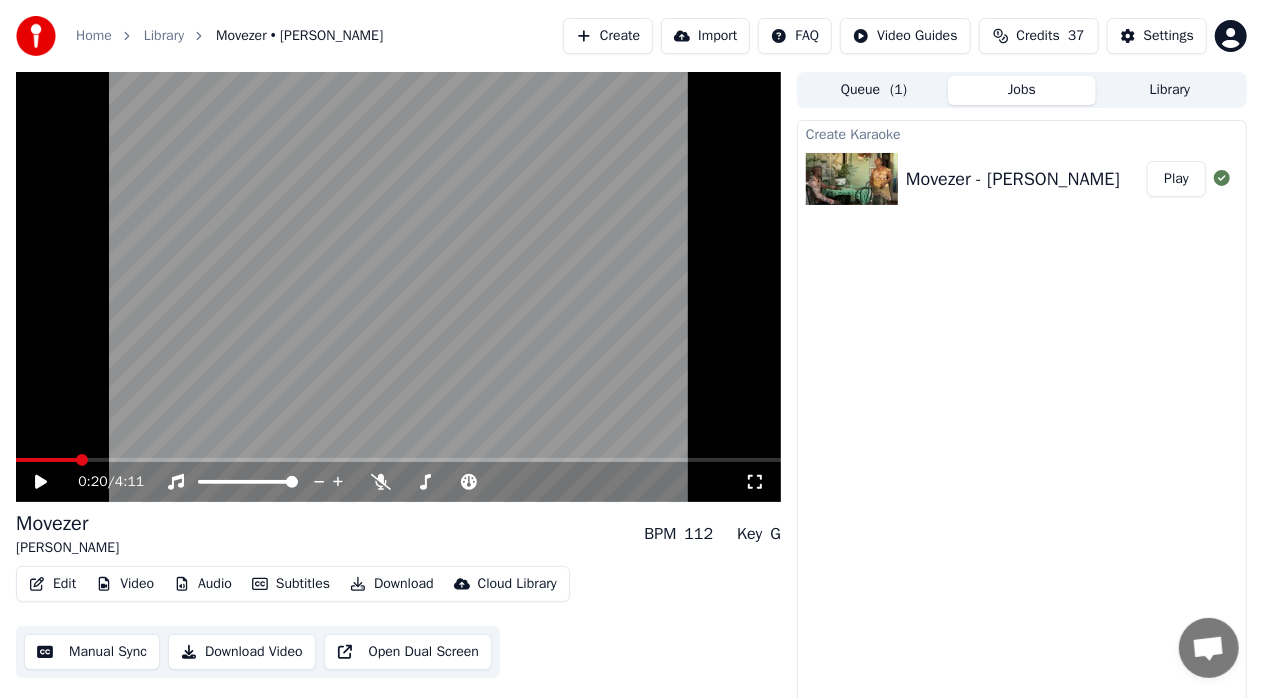 click 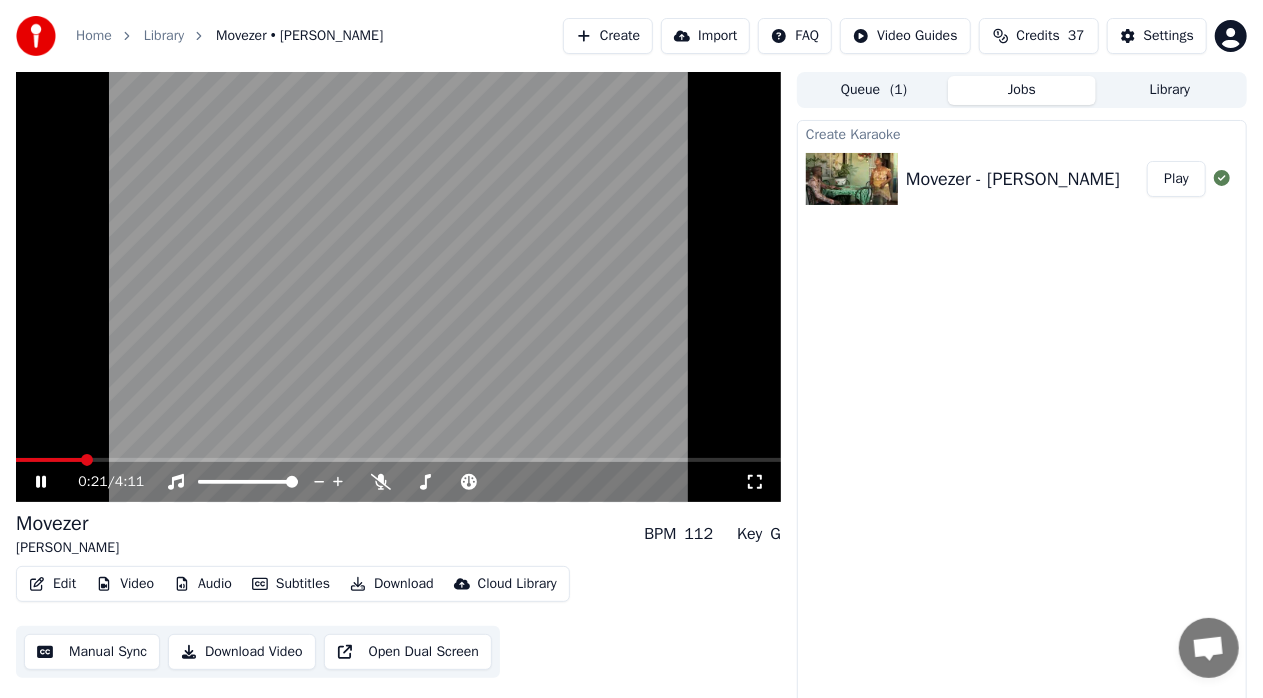 click 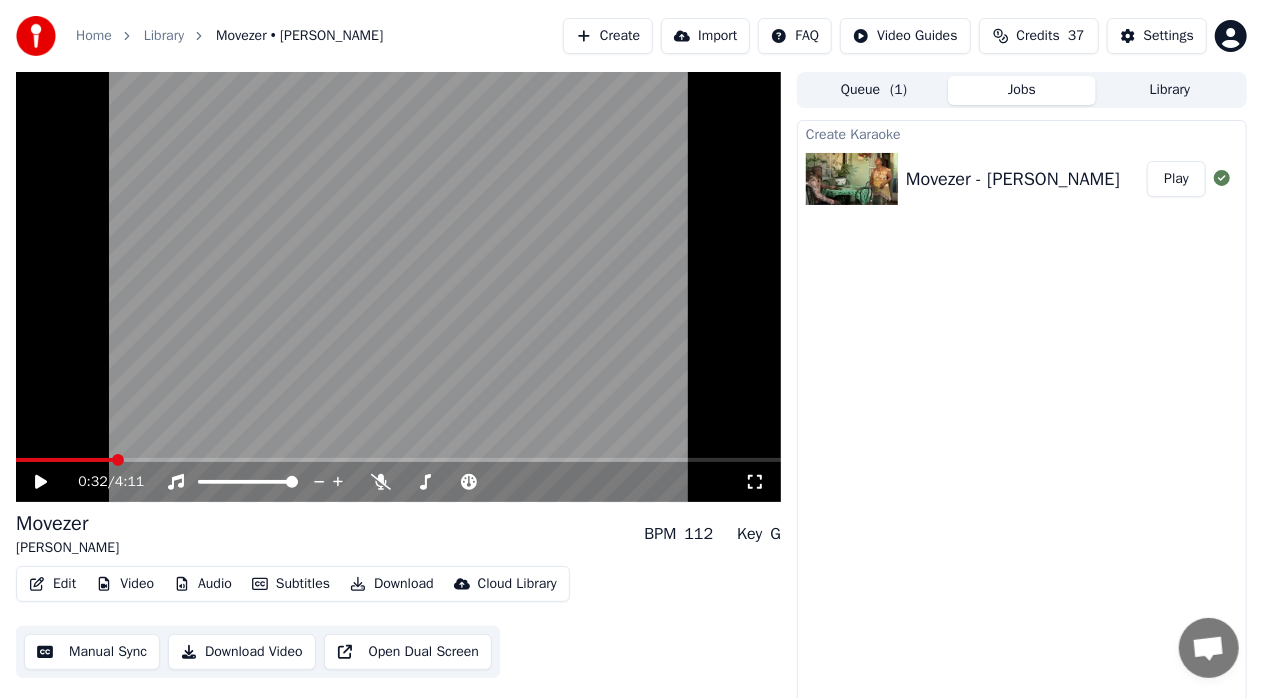 click at bounding box center [398, 460] 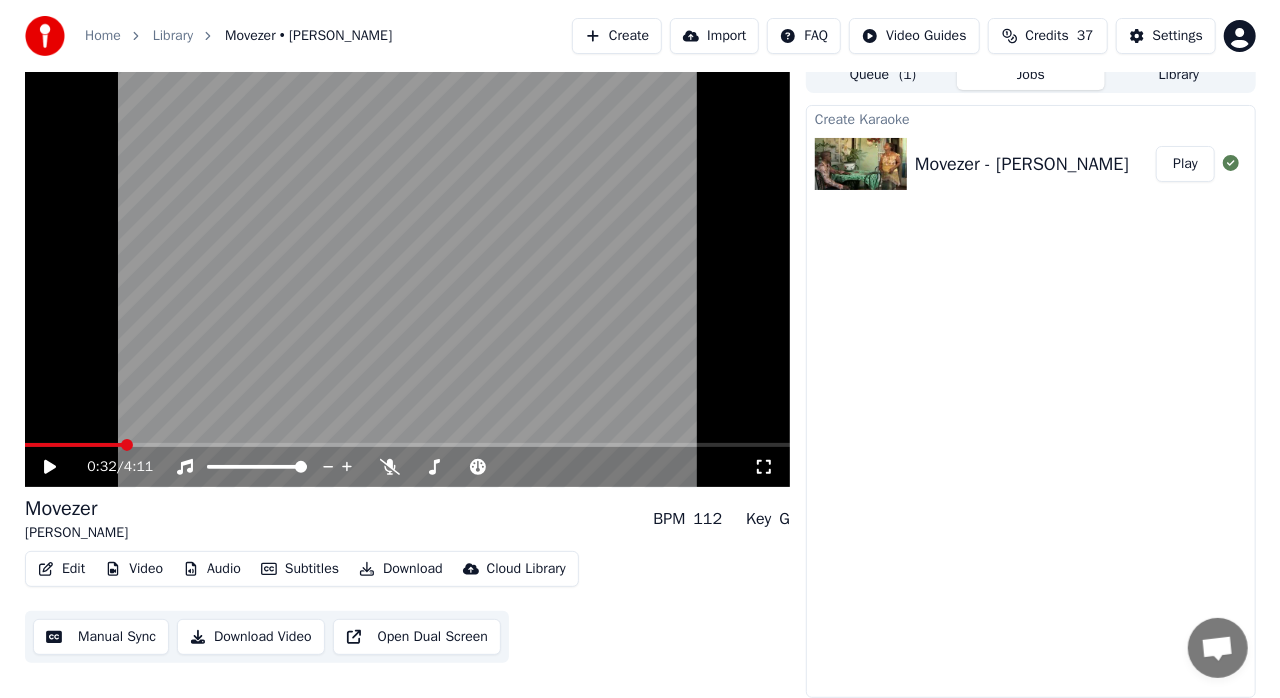 scroll, scrollTop: 0, scrollLeft: 0, axis: both 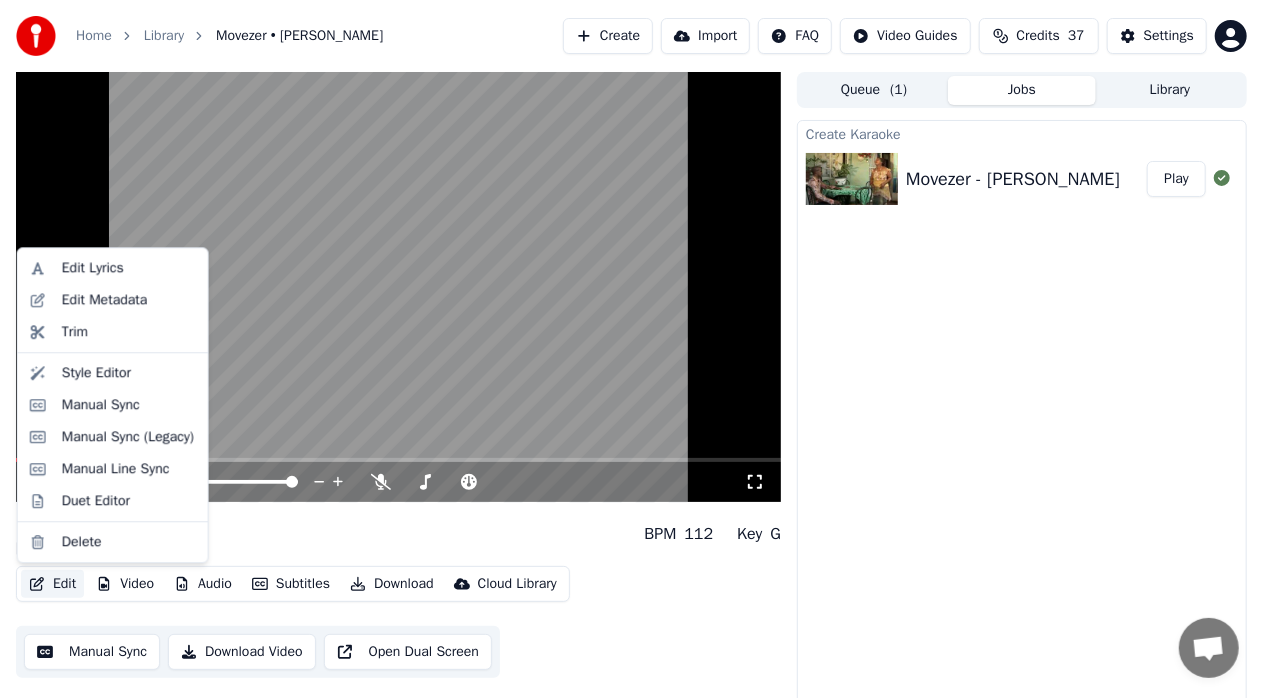 click on "Edit" at bounding box center (52, 584) 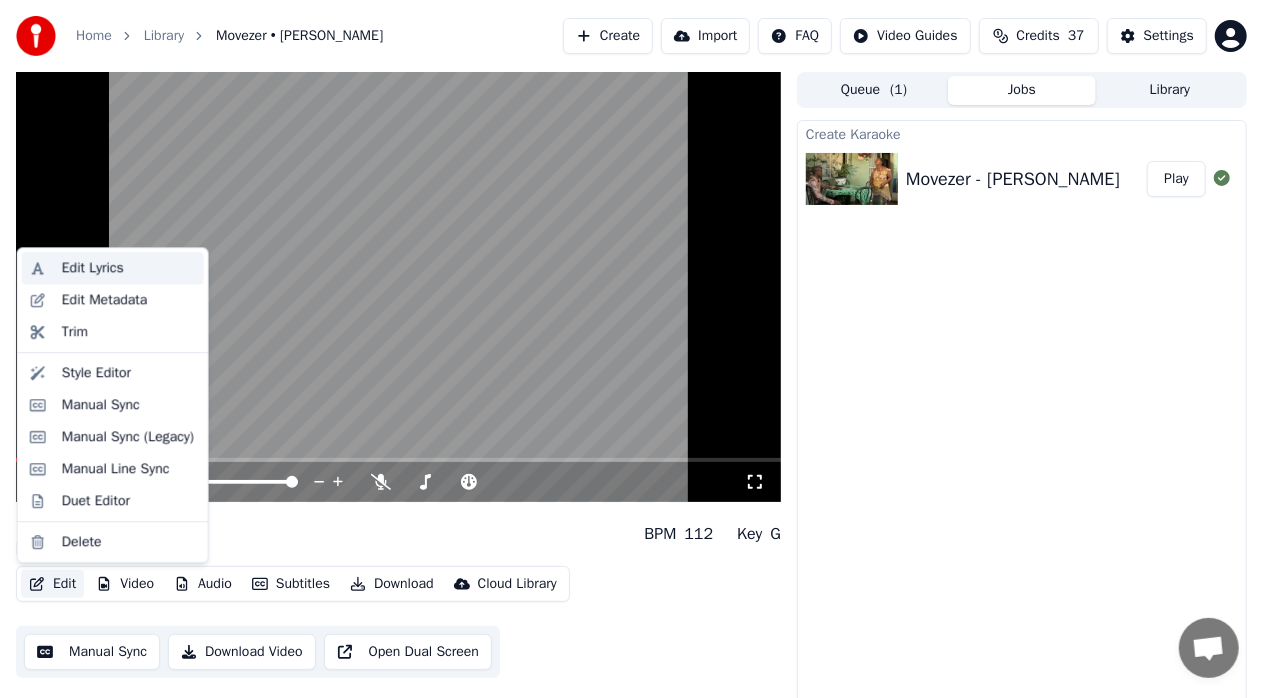 click on "Edit Lyrics" at bounding box center (93, 268) 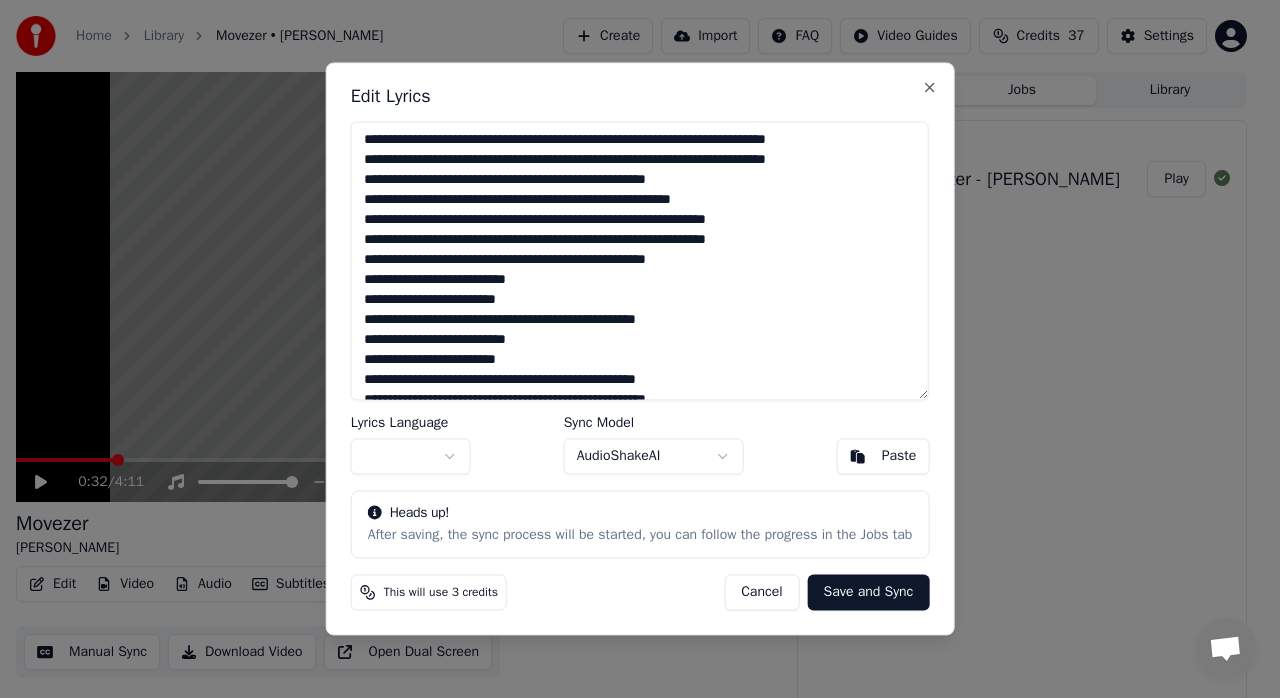 drag, startPoint x: 579, startPoint y: 97, endPoint x: 740, endPoint y: 104, distance: 161.1521 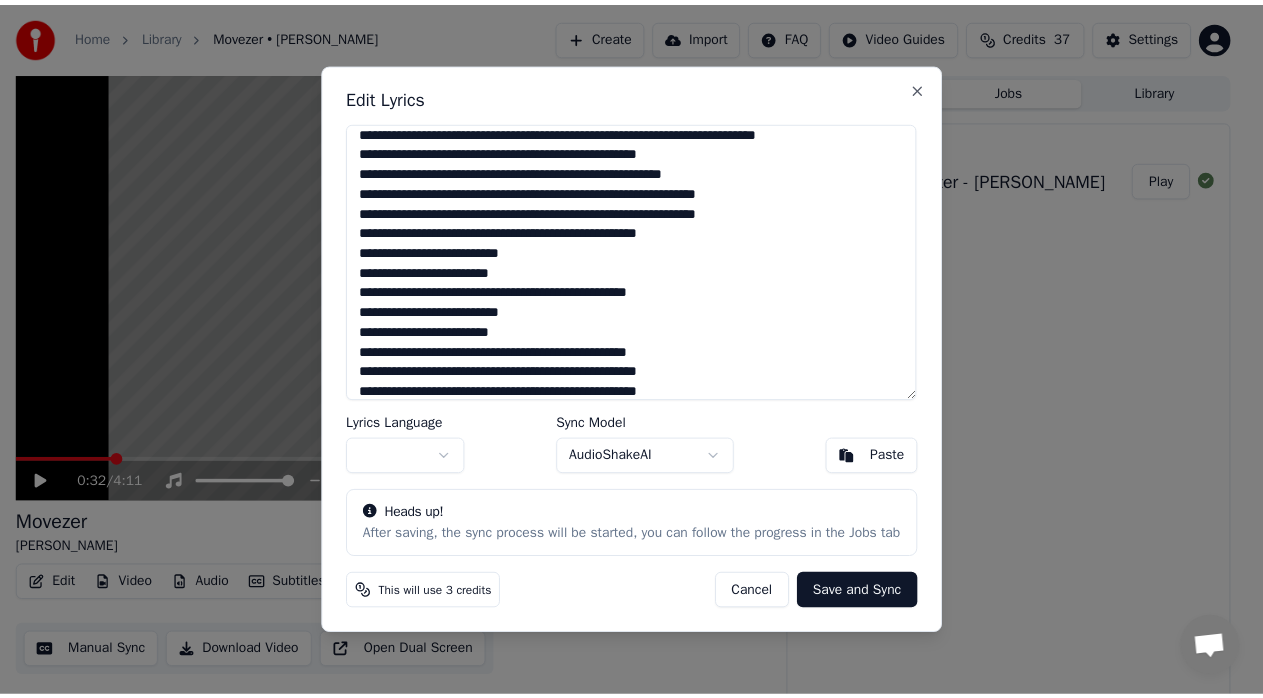 scroll, scrollTop: 0, scrollLeft: 0, axis: both 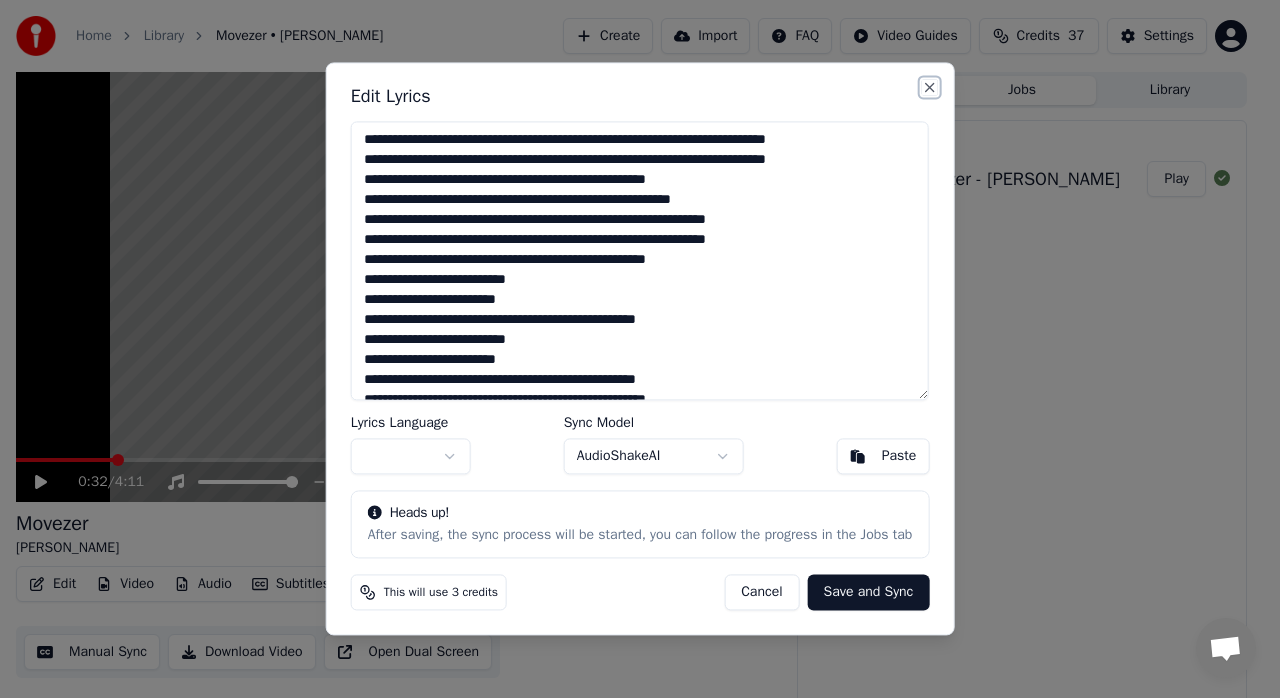 click on "Close" at bounding box center (929, 87) 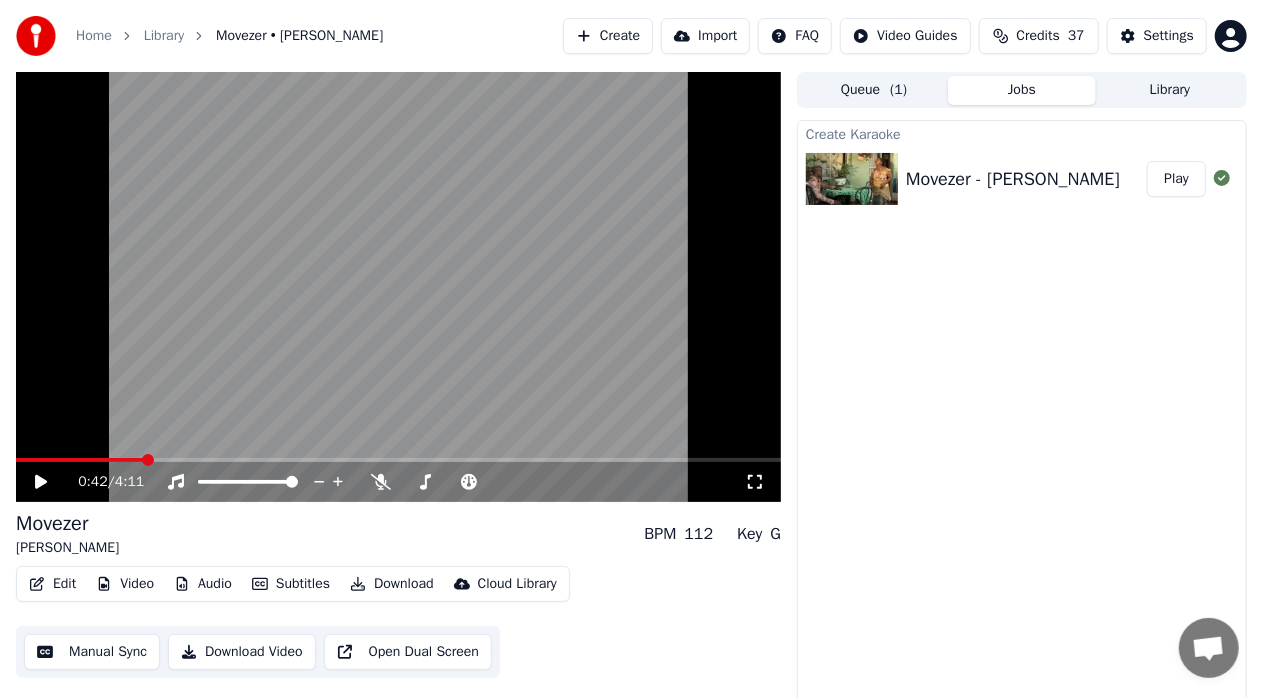 click at bounding box center (148, 460) 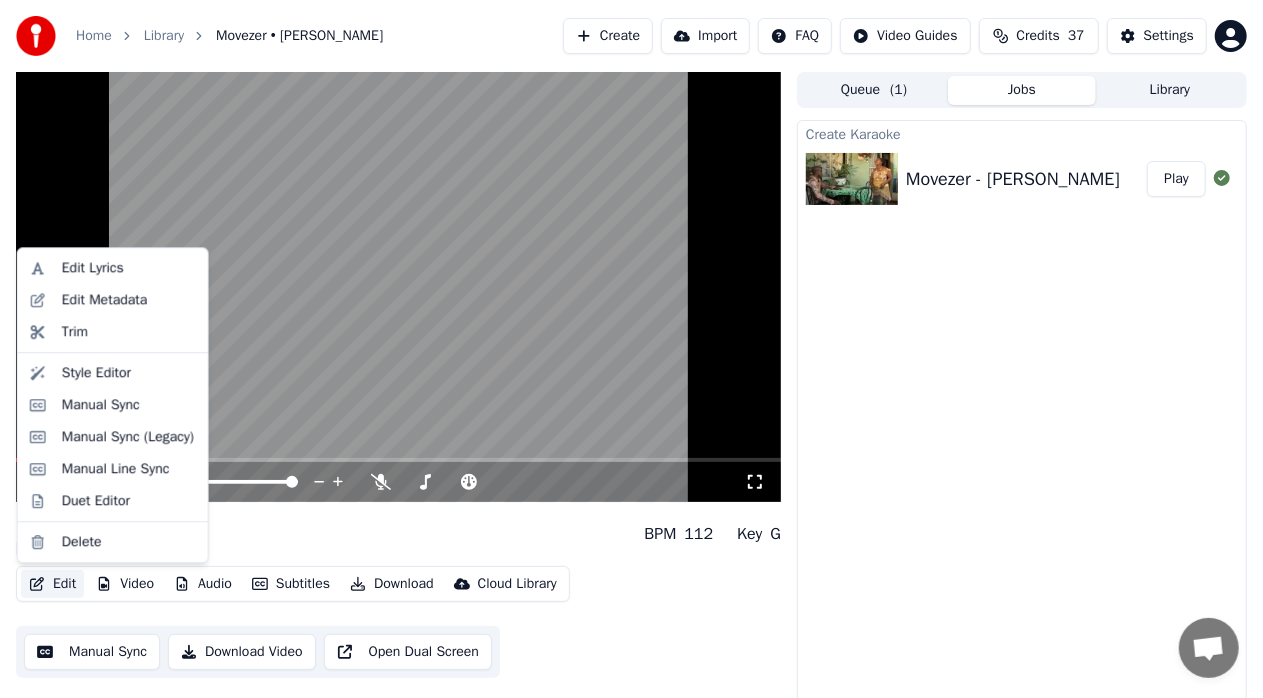 click on "Edit" at bounding box center (52, 584) 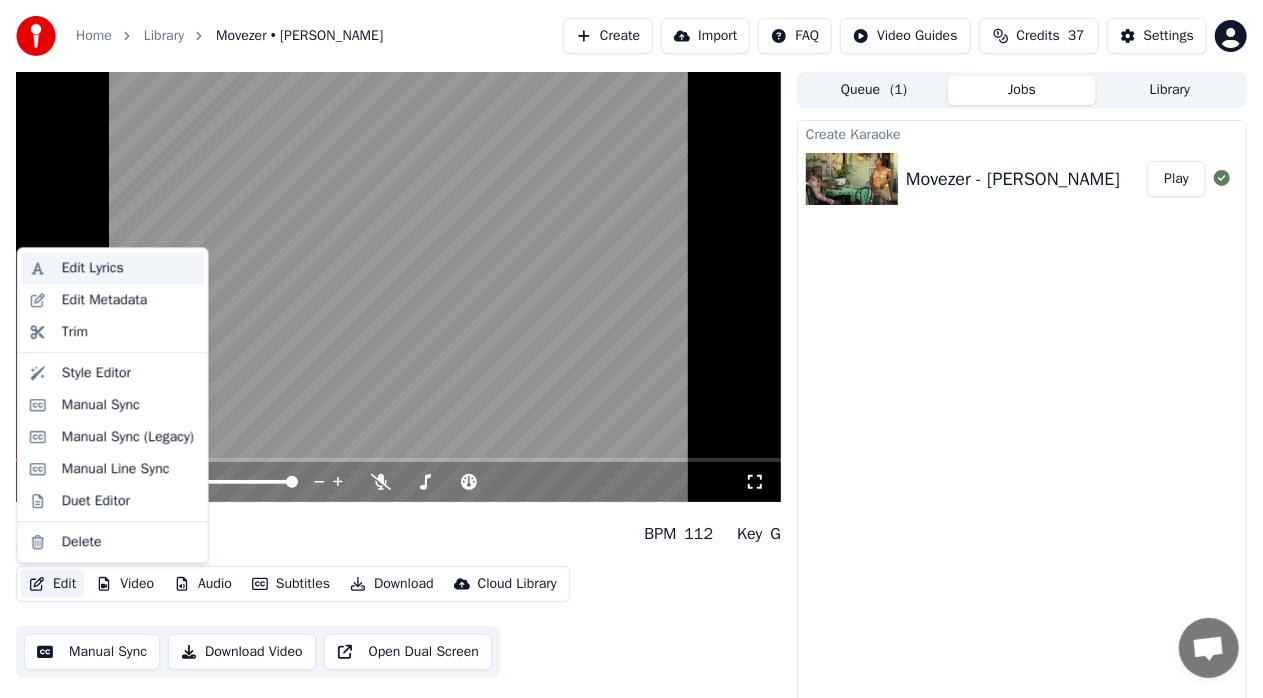 click on "Edit Lyrics" at bounding box center [93, 268] 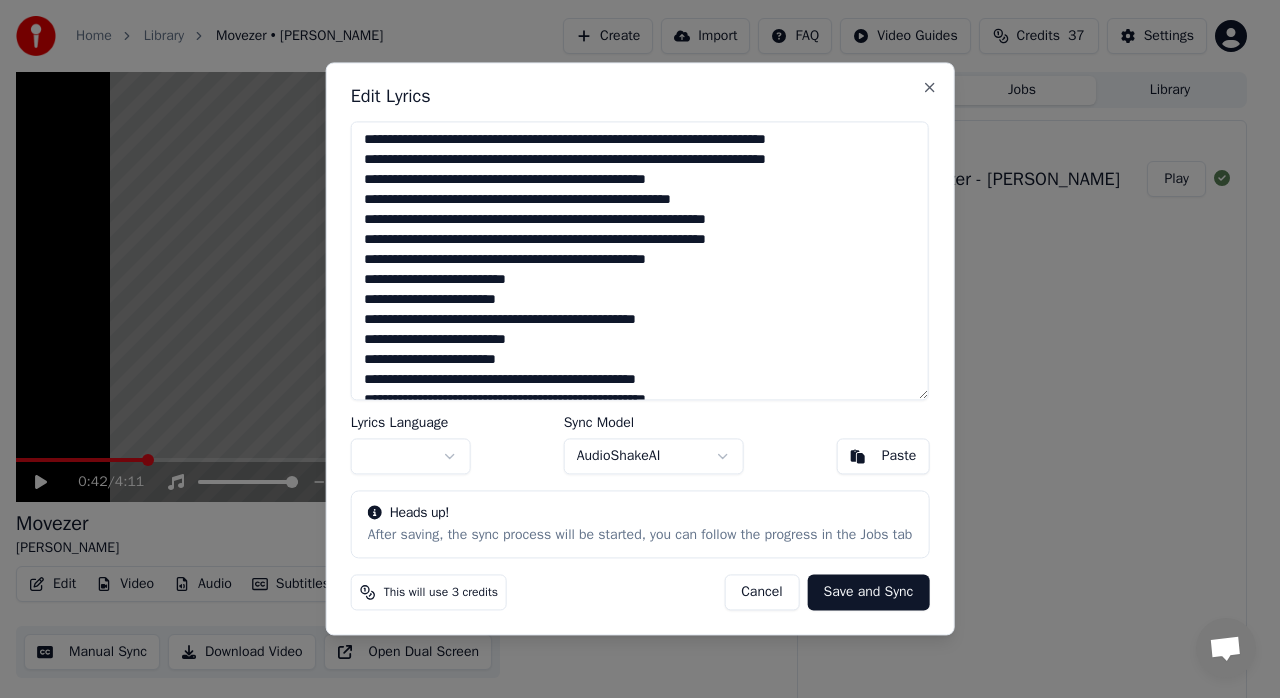drag, startPoint x: 446, startPoint y: 138, endPoint x: 354, endPoint y: 140, distance: 92.021736 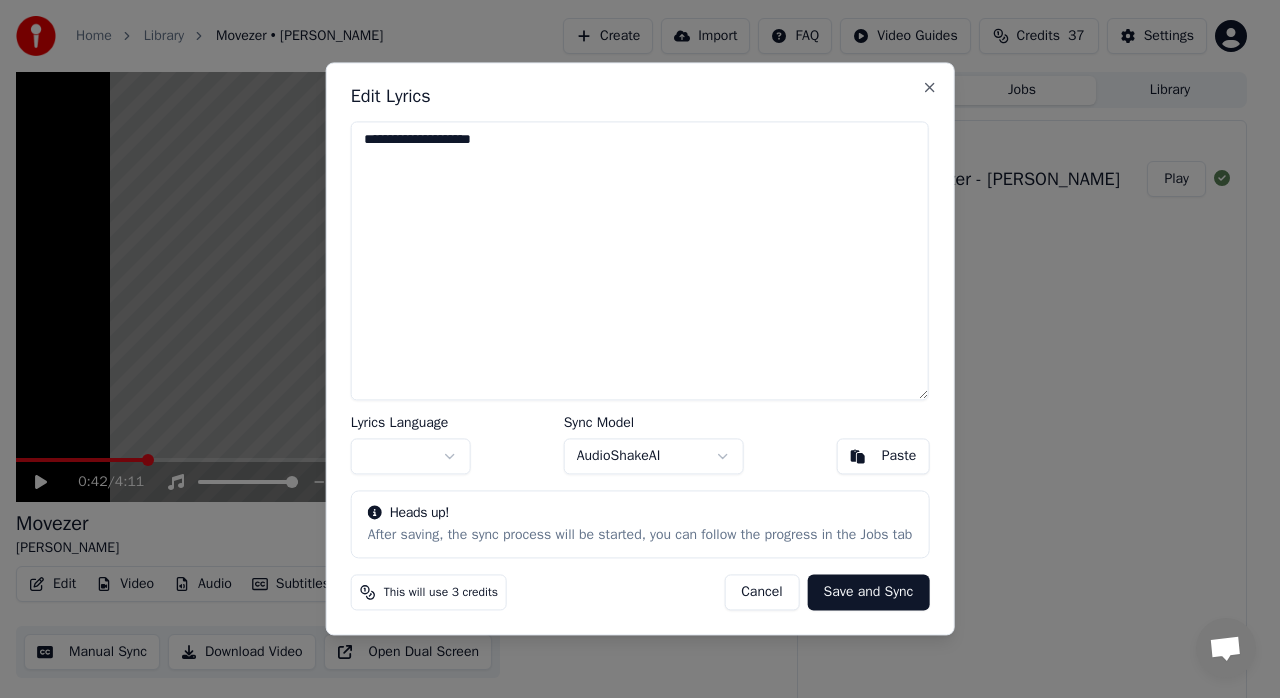 click on "Cancel" at bounding box center (761, 593) 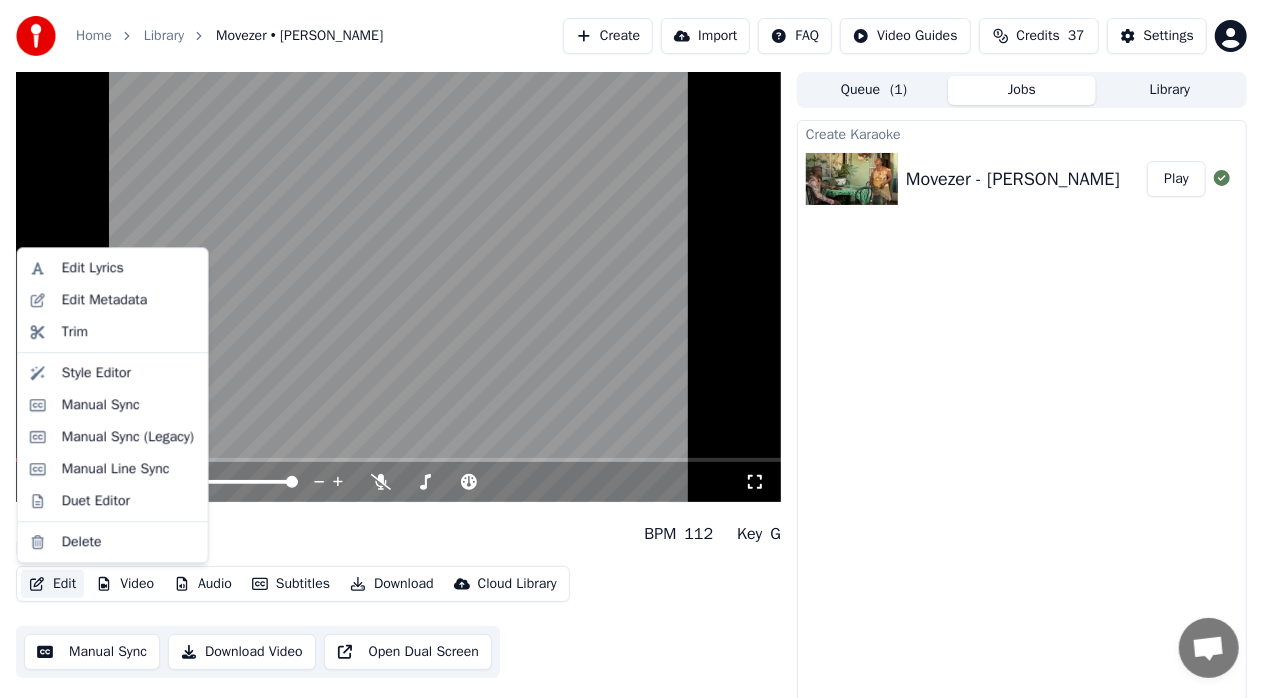 click on "Edit" at bounding box center (52, 584) 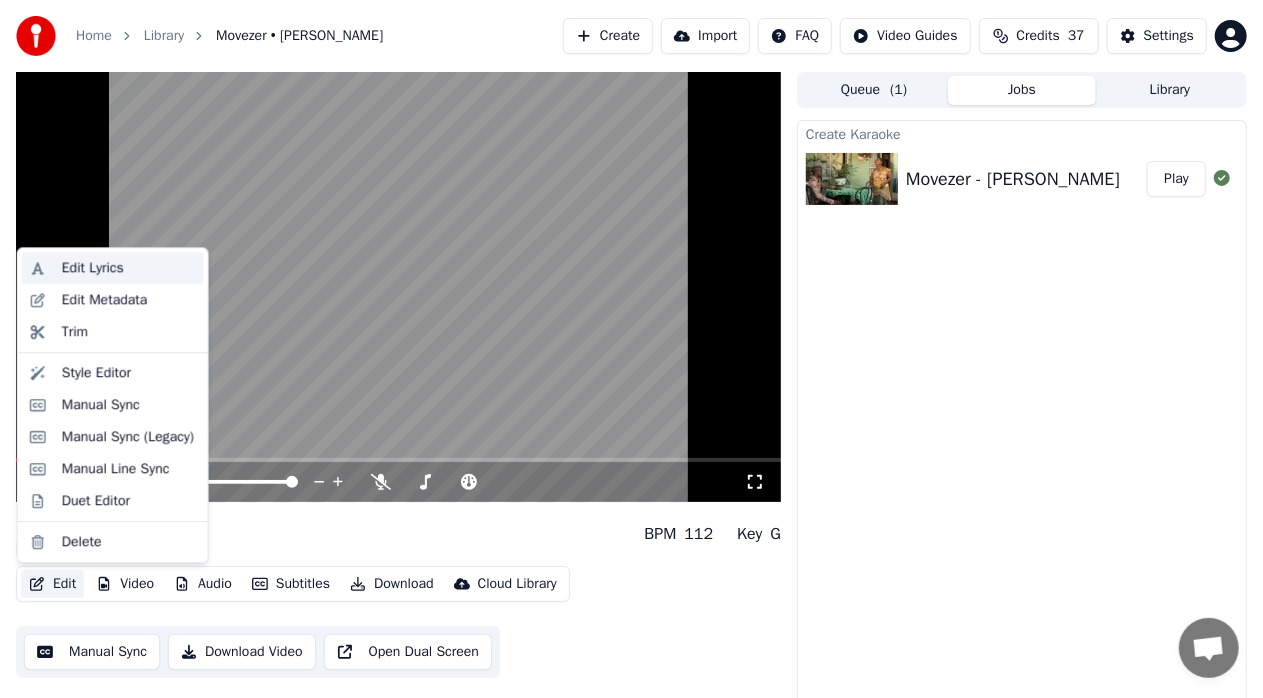 click on "Edit Lyrics" at bounding box center [93, 268] 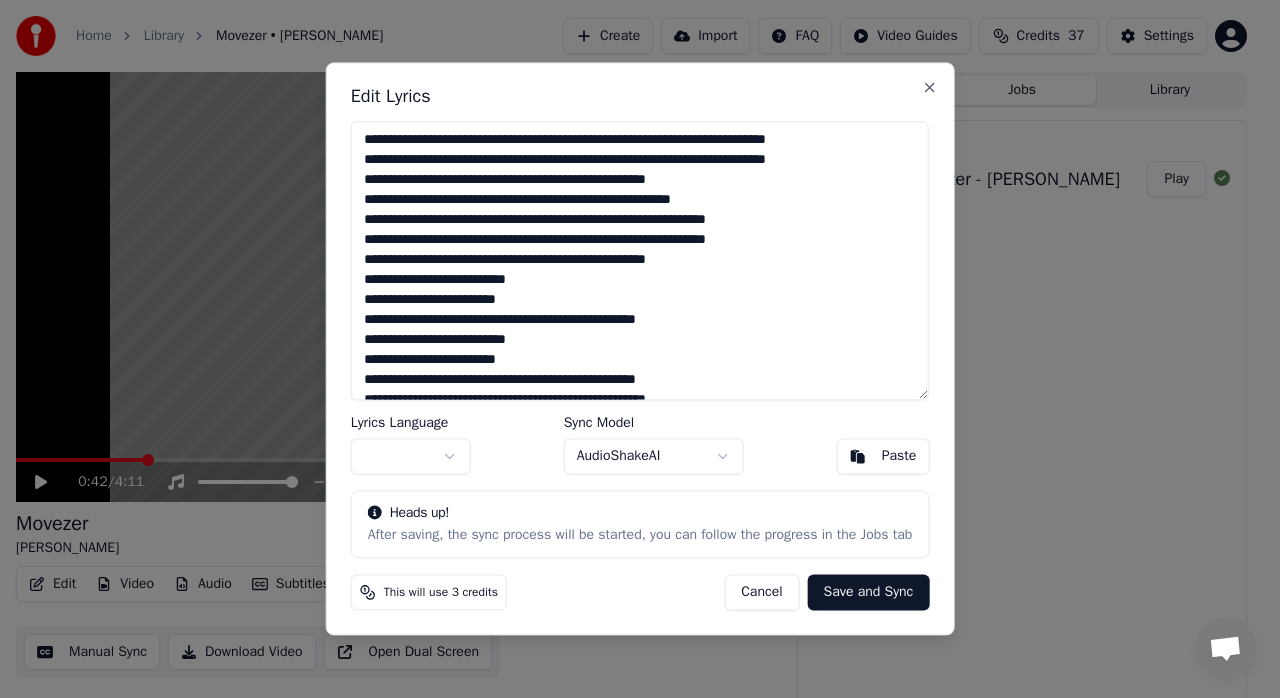 drag, startPoint x: 445, startPoint y: 144, endPoint x: 368, endPoint y: 146, distance: 77.02597 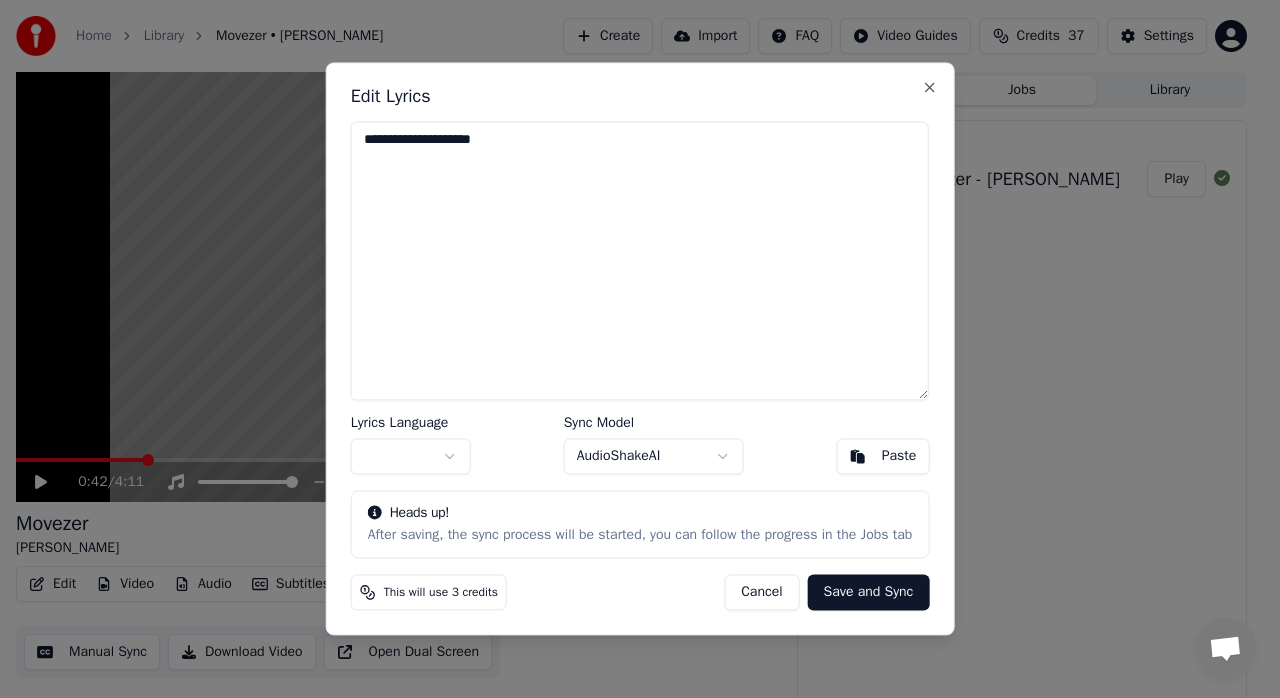 click on "Cancel" at bounding box center (761, 593) 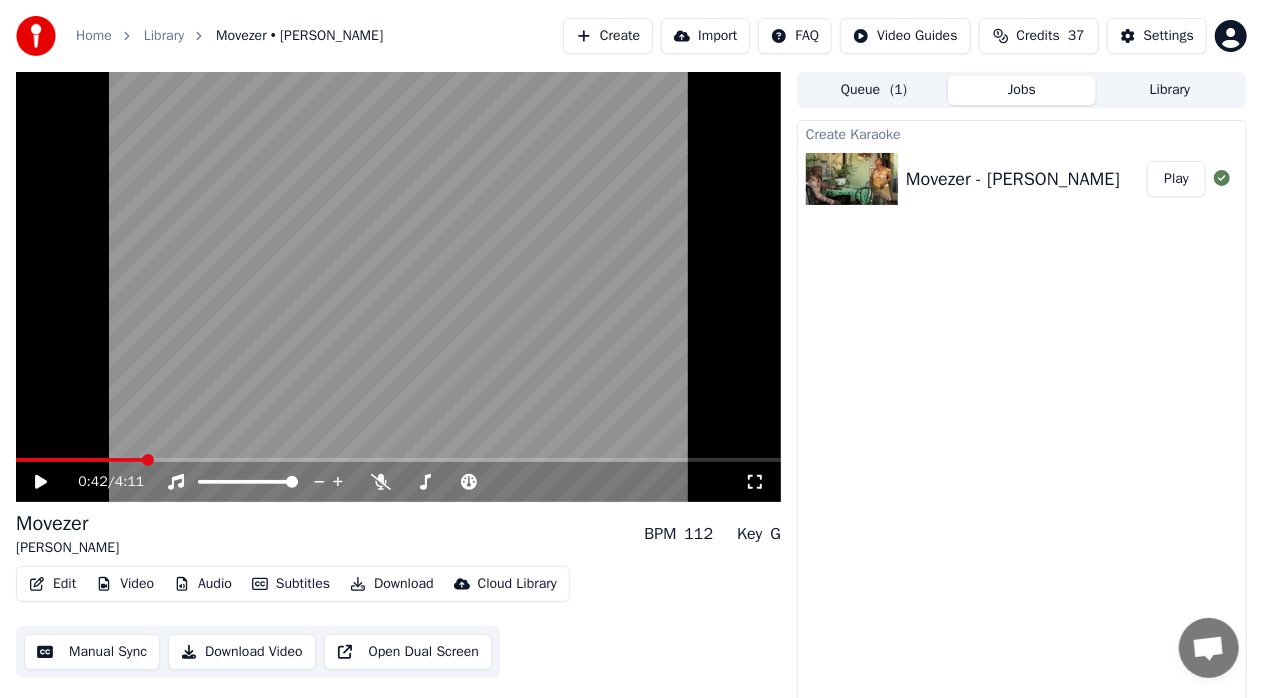 click on "Open Dual Screen" at bounding box center (408, 652) 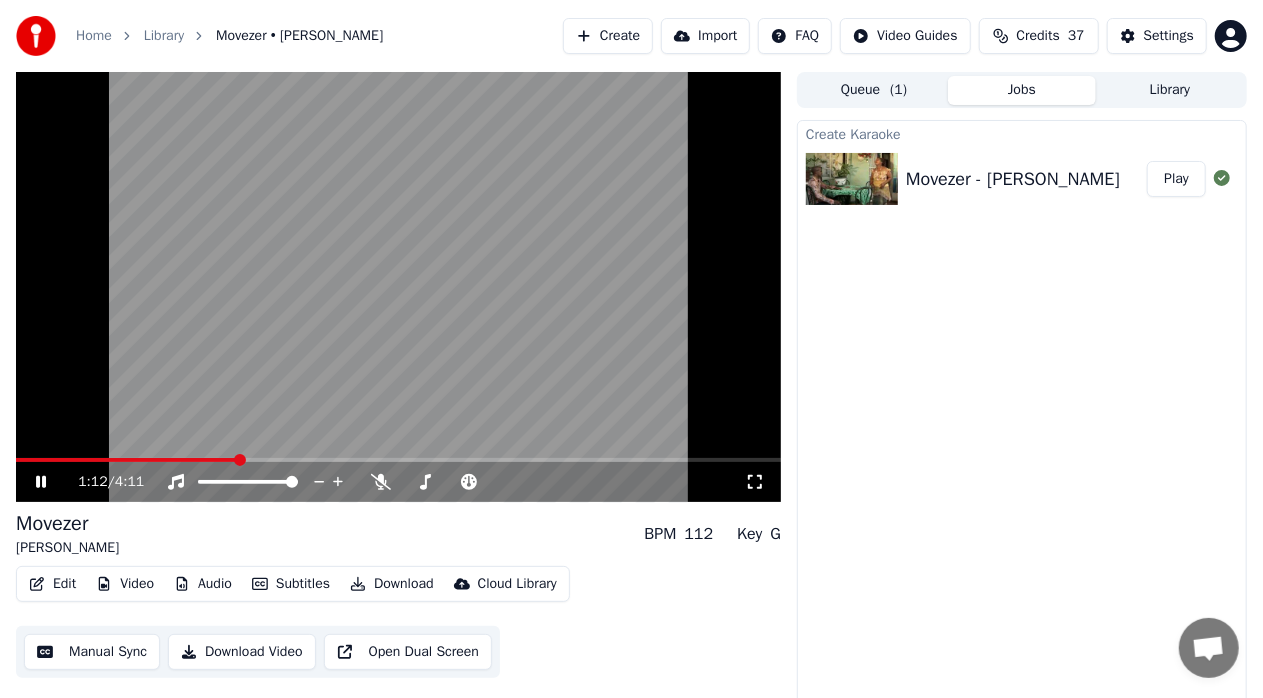 click on "Subtitles" at bounding box center [291, 584] 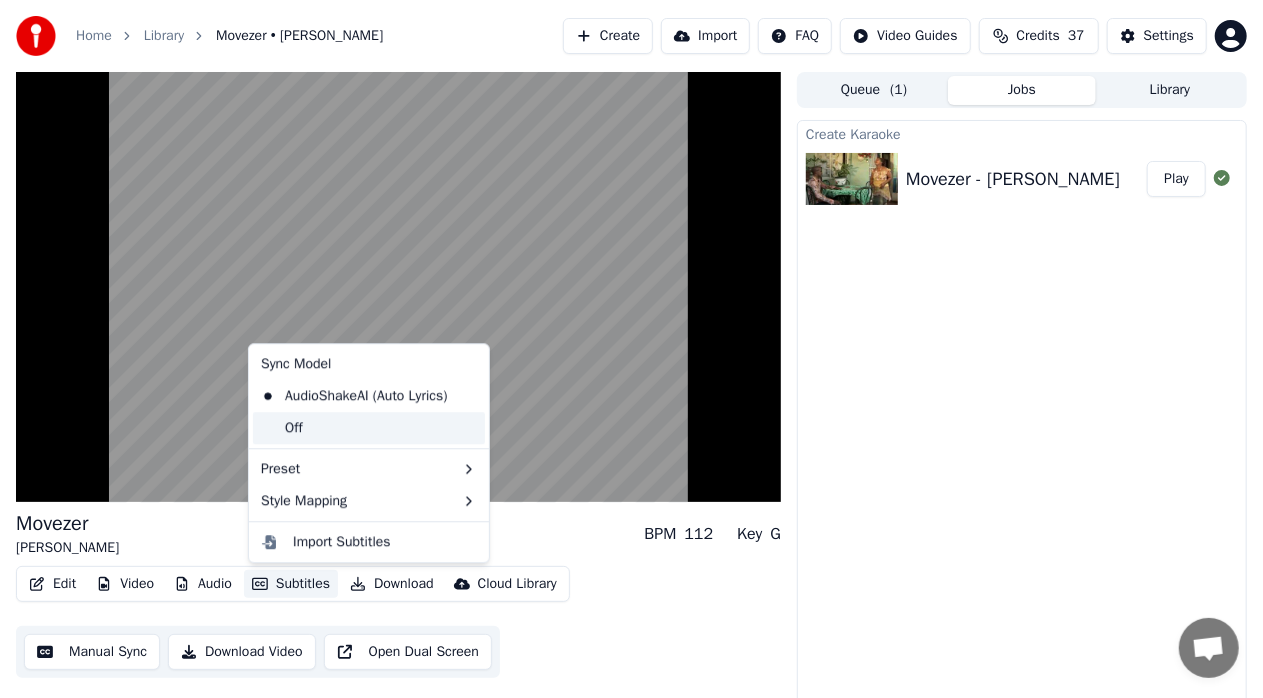 click on "Off" at bounding box center [369, 428] 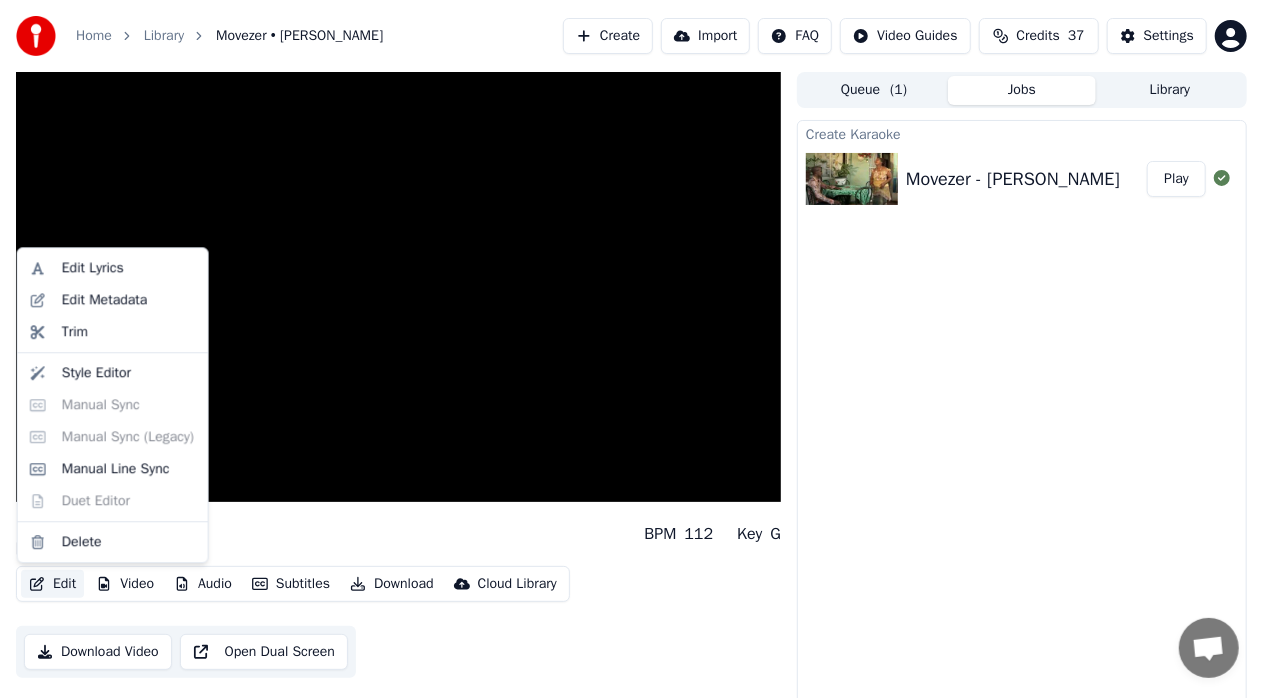 click on "Edit" at bounding box center (52, 584) 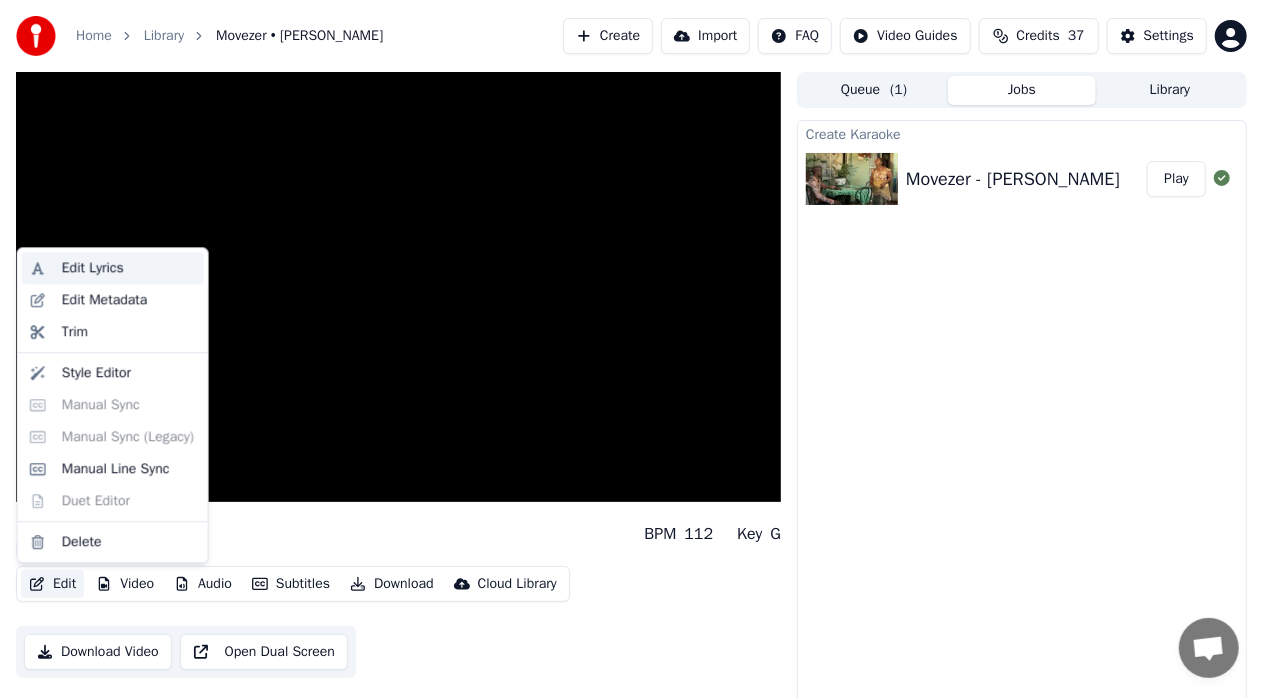 click on "Edit Lyrics" at bounding box center (129, 268) 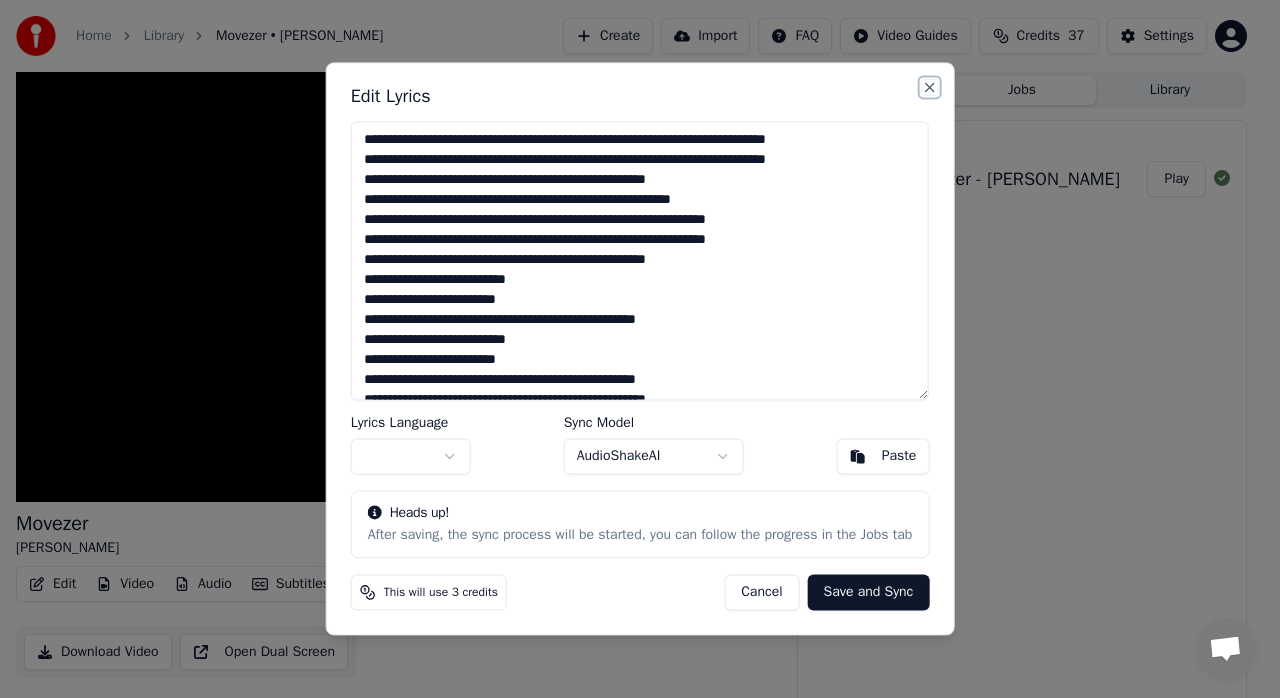 click on "Close" at bounding box center [929, 87] 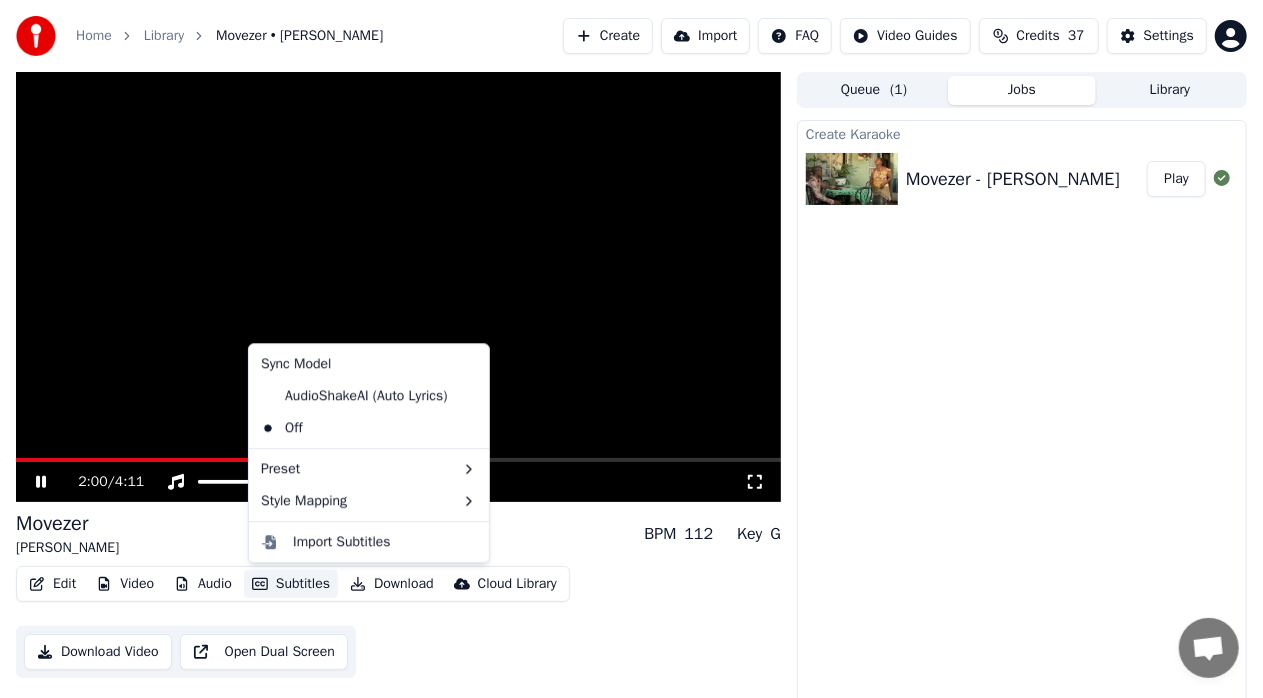 click on "Subtitles" at bounding box center (291, 584) 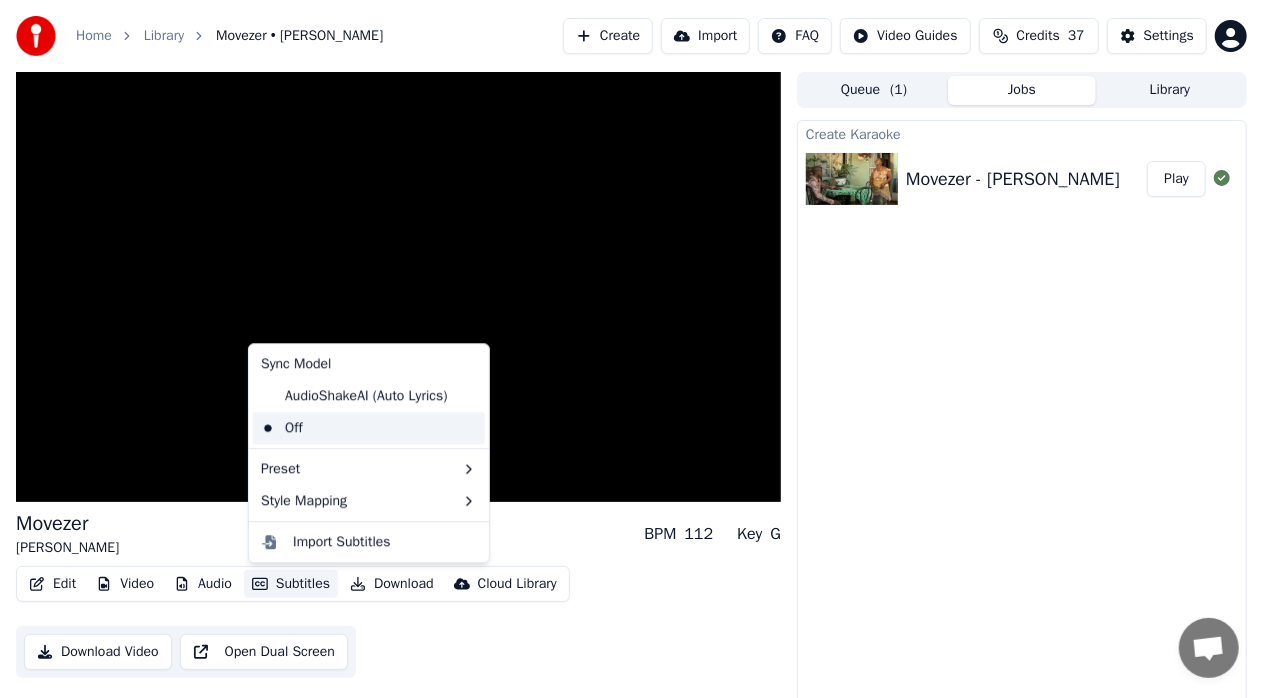 click on "Off" at bounding box center [369, 428] 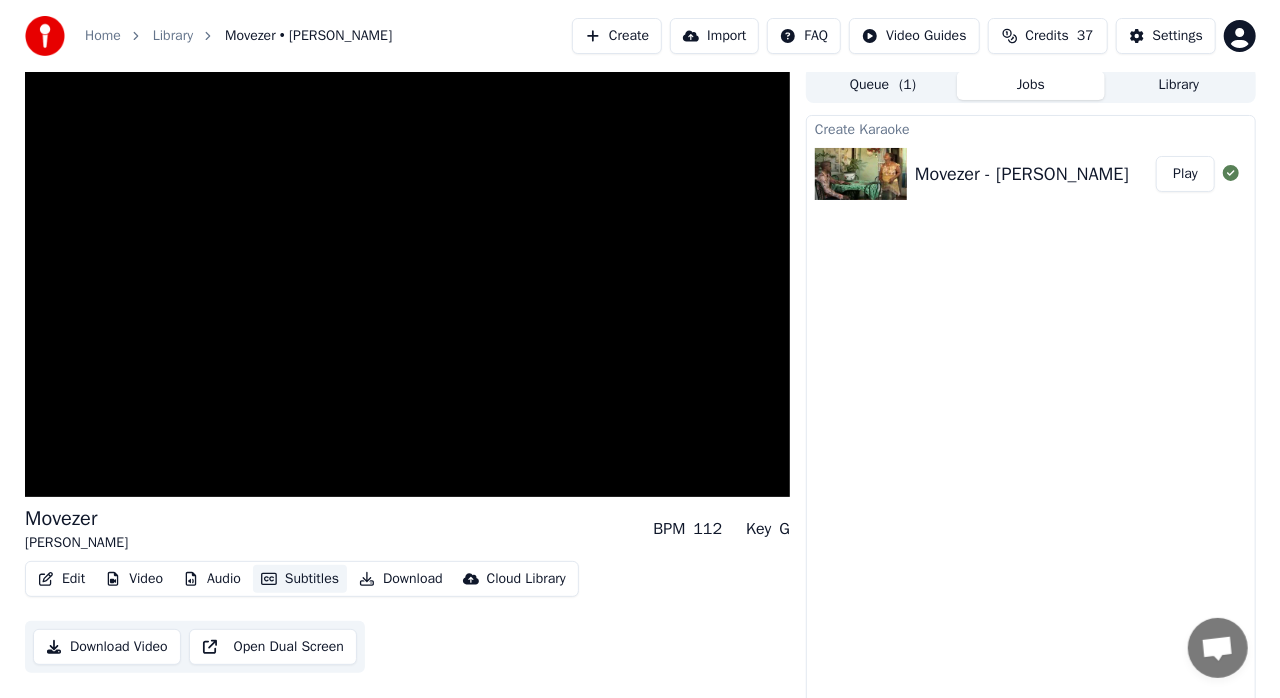 scroll, scrollTop: 0, scrollLeft: 0, axis: both 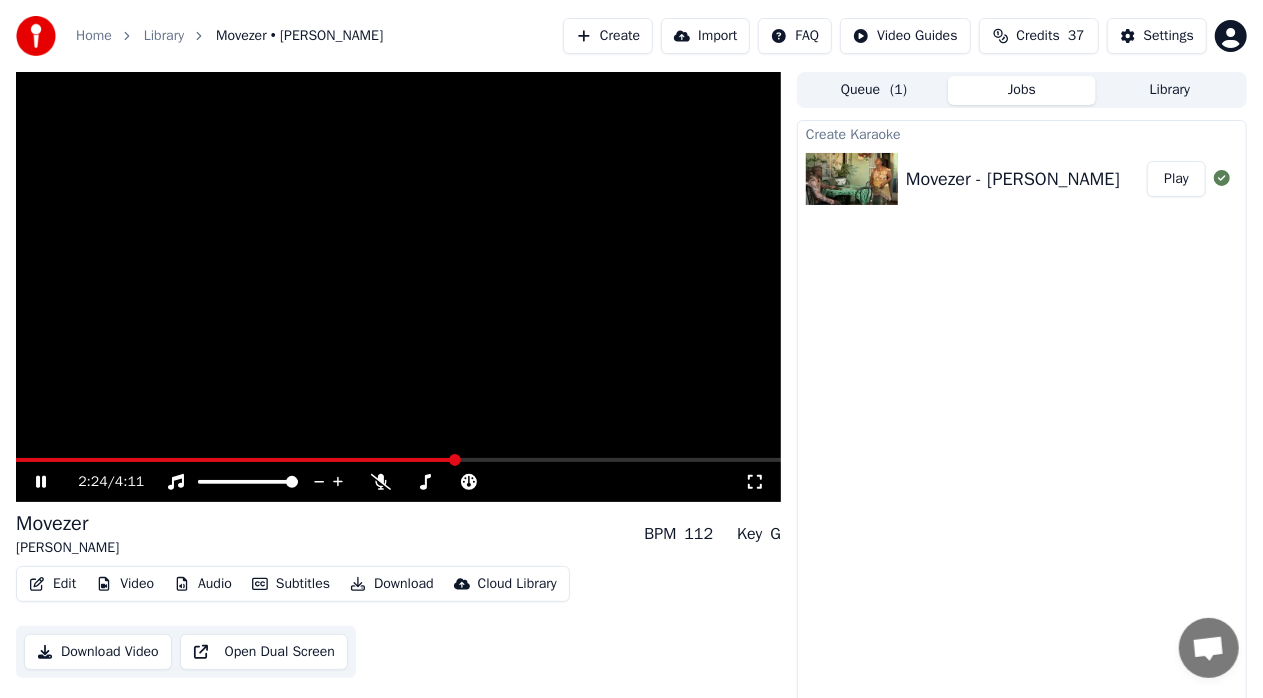click on "Edit" at bounding box center (52, 584) 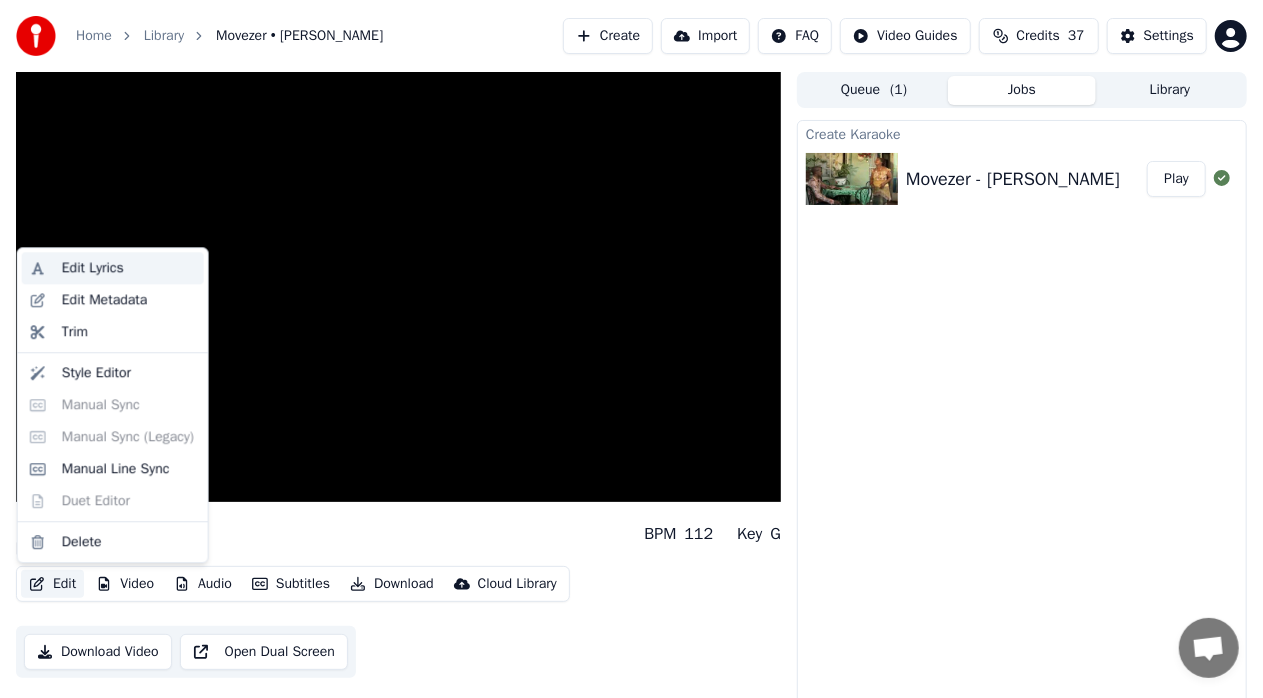 click on "Edit Lyrics" at bounding box center (93, 268) 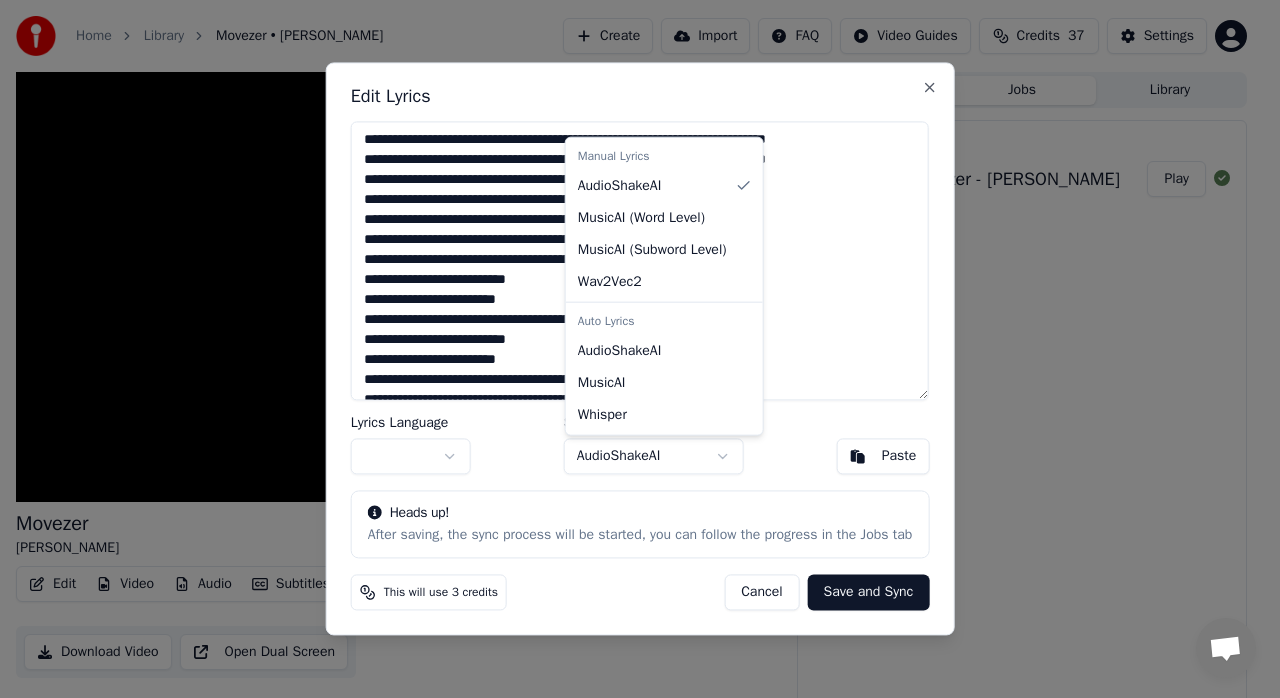 click on "Home Library Movezer • Nancy Dérougère Create Import FAQ Video Guides Credits 37 Settings Movezer Nancy Dérougère BPM 112 Key G Edit Video Audio Subtitles Download Cloud Library Download Video Open Dual Screen Queue ( 1 ) Jobs Library Create Karaoke Movezer - Nancy Dérougère Play Edit Lyrics Lyrics Language Sync Model AudioShakeAI Paste Heads up! After saving, the sync process will be started, you can follow the progress in the Jobs tab This will use 3 credits Cancel Save and Sync Close Manual Lyrics AudioShakeAI MusicAI ( Word Level ) MusicAI ( Subword Level ) Wav2Vec2 Auto Lyrics AudioShakeAI MusicAI Whisper" at bounding box center [631, 349] 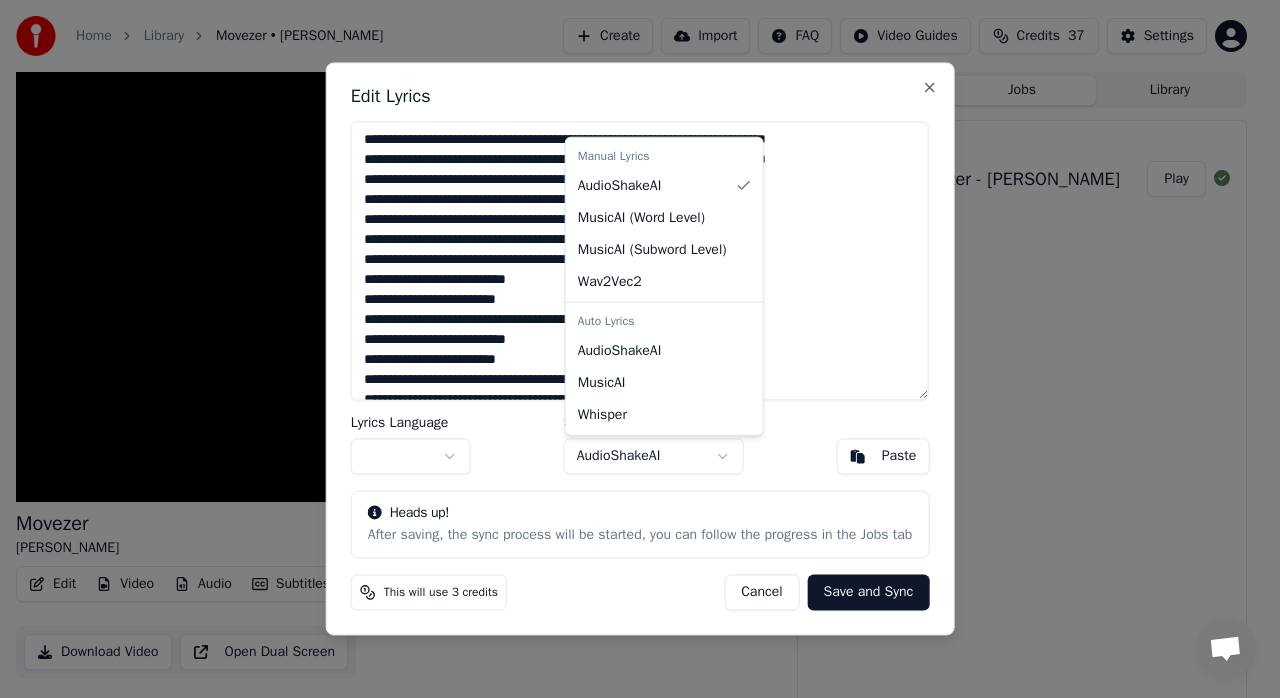 click on "Home Library Movezer • Nancy Dérougère Create Import FAQ Video Guides Credits 37 Settings Movezer Nancy Dérougère BPM 112 Key G Edit Video Audio Subtitles Download Cloud Library Download Video Open Dual Screen Queue ( 1 ) Jobs Library Create Karaoke Movezer - Nancy Dérougère Play Edit Lyrics Lyrics Language Sync Model AudioShakeAI Paste Heads up! After saving, the sync process will be started, you can follow the progress in the Jobs tab This will use 3 credits Cancel Save and Sync Close Manual Lyrics AudioShakeAI MusicAI ( Word Level ) MusicAI ( Subword Level ) Wav2Vec2 Auto Lyrics AudioShakeAI MusicAI Whisper" at bounding box center [631, 349] 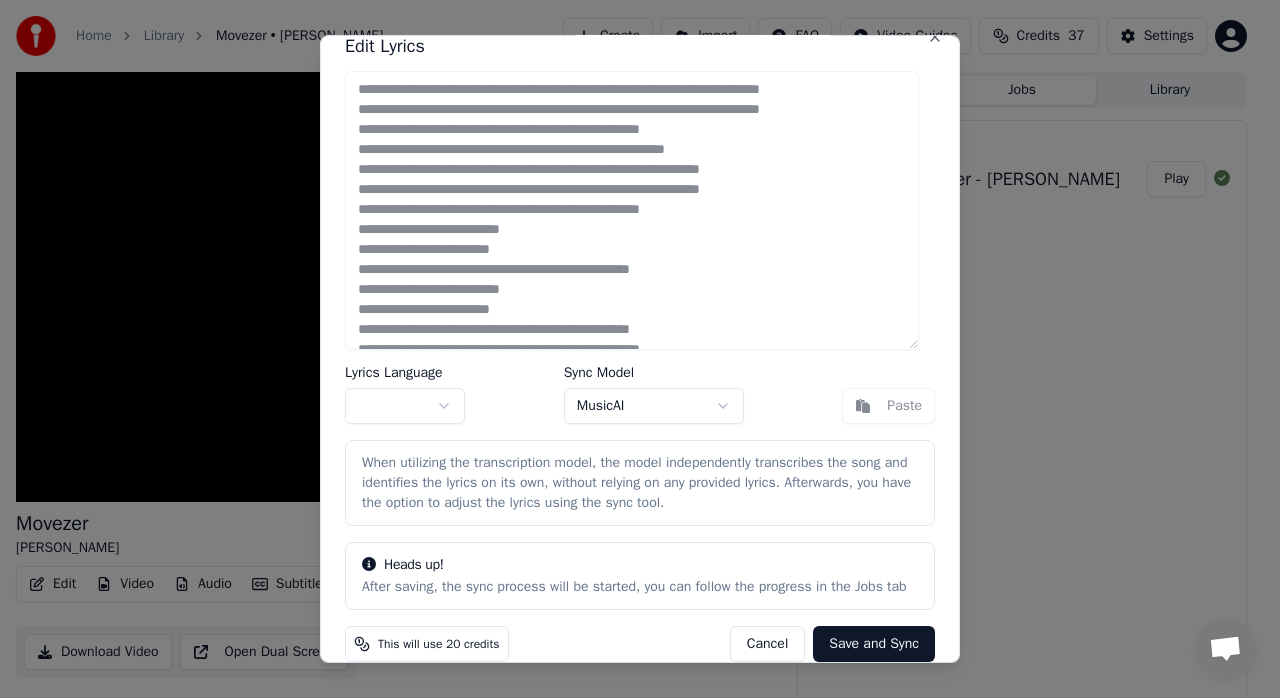 scroll, scrollTop: 0, scrollLeft: 0, axis: both 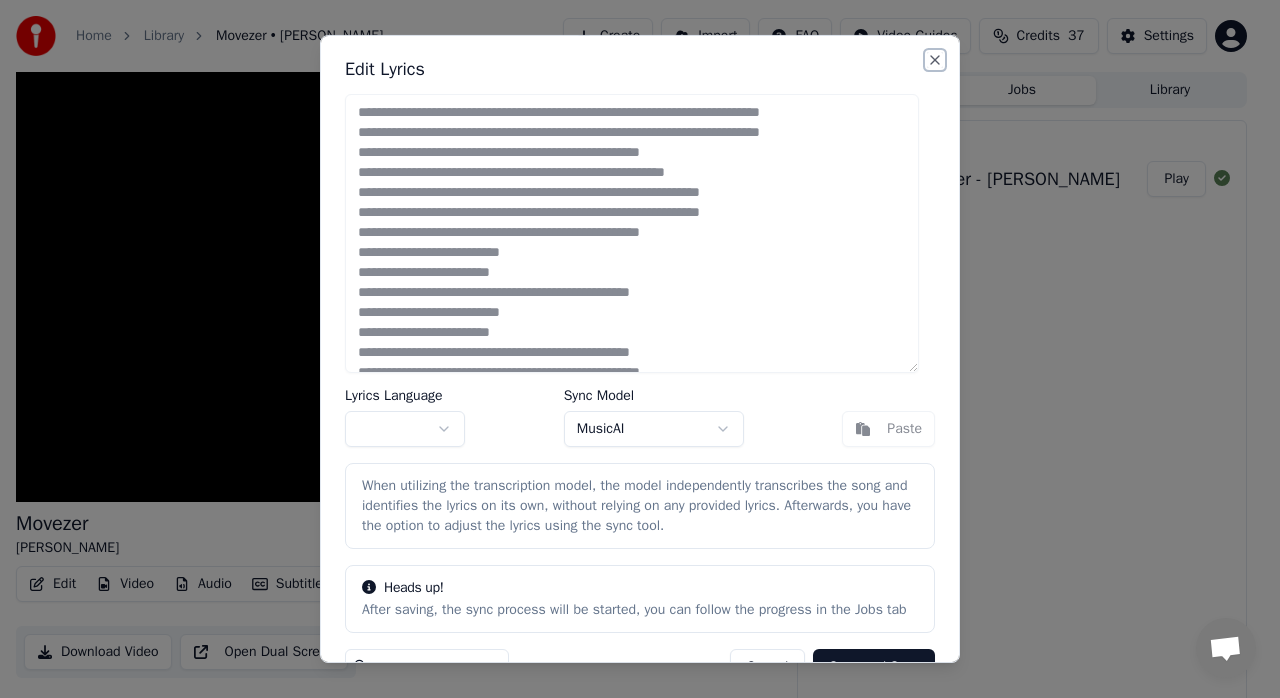 click on "Close" at bounding box center [935, 60] 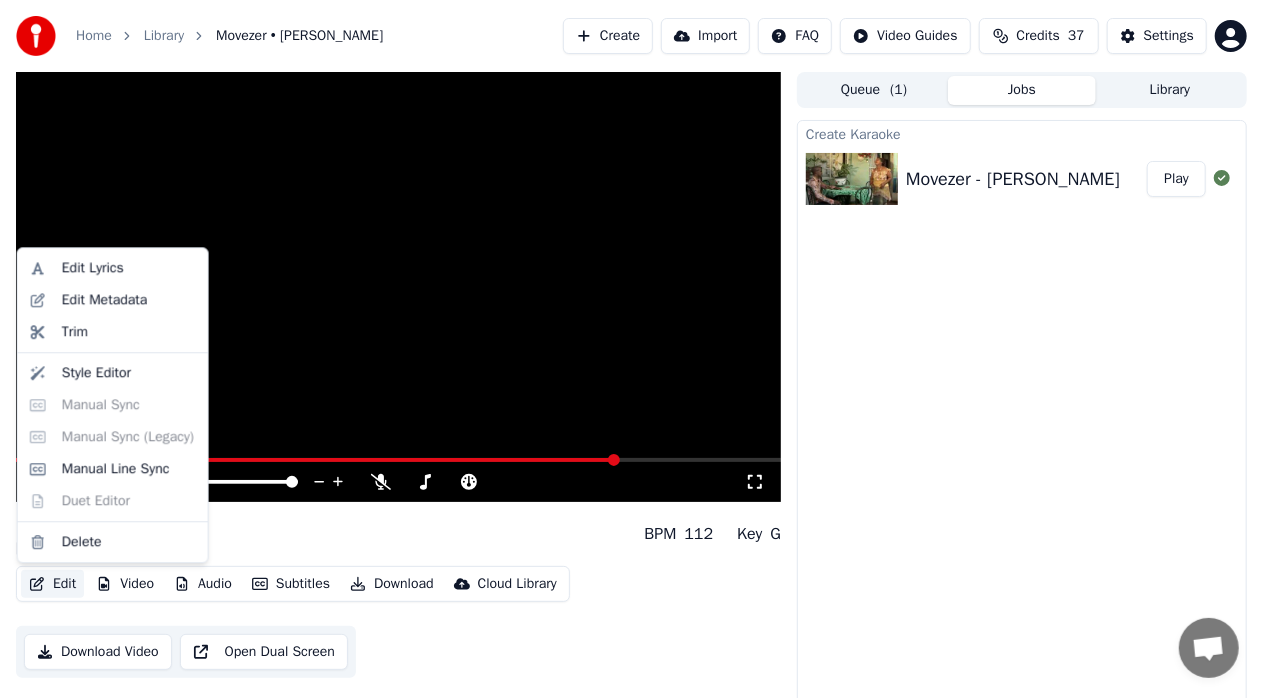 click on "Edit" at bounding box center (52, 584) 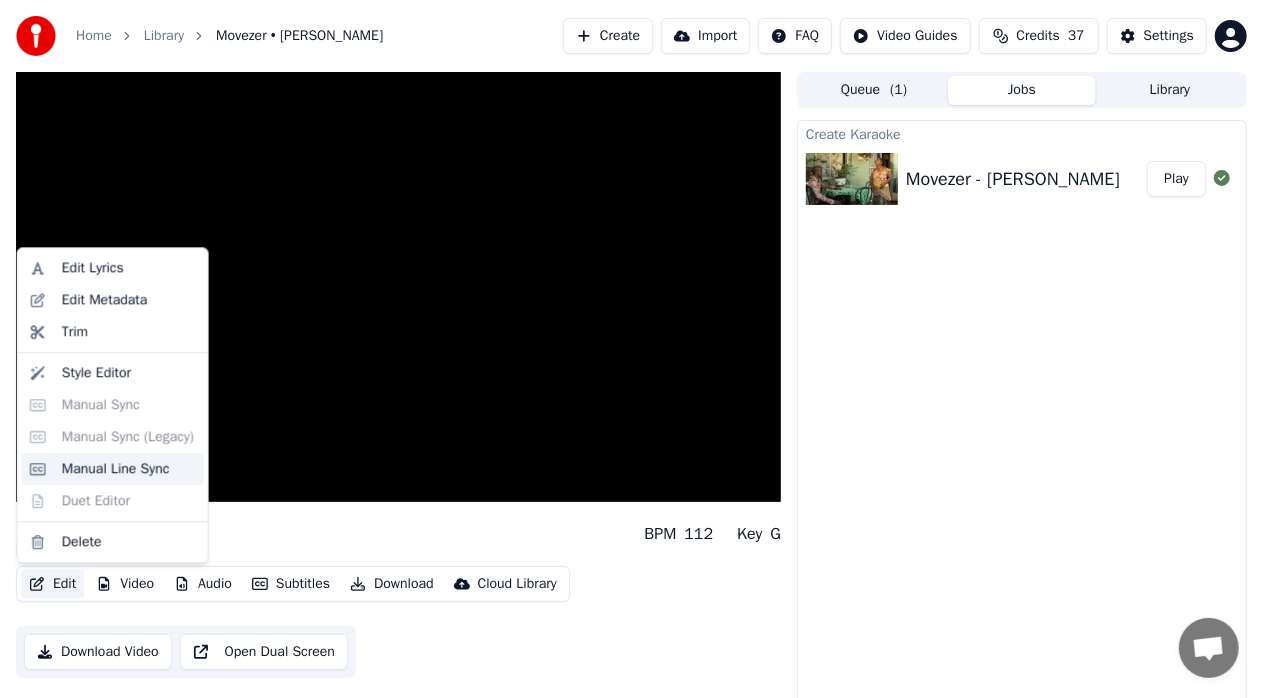 click on "Manual Line Sync" at bounding box center [116, 469] 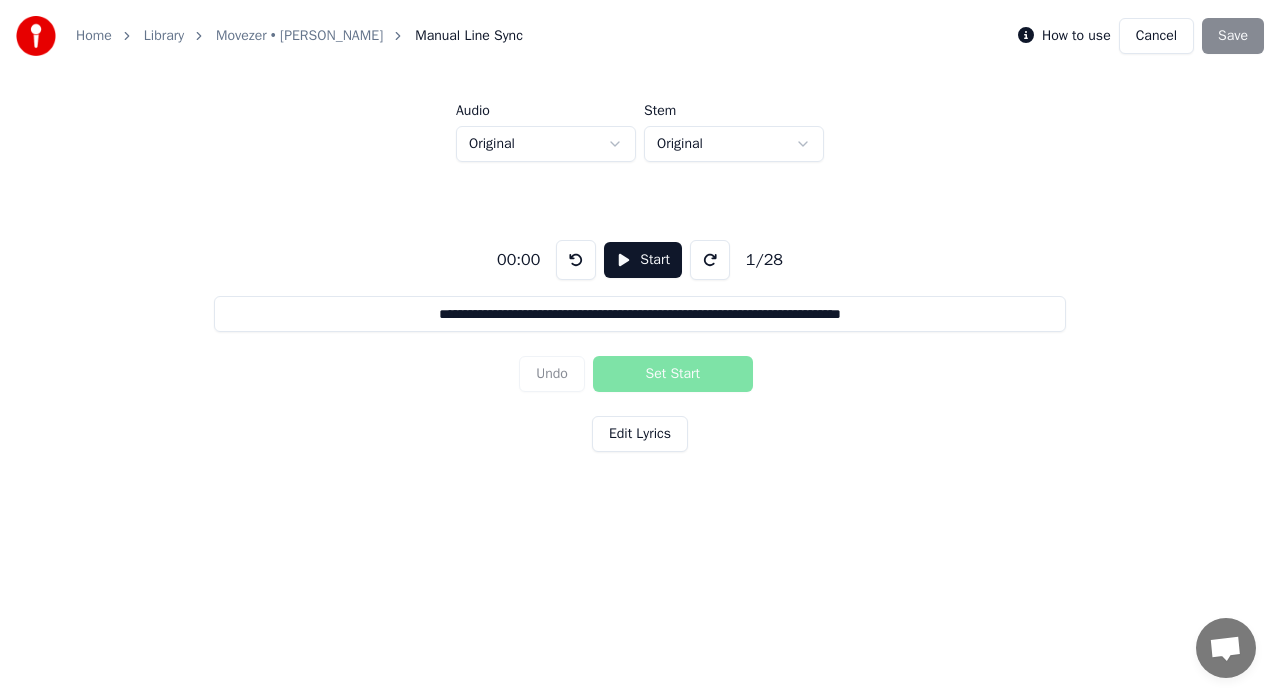 click on "Undo Set Start" at bounding box center [640, 374] 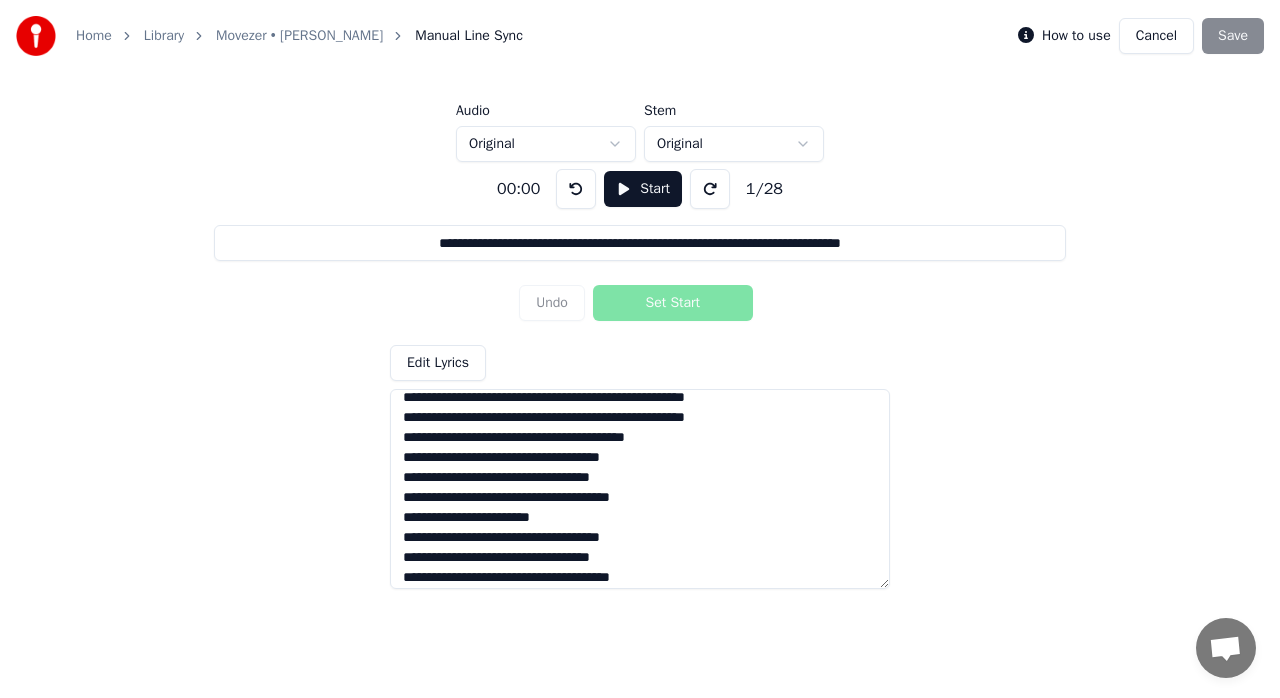 scroll, scrollTop: 257, scrollLeft: 0, axis: vertical 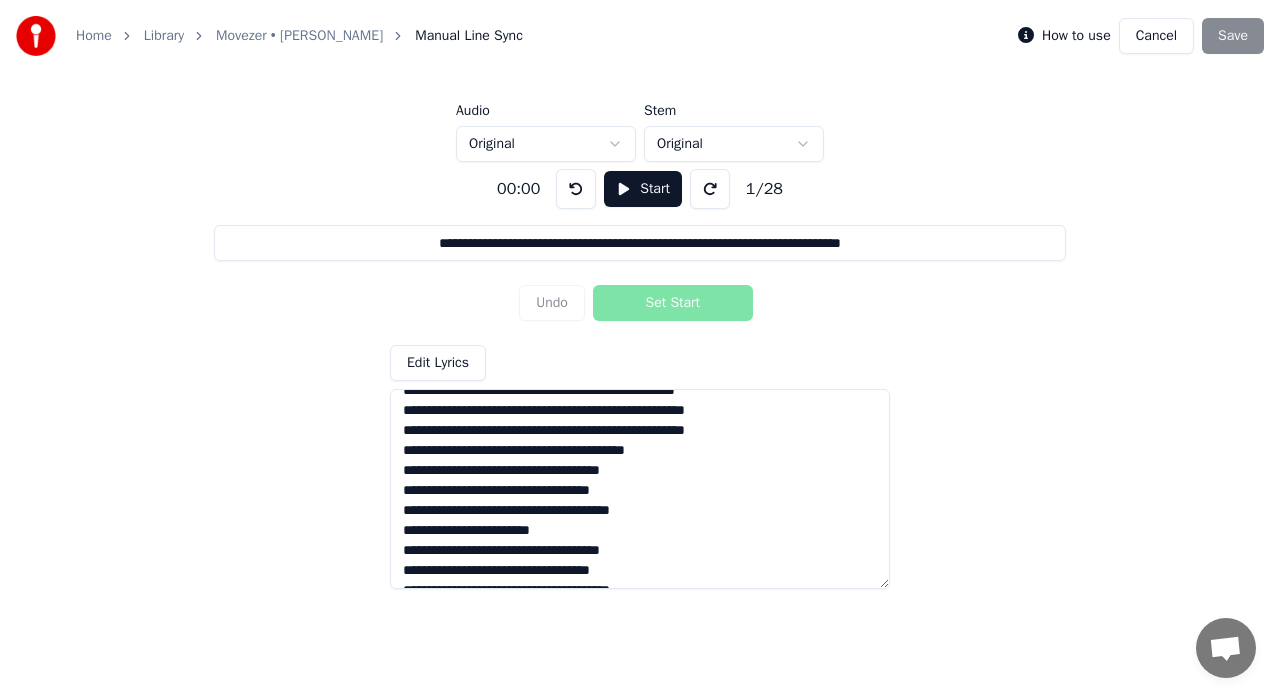 click on "Edit Lyrics" at bounding box center [438, 363] 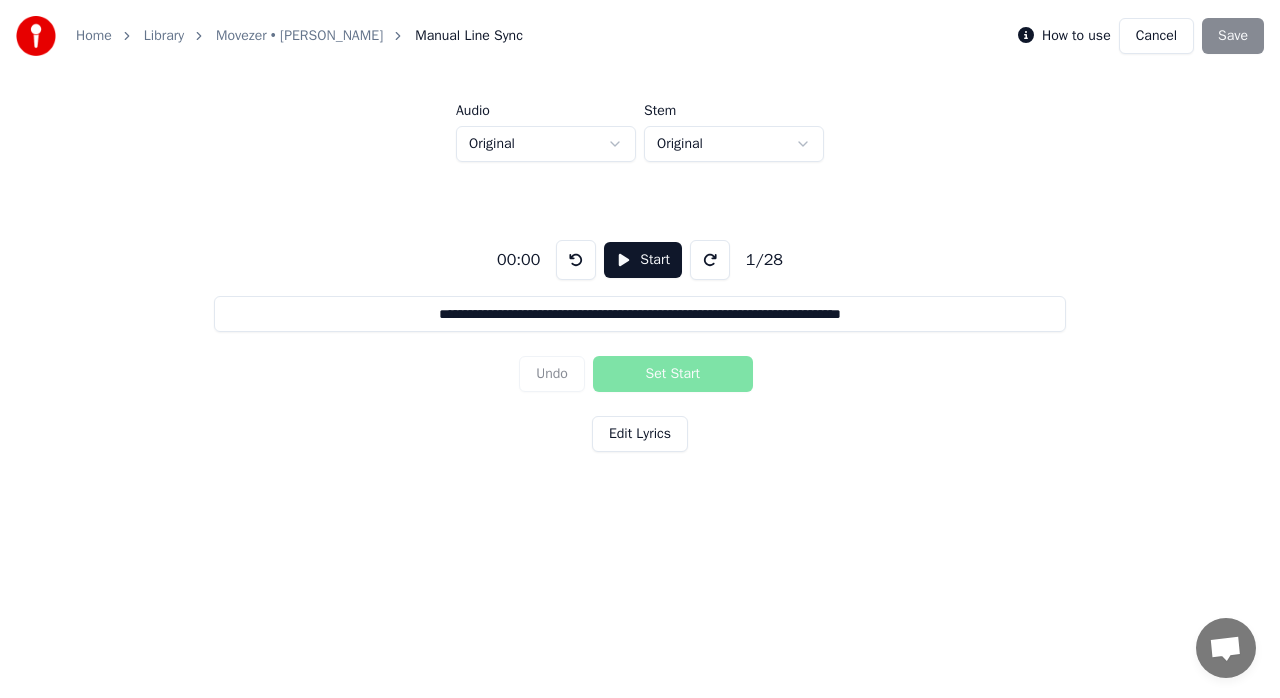 click on "Start" at bounding box center (643, 260) 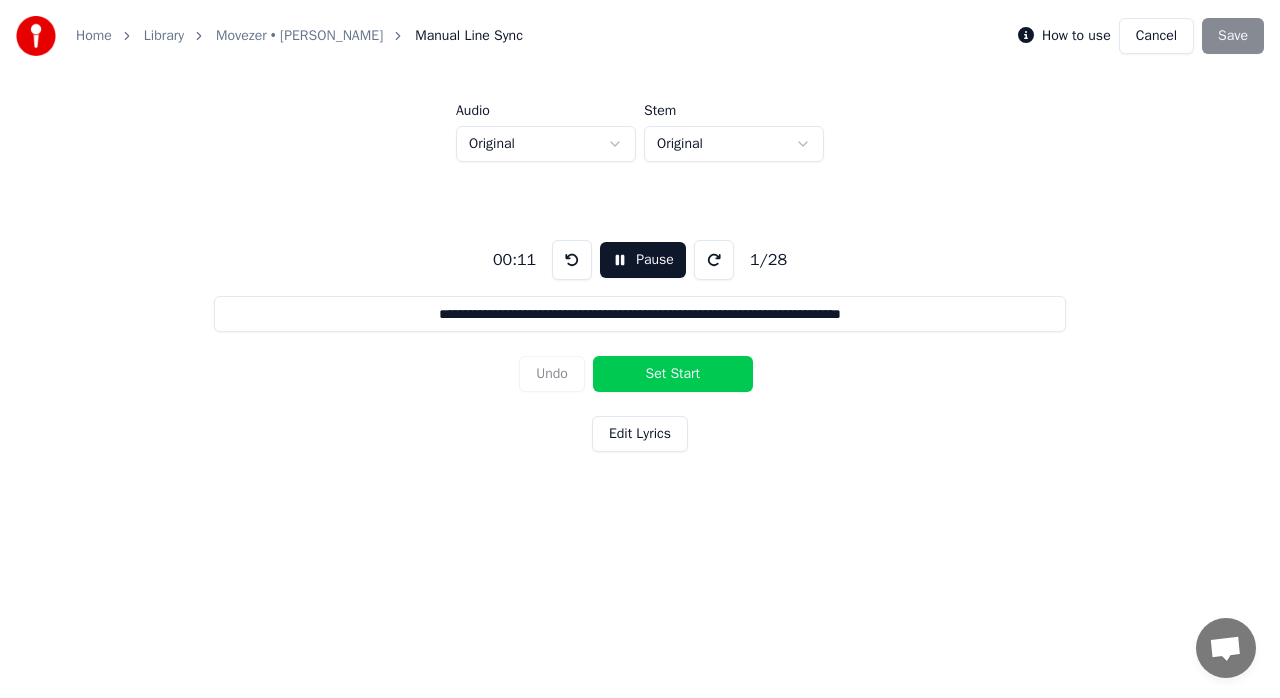 click on "Set Start" at bounding box center [673, 374] 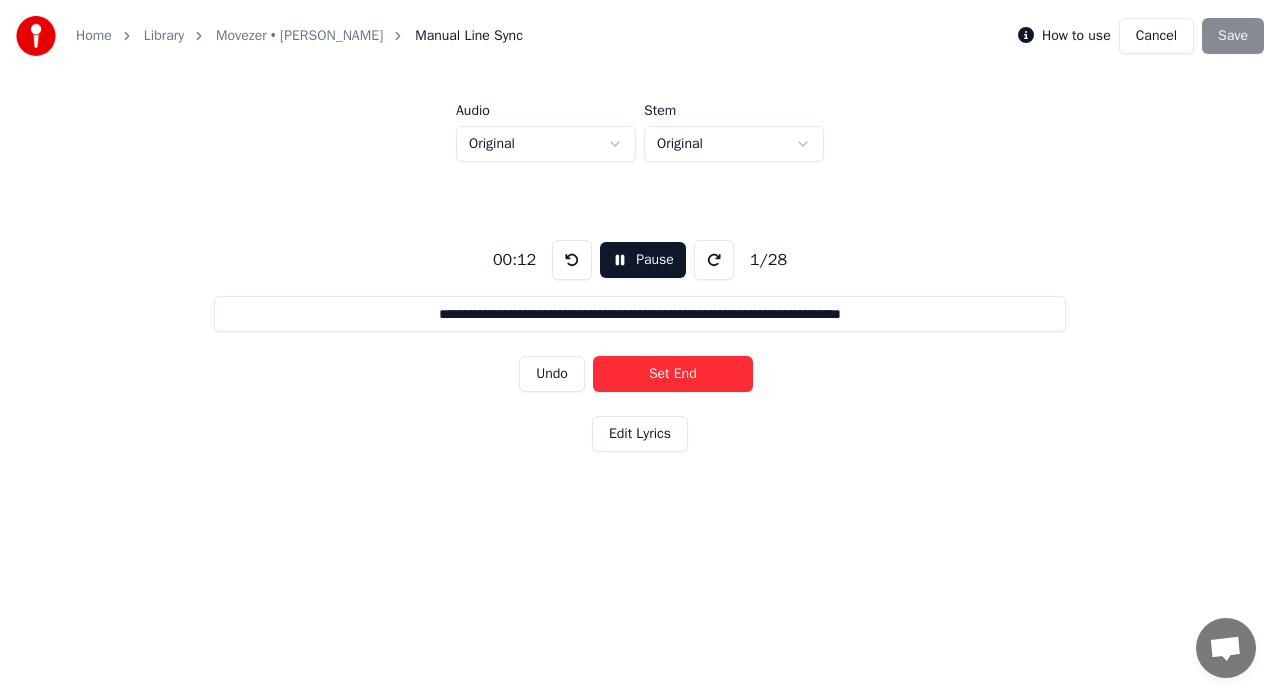 click on "Set End" at bounding box center (673, 374) 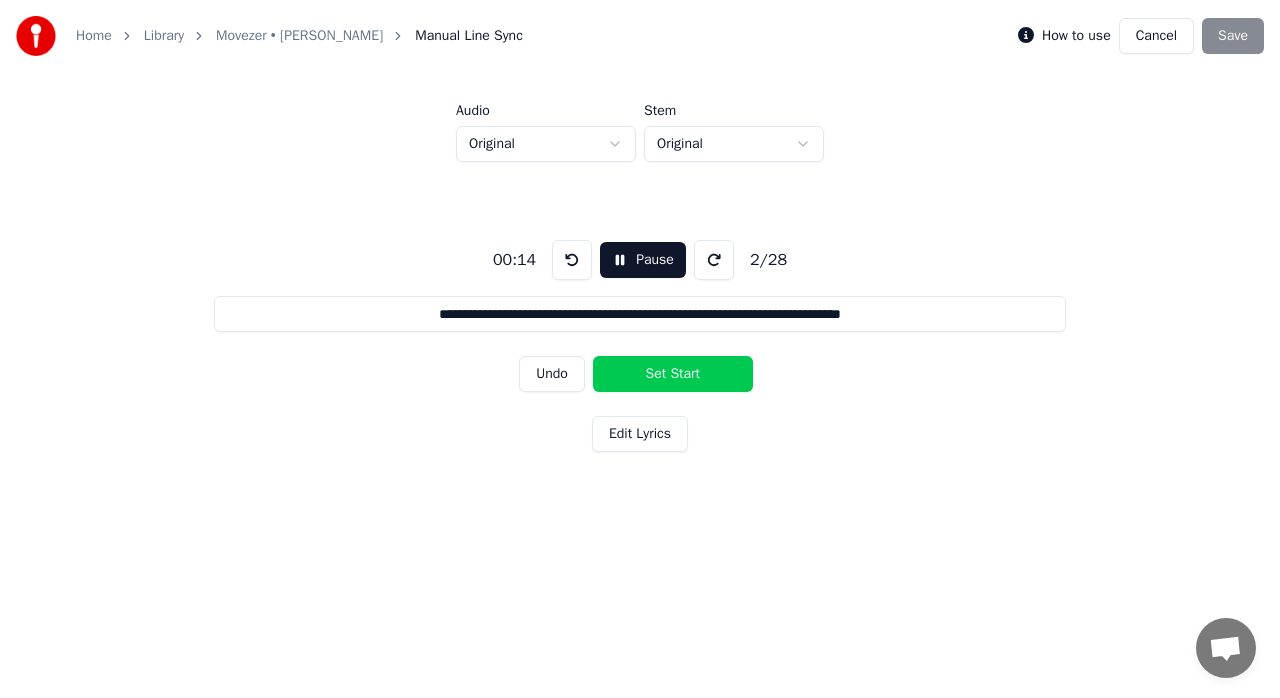 click on "Undo" at bounding box center (552, 374) 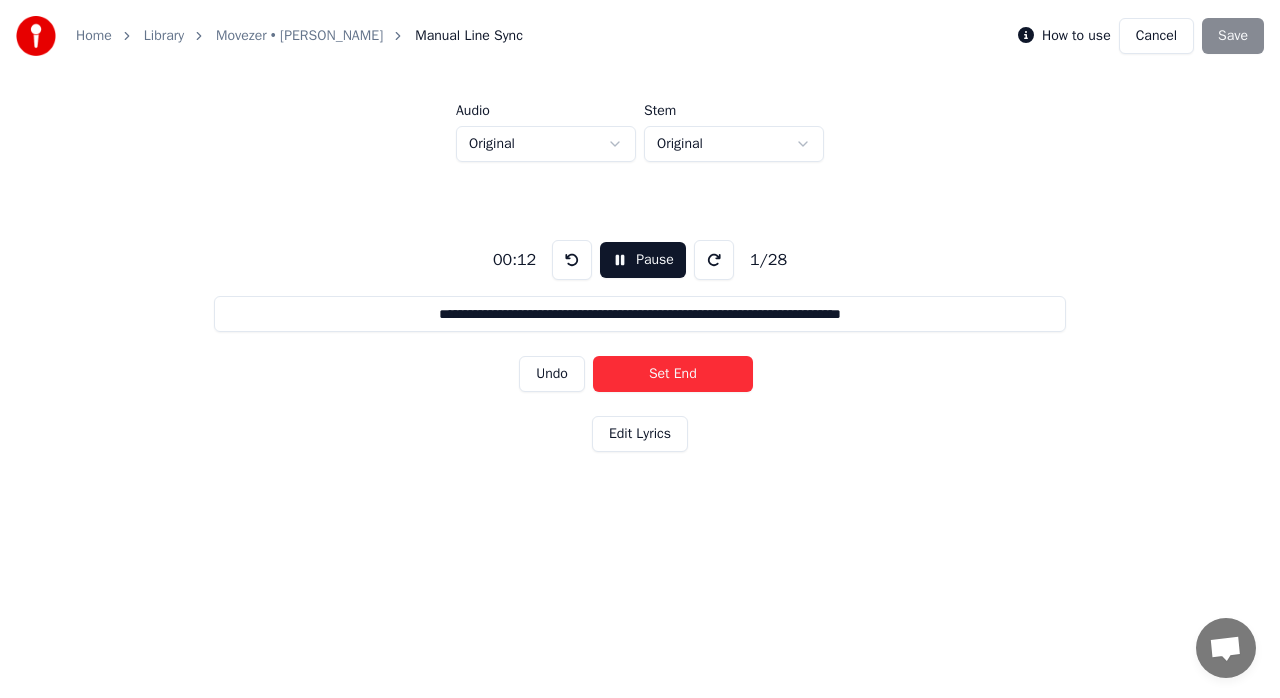 click on "Undo" at bounding box center (552, 374) 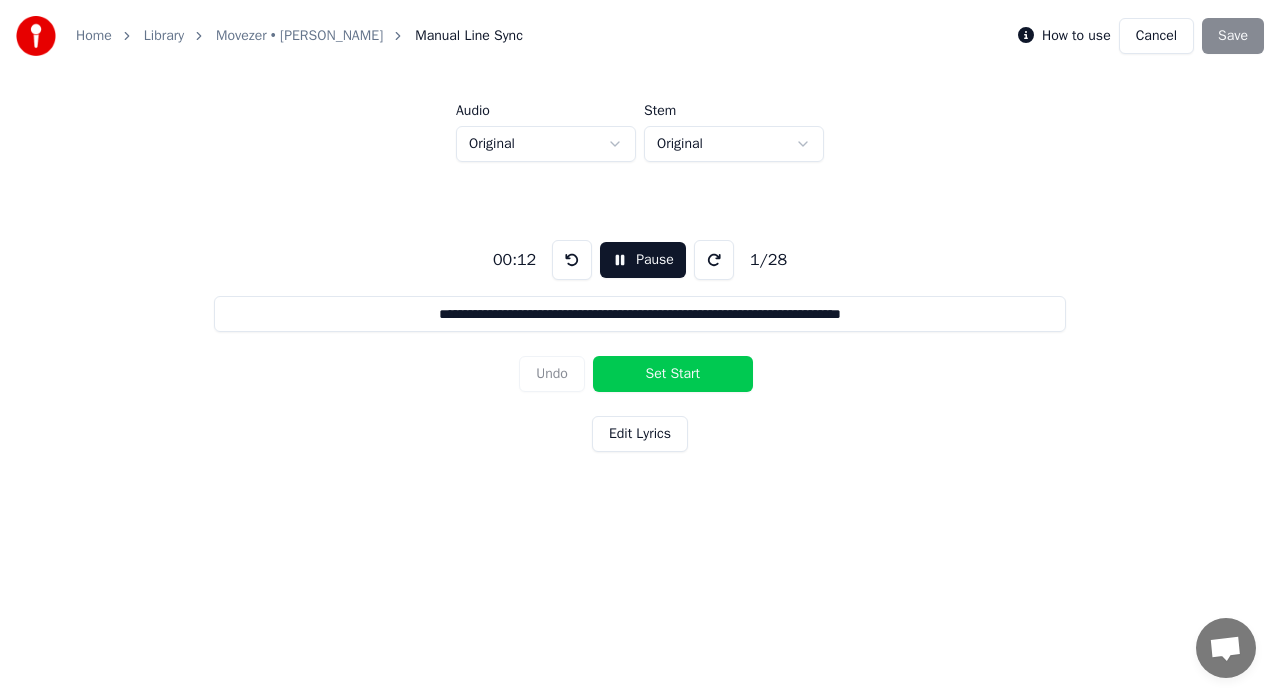 click on "Edit Lyrics" at bounding box center (640, 434) 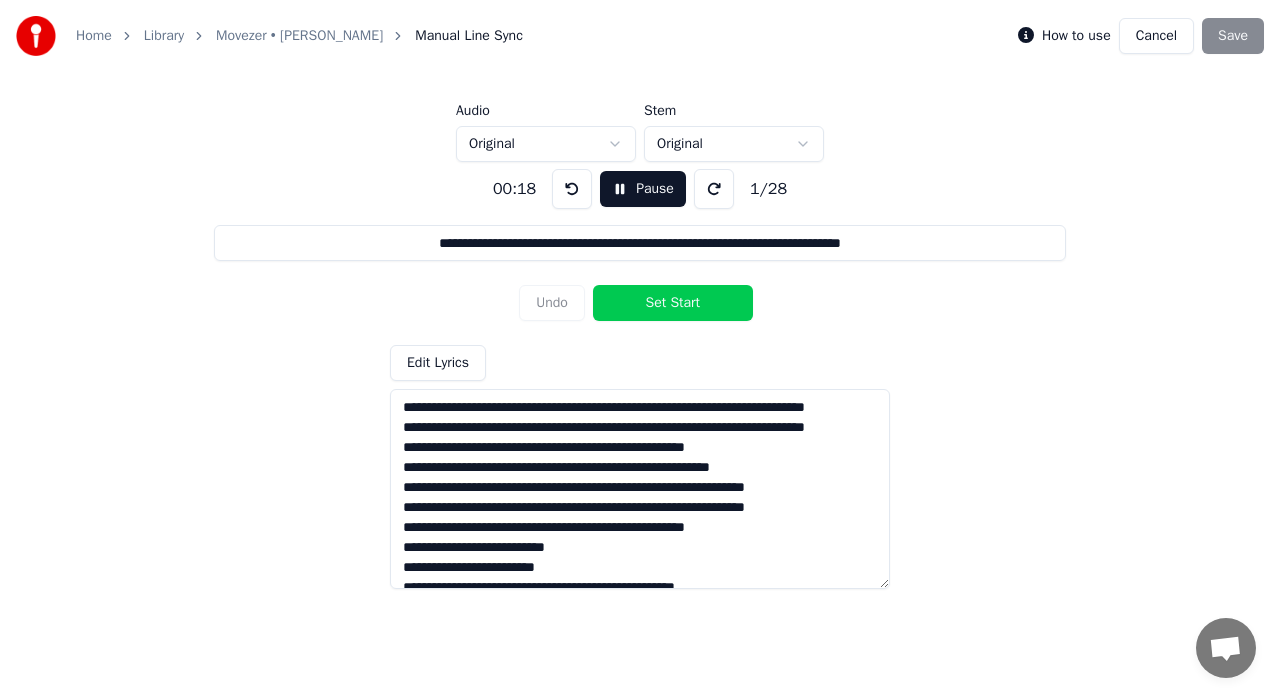 drag, startPoint x: 485, startPoint y: 409, endPoint x: 403, endPoint y: 412, distance: 82.05486 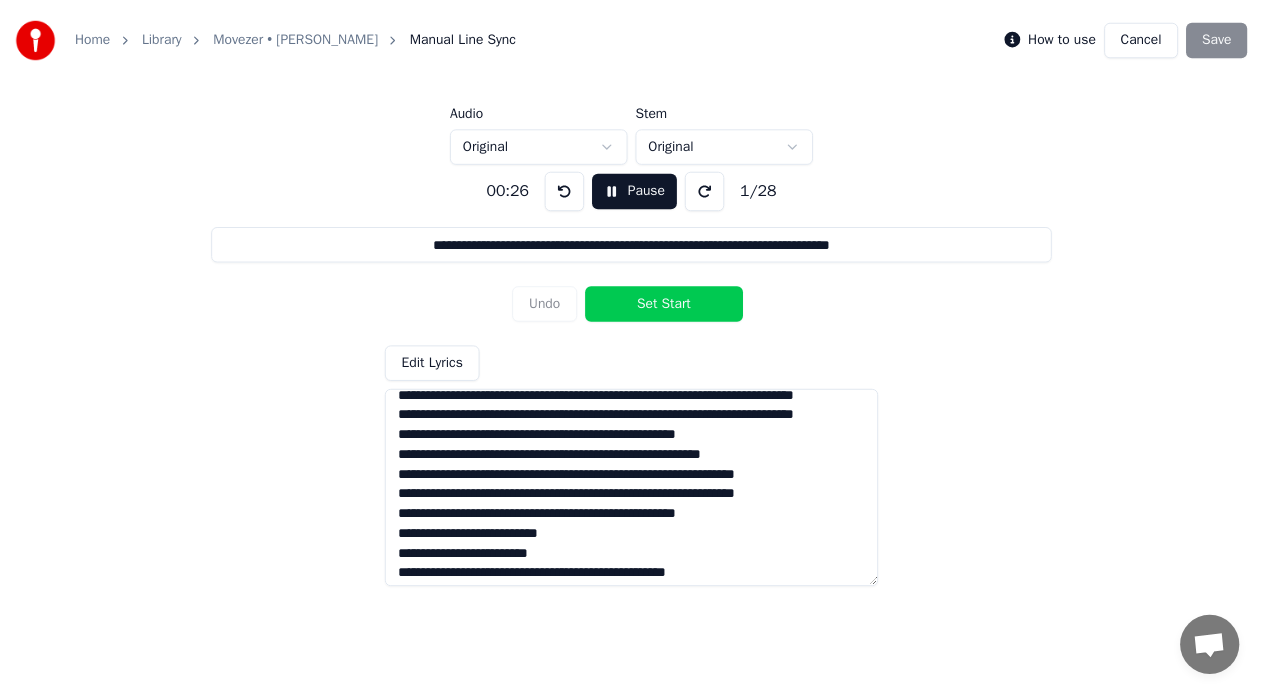 scroll, scrollTop: 0, scrollLeft: 0, axis: both 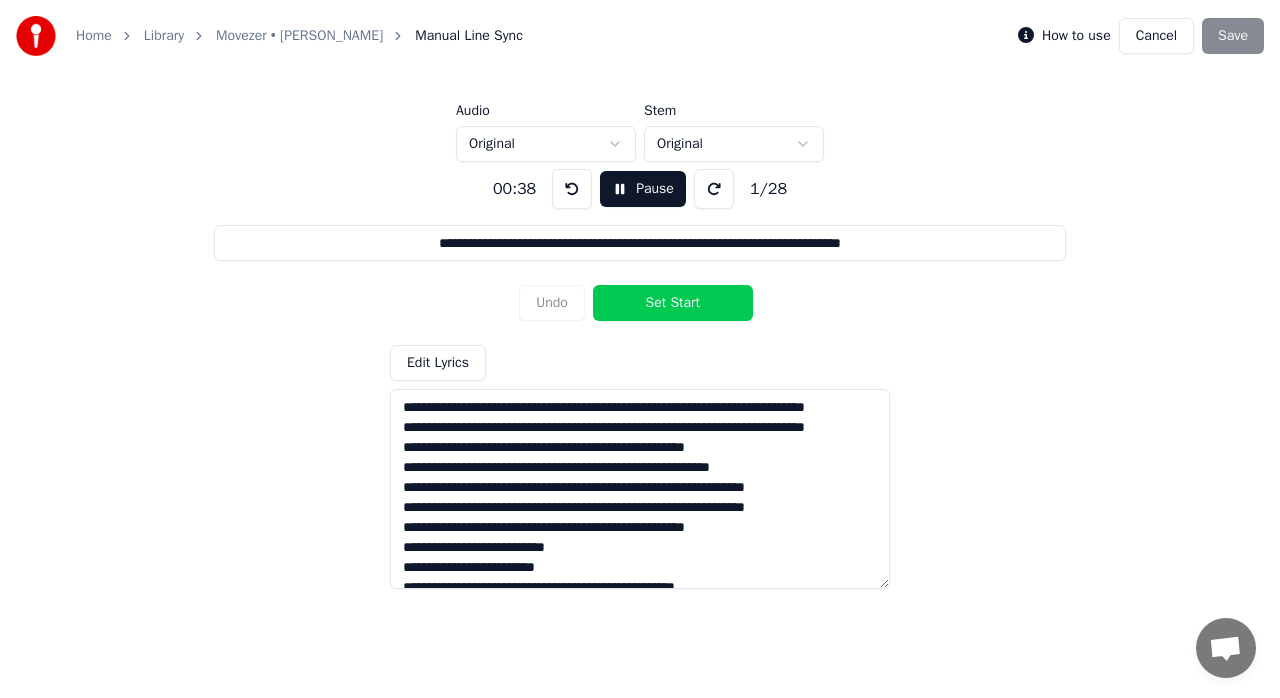 click on "Cancel" at bounding box center [1156, 36] 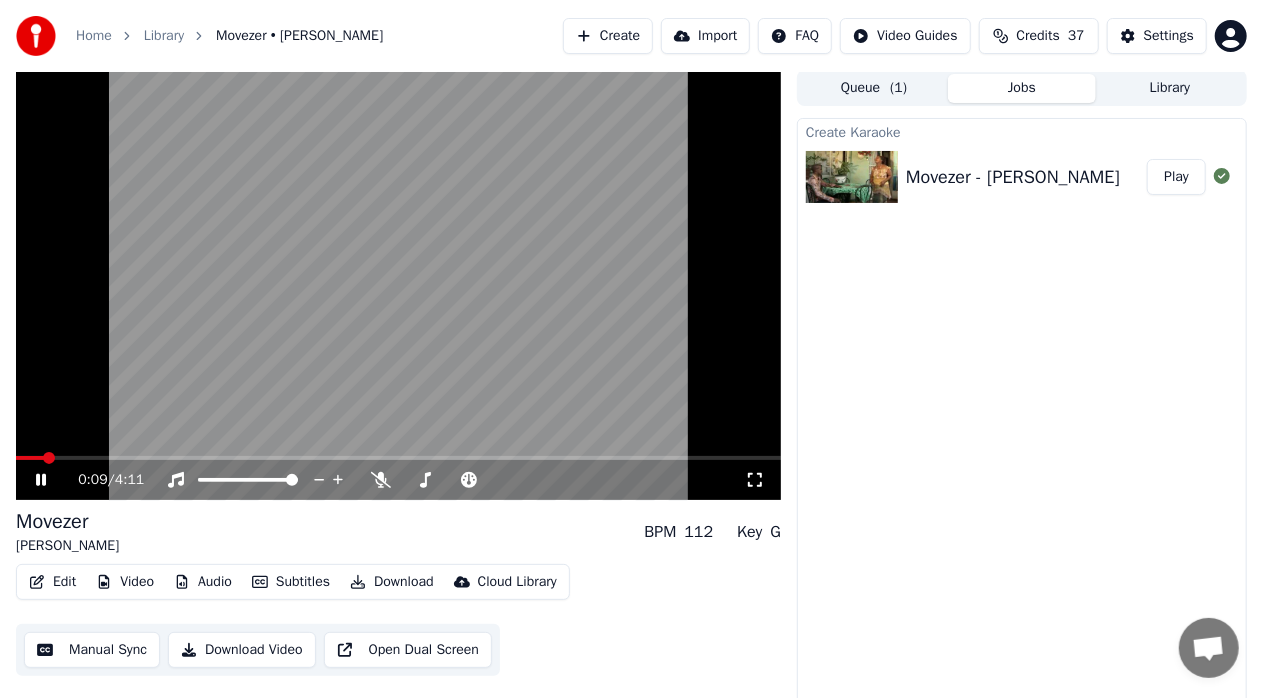 scroll, scrollTop: 15, scrollLeft: 0, axis: vertical 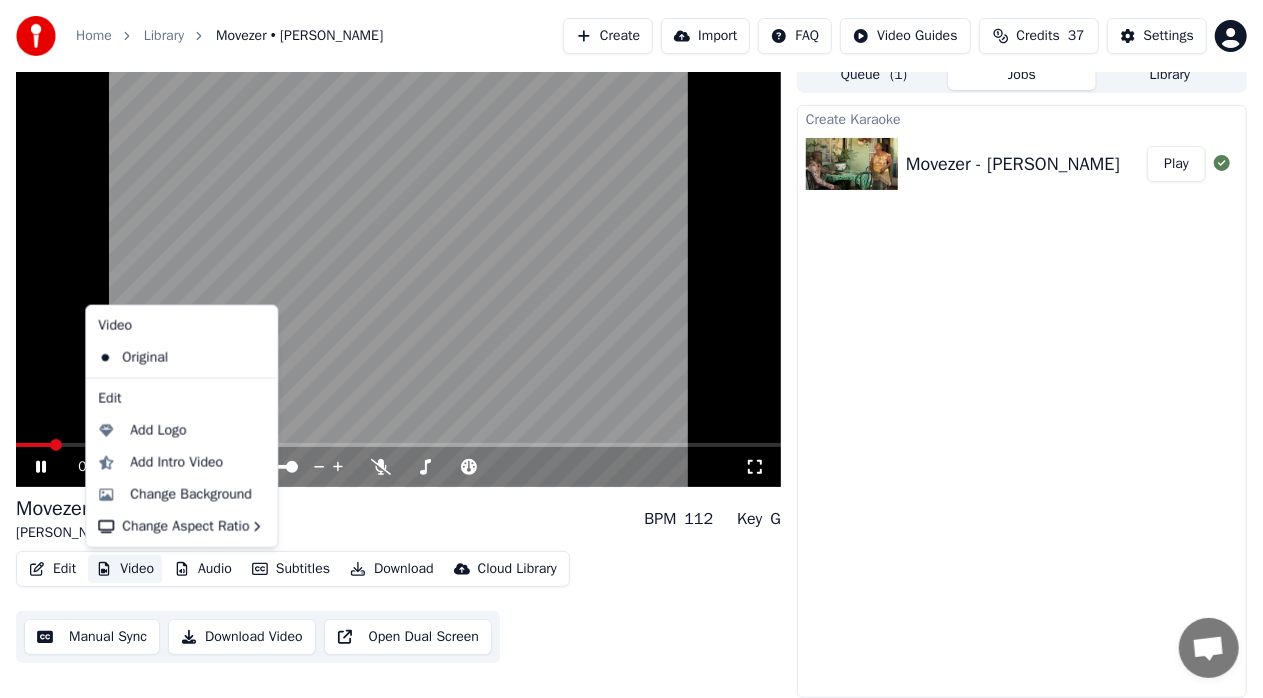 click on "Video" at bounding box center [125, 569] 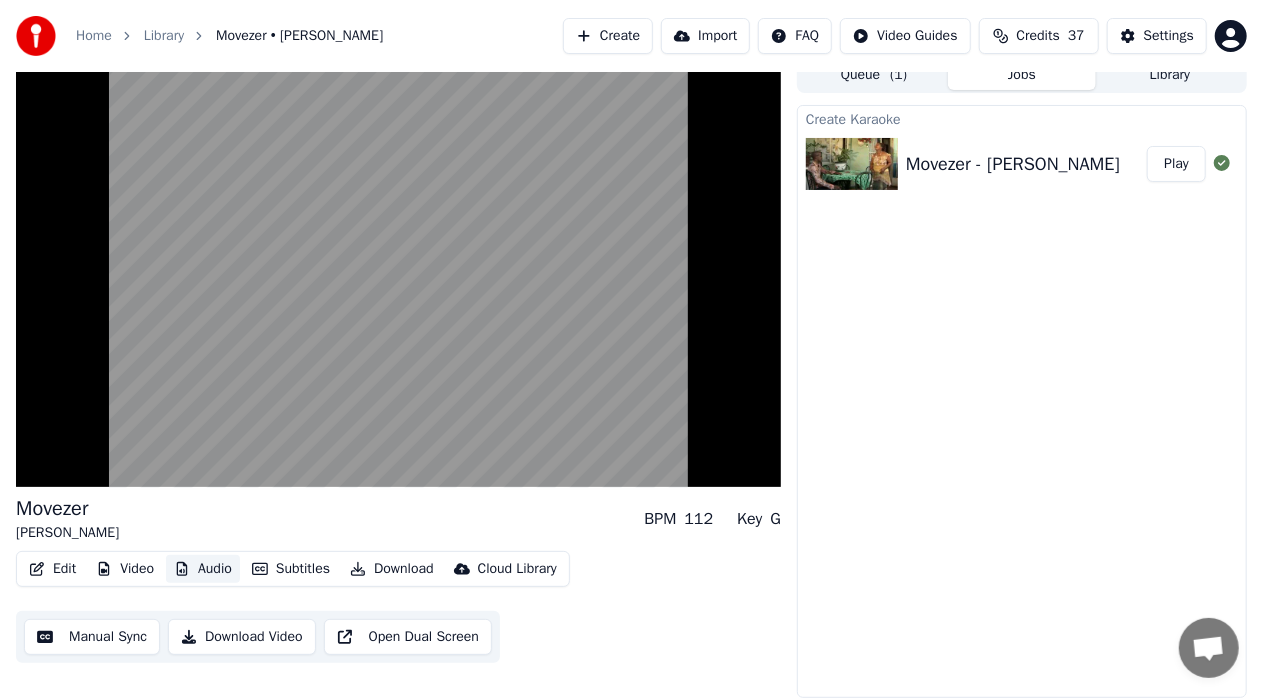 click on "Audio" at bounding box center [203, 569] 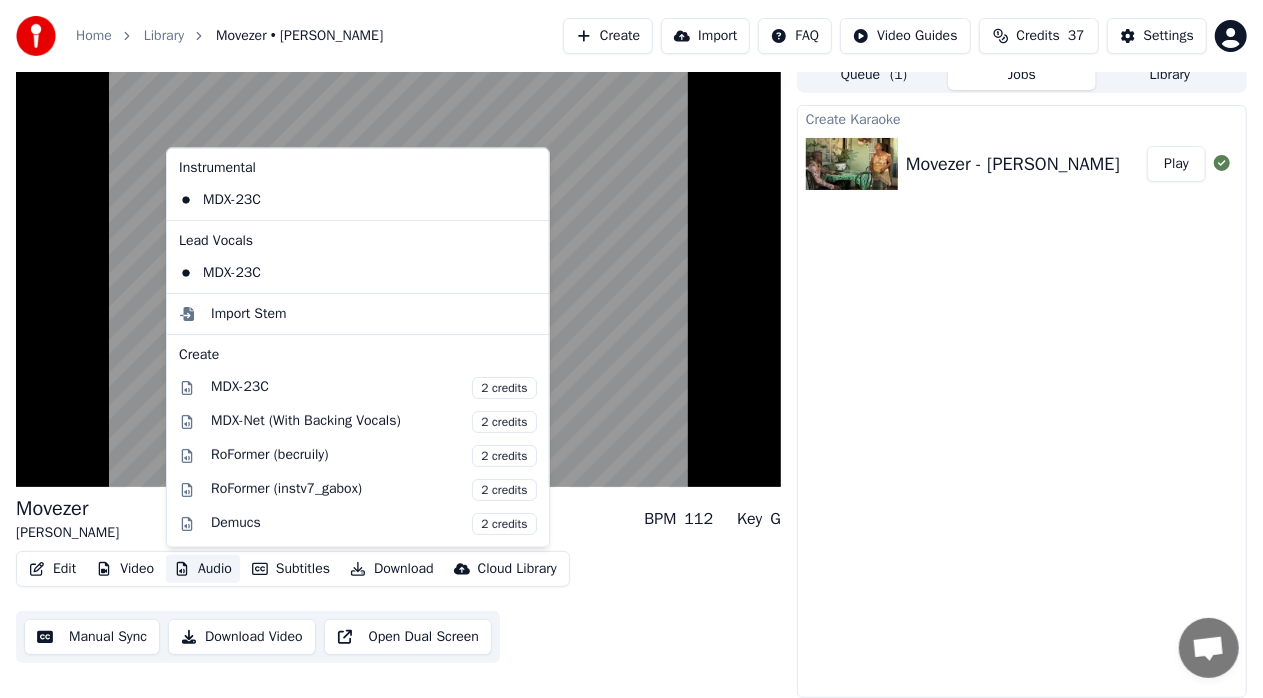 click on "Audio" at bounding box center (203, 569) 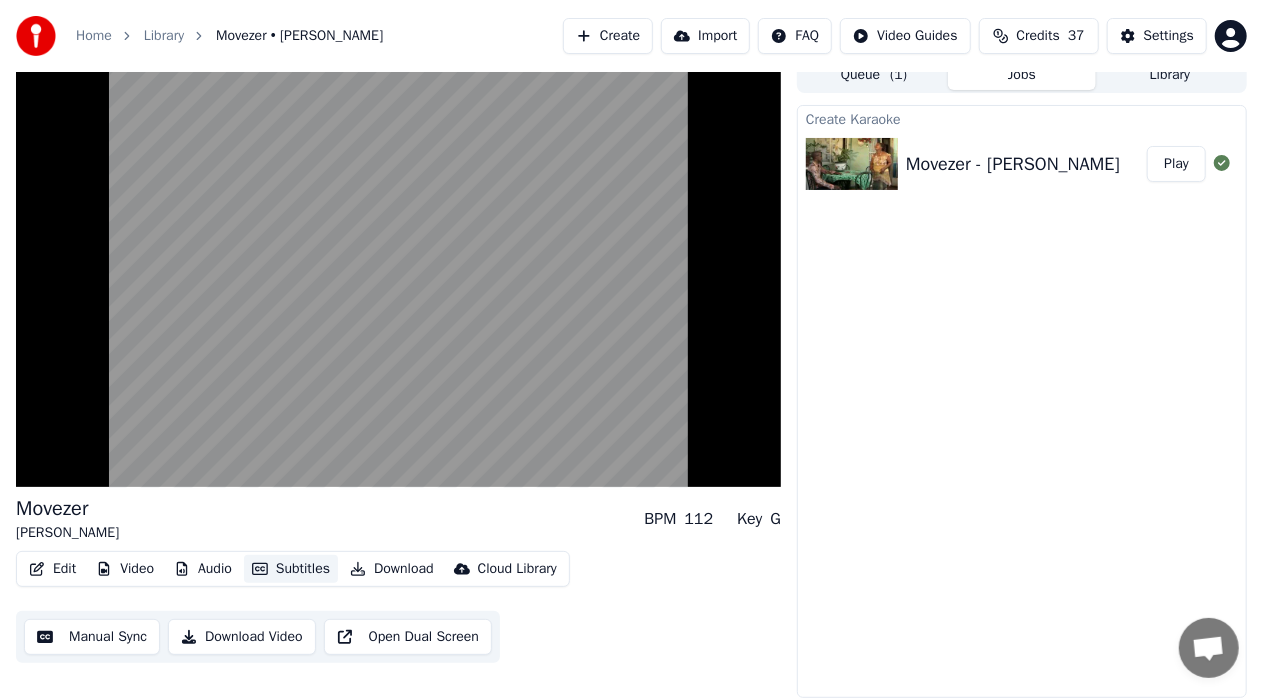 click on "Subtitles" at bounding box center (291, 569) 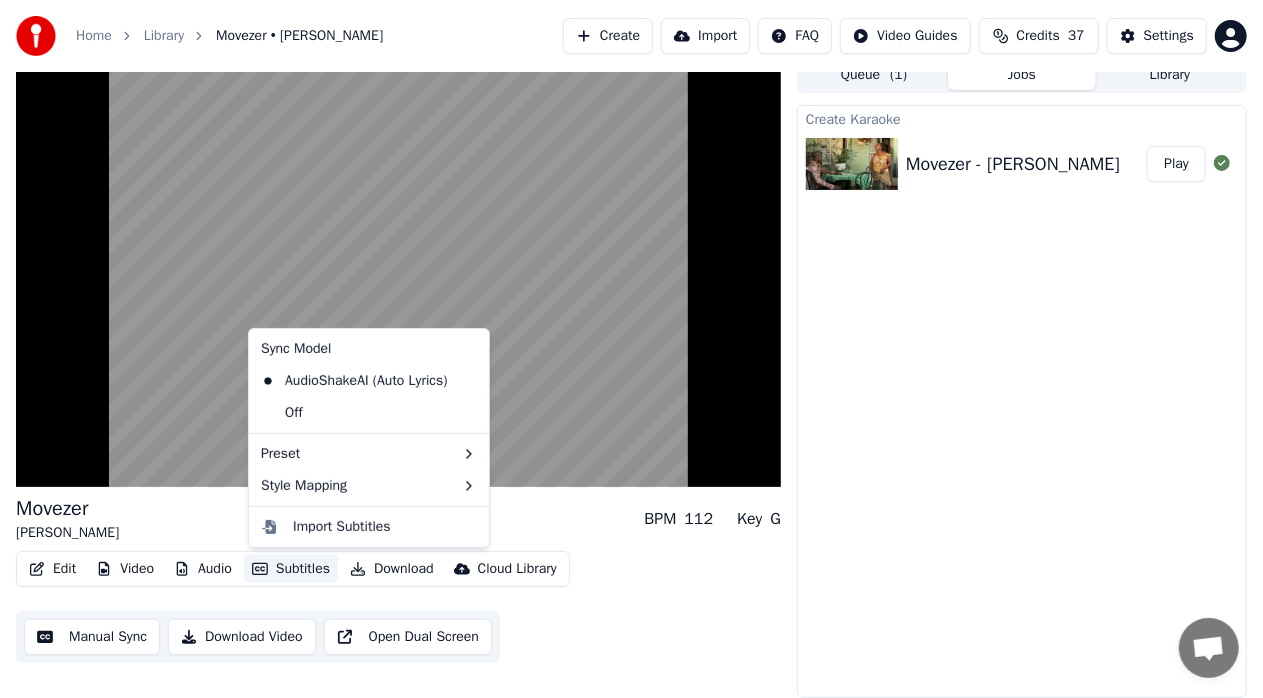 click on "Subtitles" at bounding box center (291, 569) 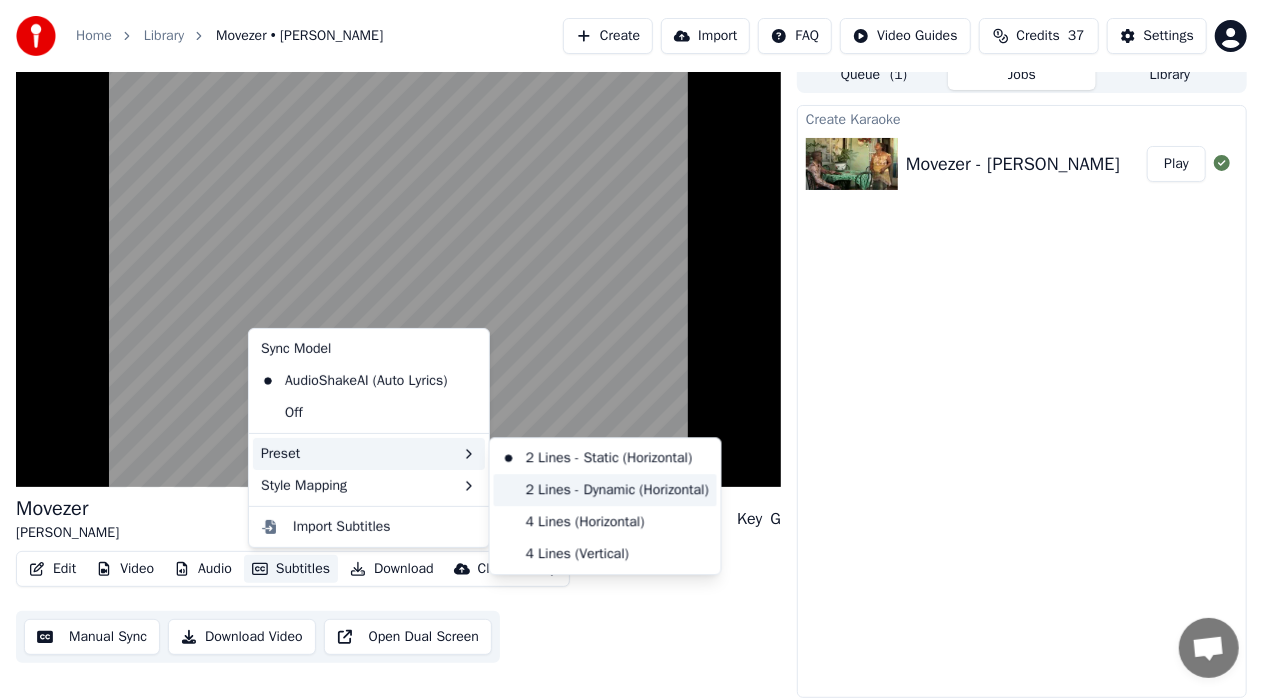 click on "2 Lines - Dynamic (Horizontal)" at bounding box center (605, 490) 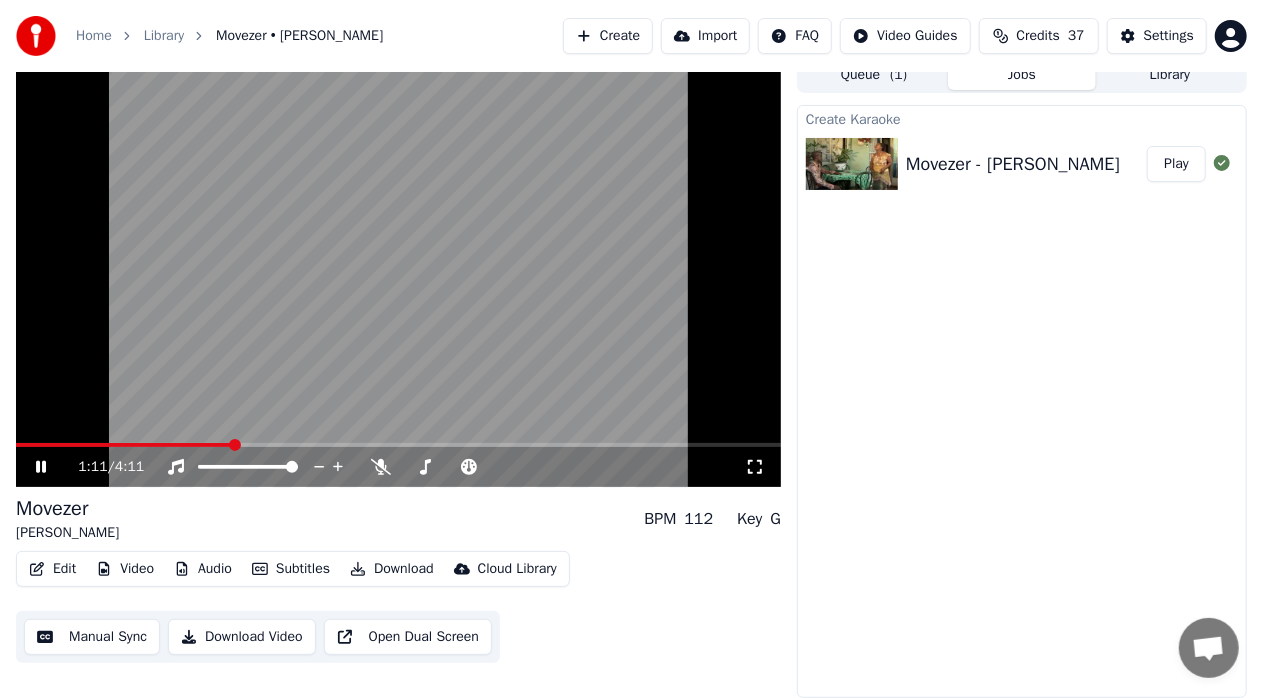 click at bounding box center (124, 445) 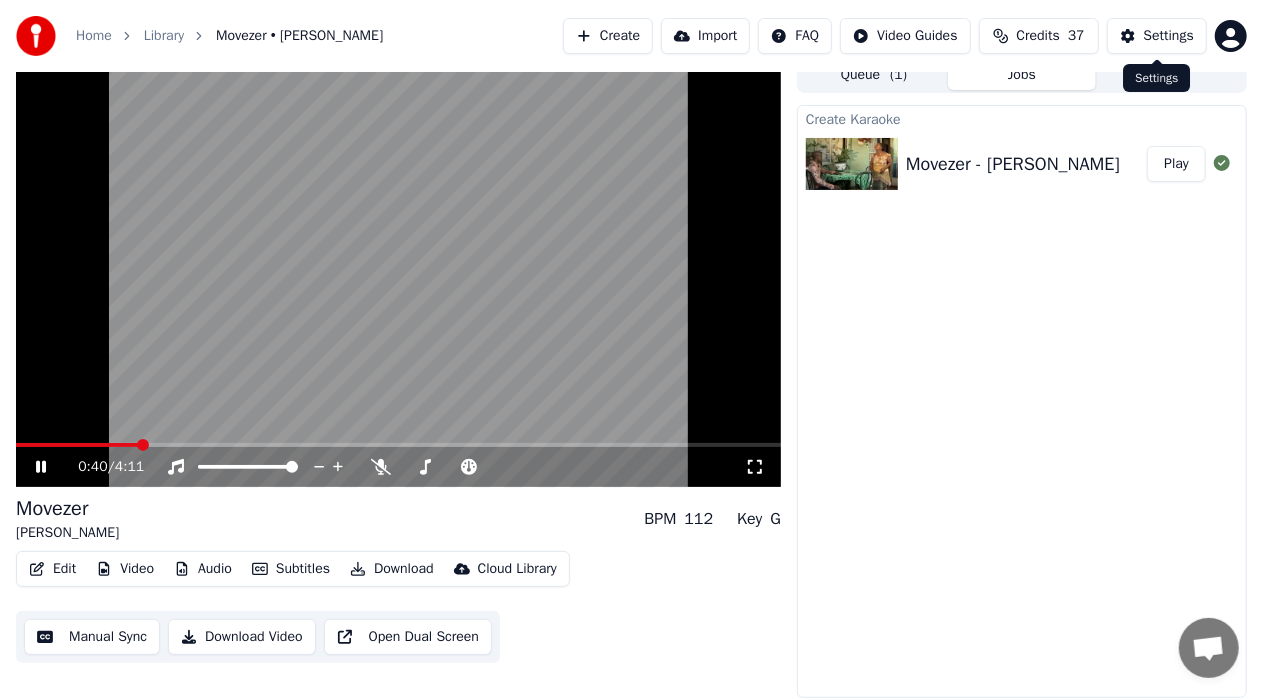 click on "Settings" at bounding box center [1169, 36] 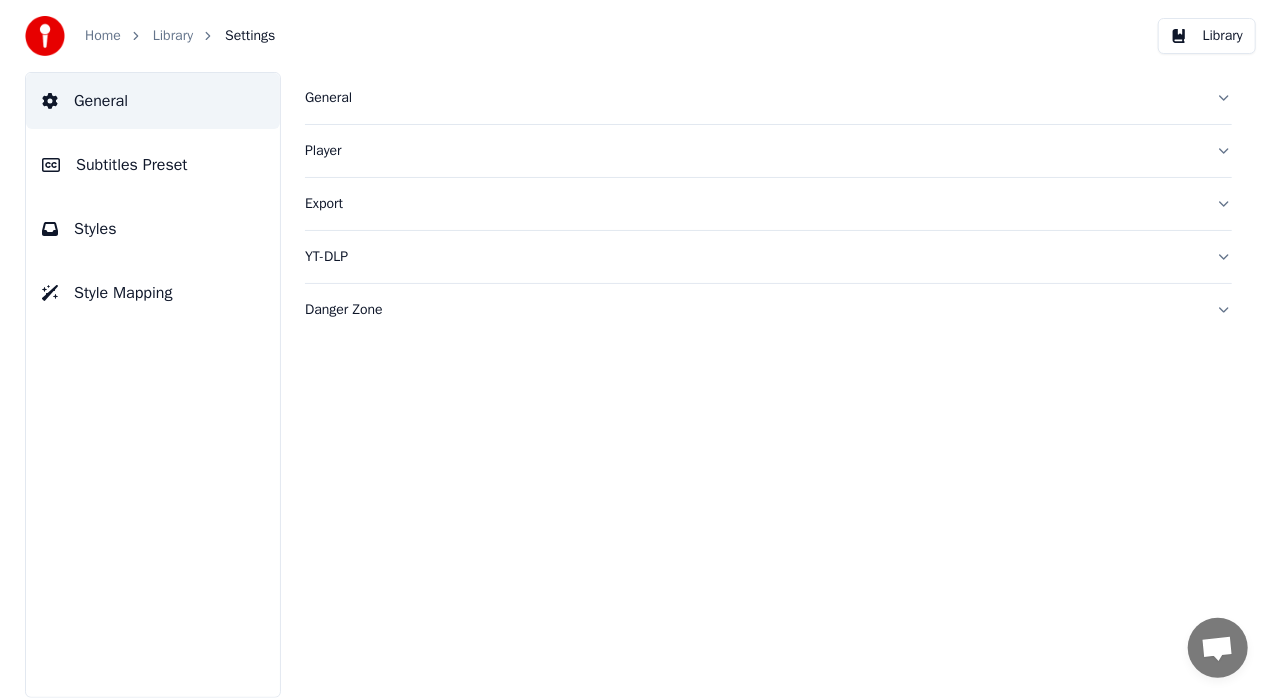 scroll, scrollTop: 0, scrollLeft: 0, axis: both 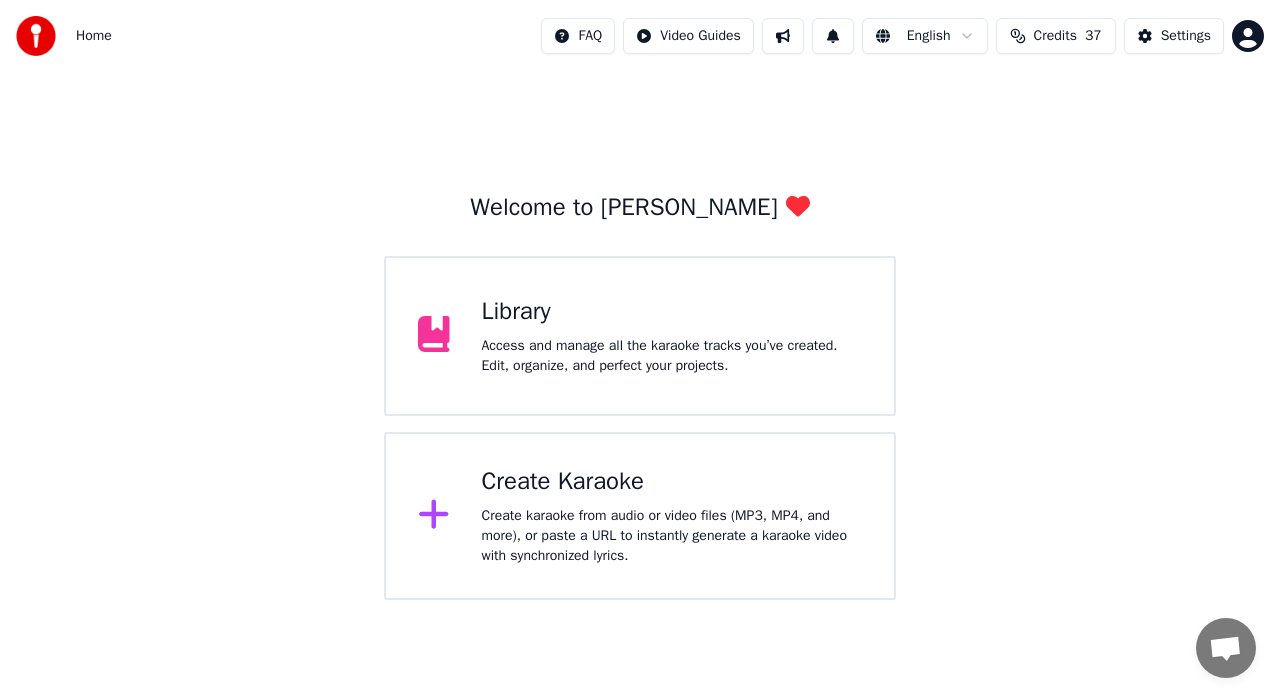 click on "Library" at bounding box center [672, 312] 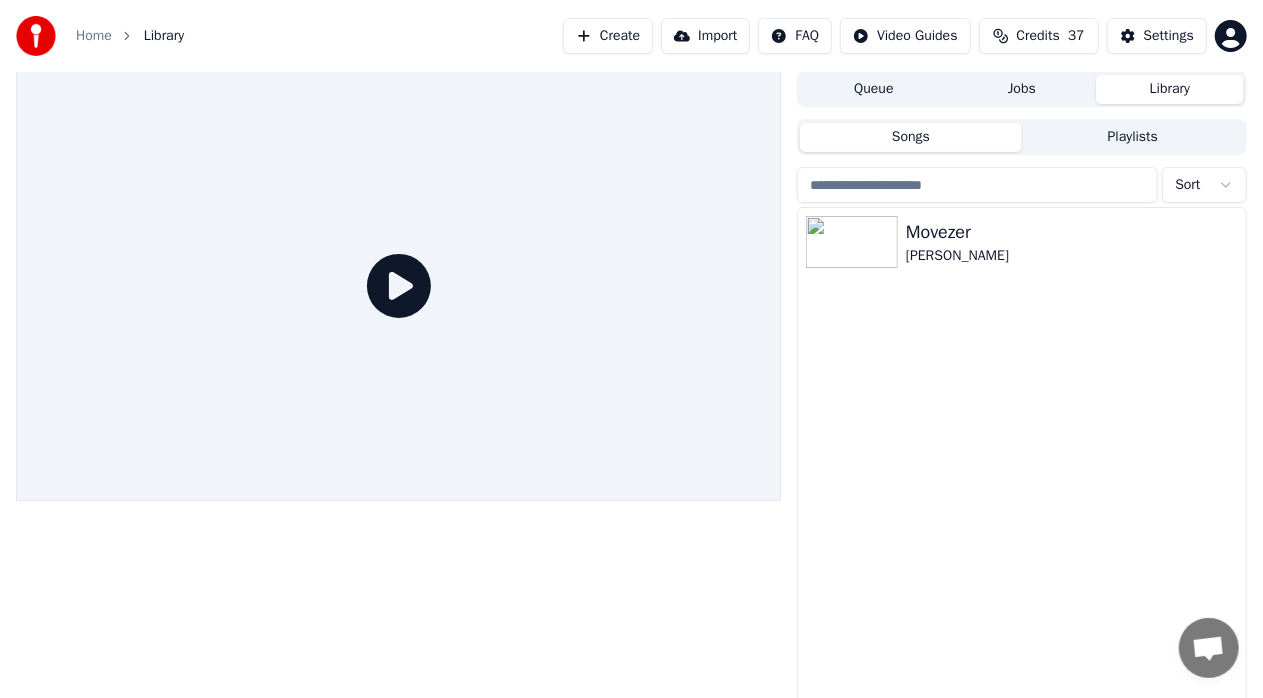 scroll, scrollTop: 0, scrollLeft: 0, axis: both 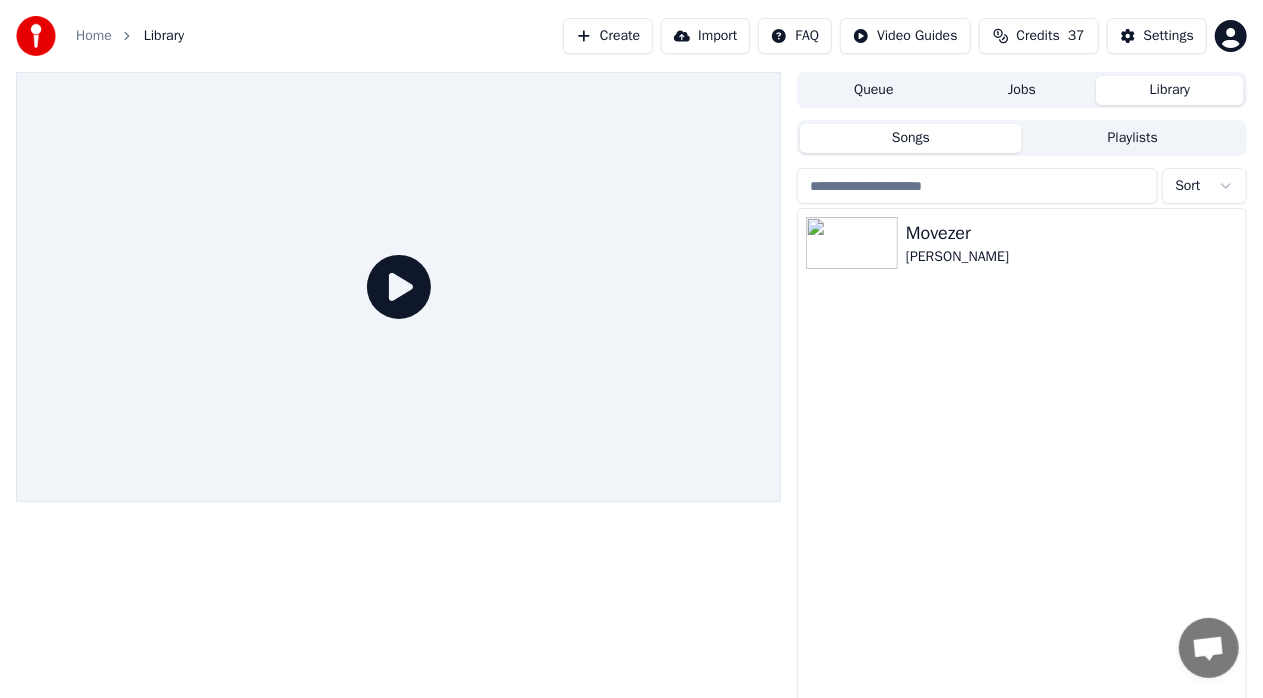 click 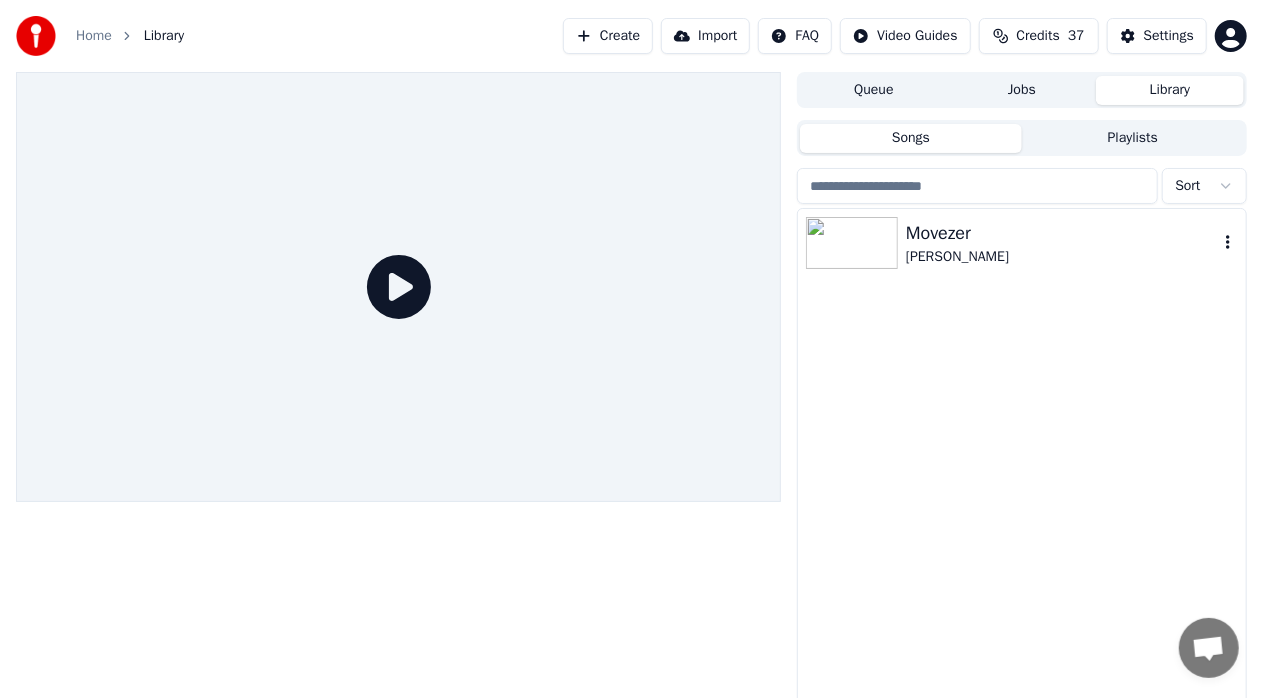click on "Movezer" at bounding box center [1062, 233] 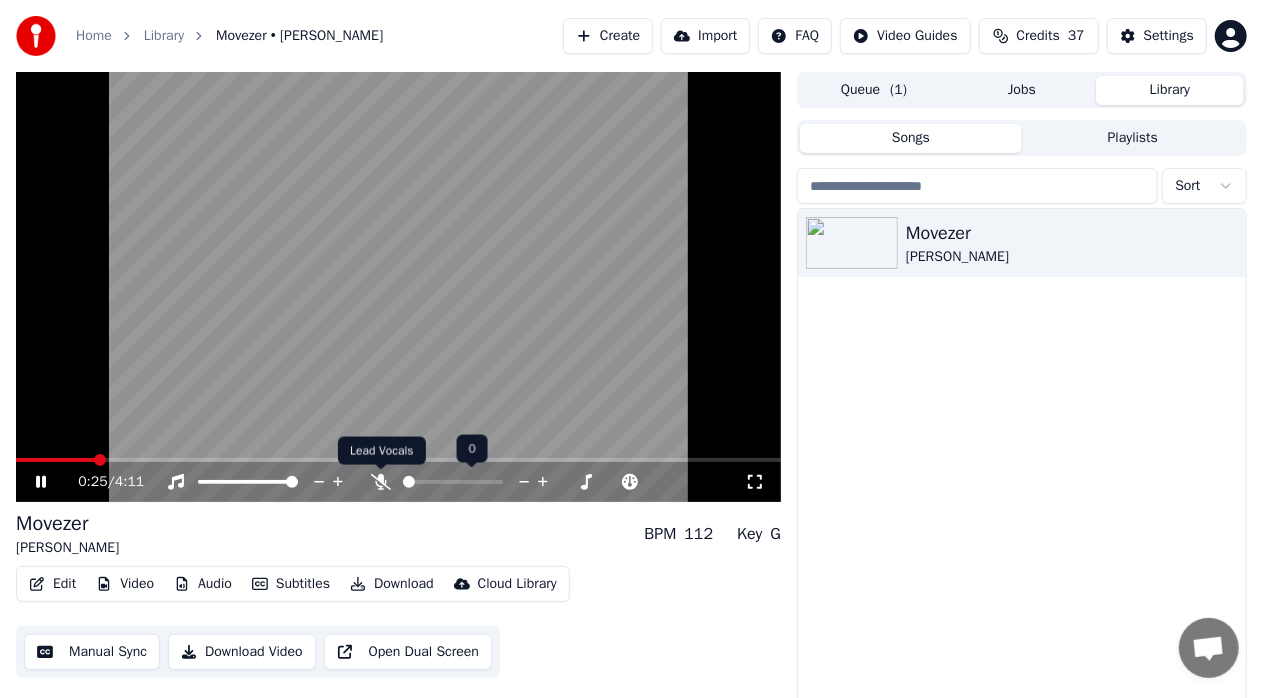 click 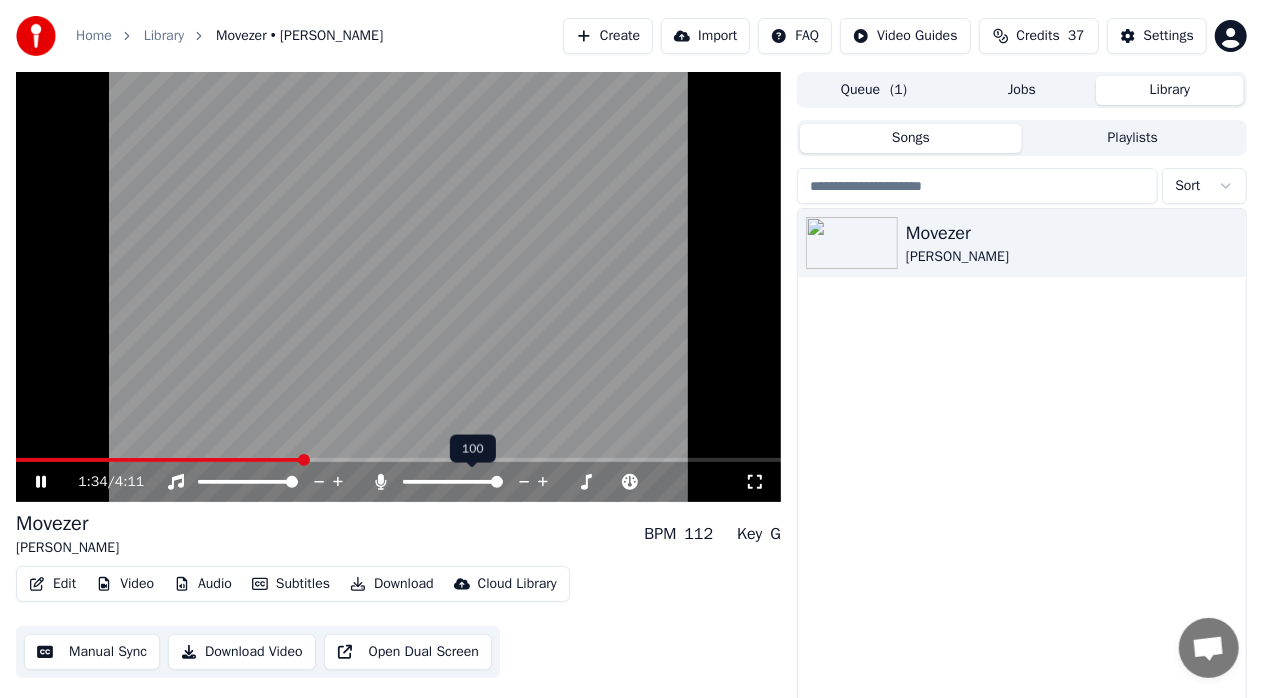 click 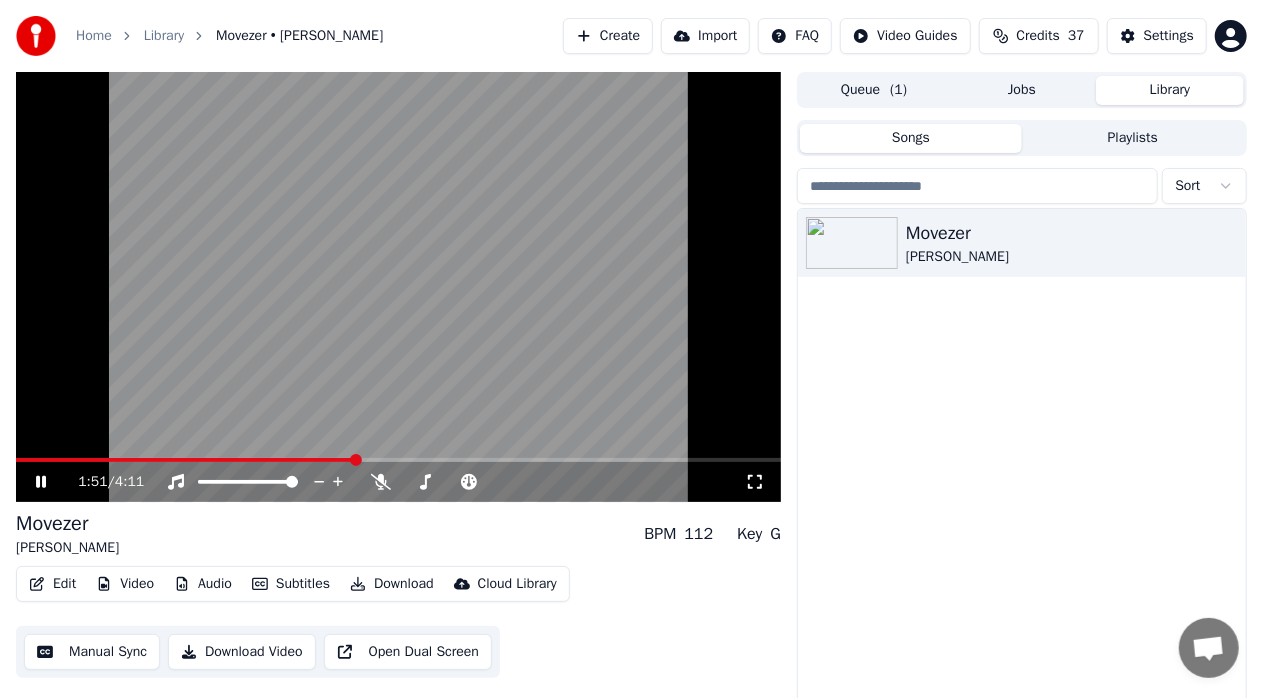 click on "Manual Sync" at bounding box center (92, 652) 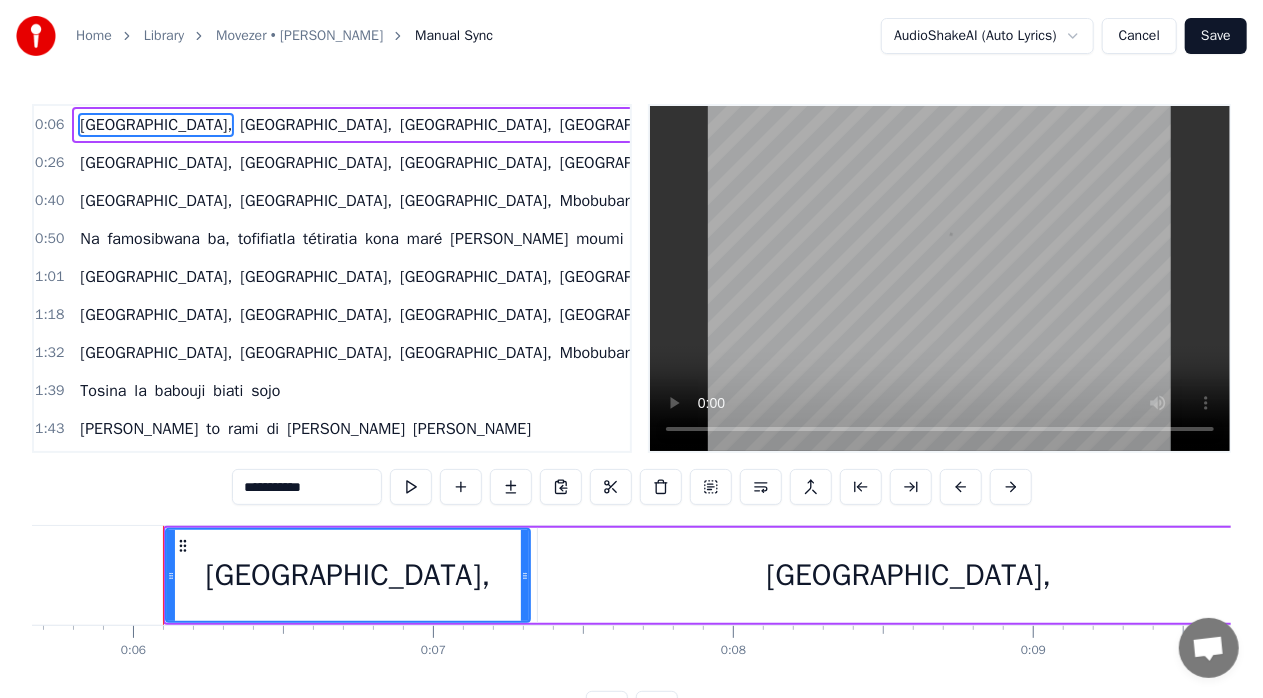 scroll, scrollTop: 0, scrollLeft: 1730, axis: horizontal 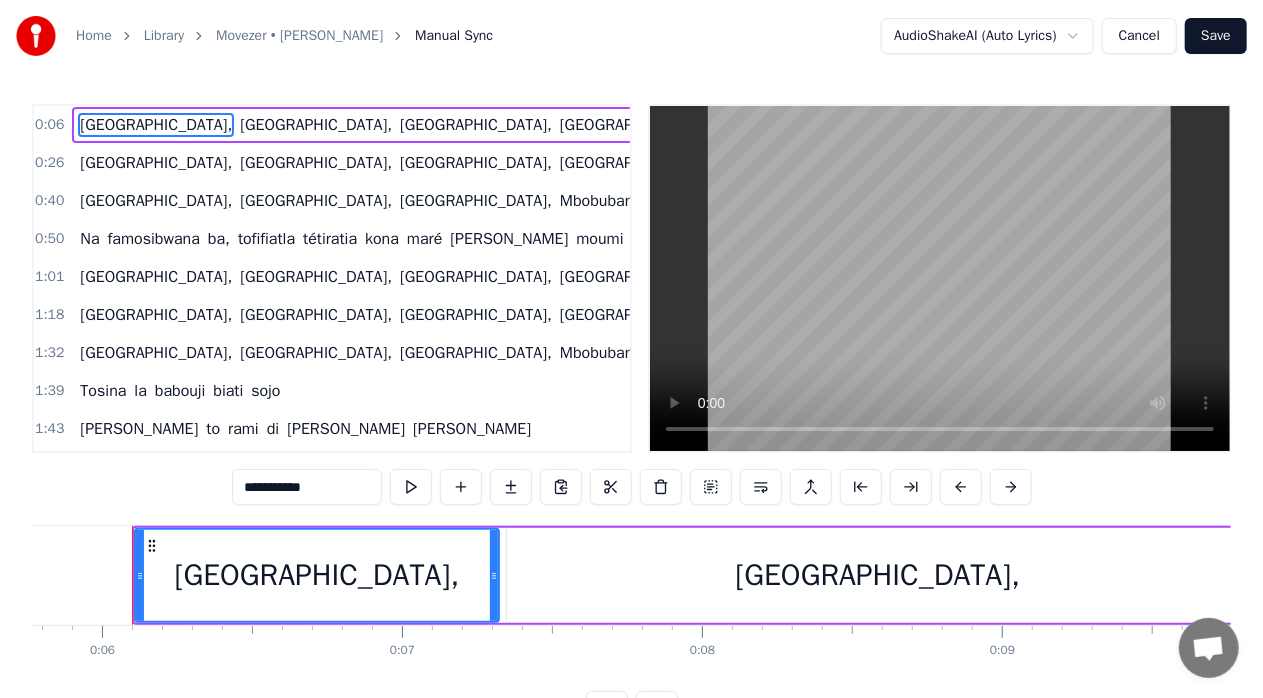click on "[GEOGRAPHIC_DATA]," at bounding box center (317, 575) 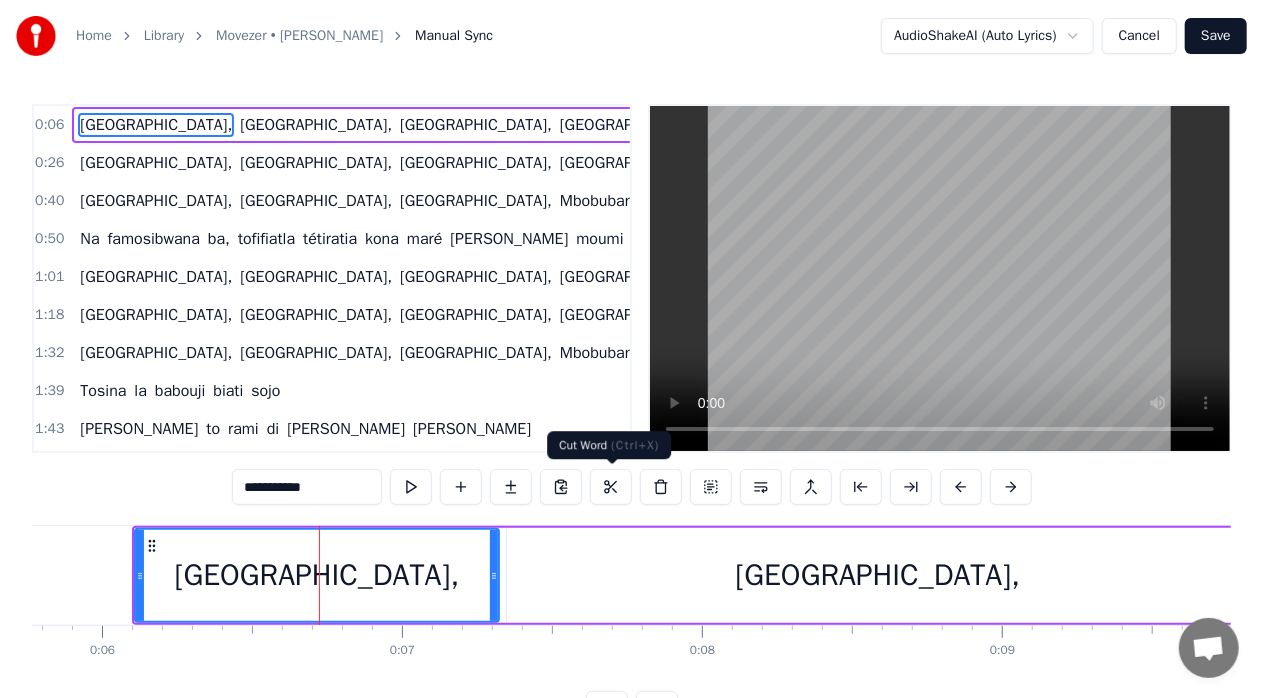 click at bounding box center (611, 487) 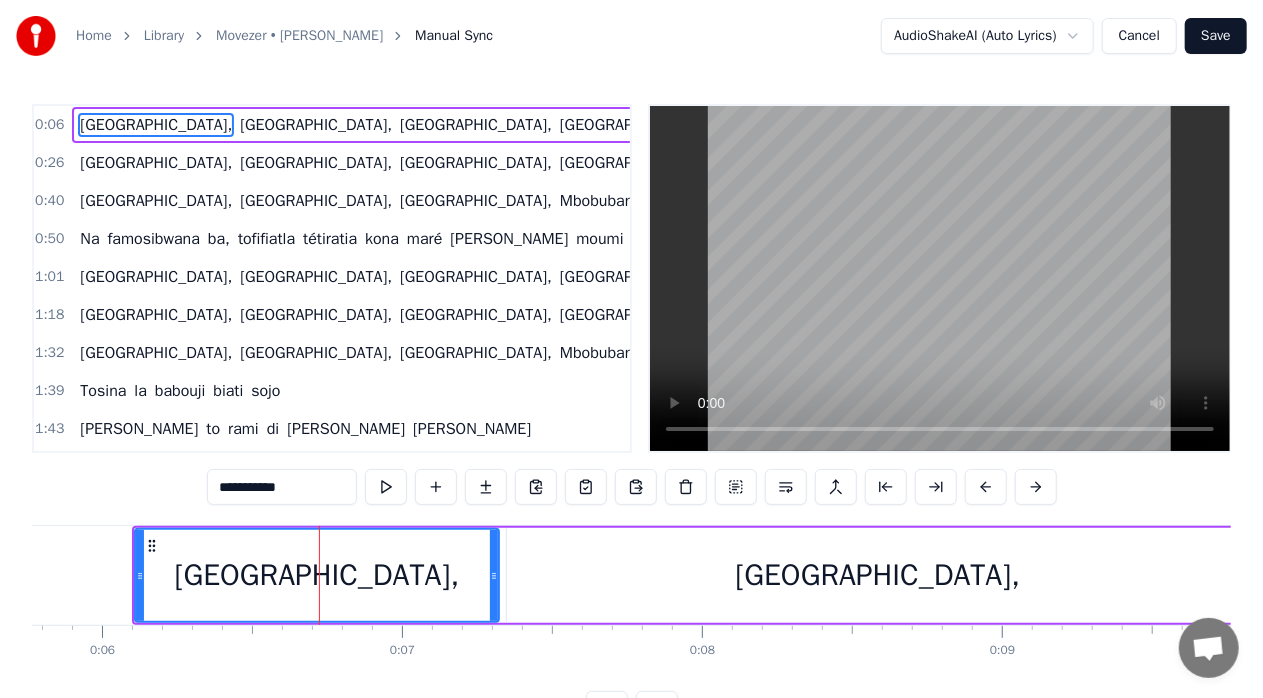 click on "**********" at bounding box center [632, 487] 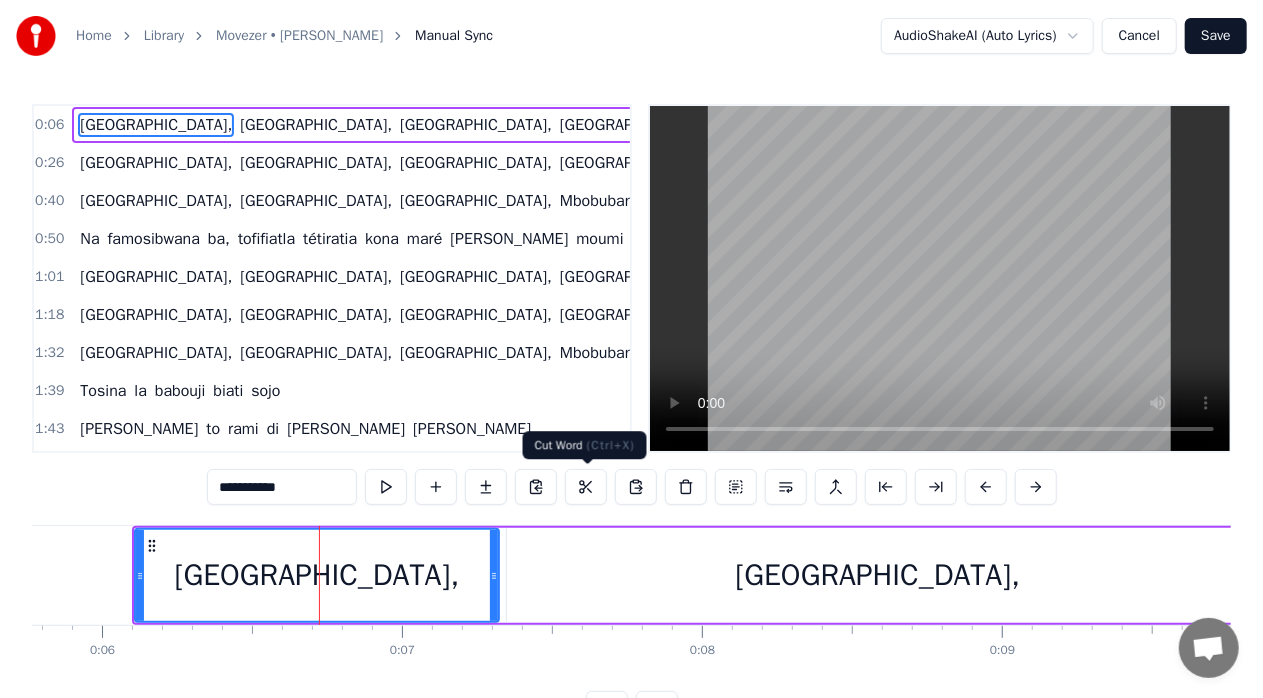click at bounding box center [586, 487] 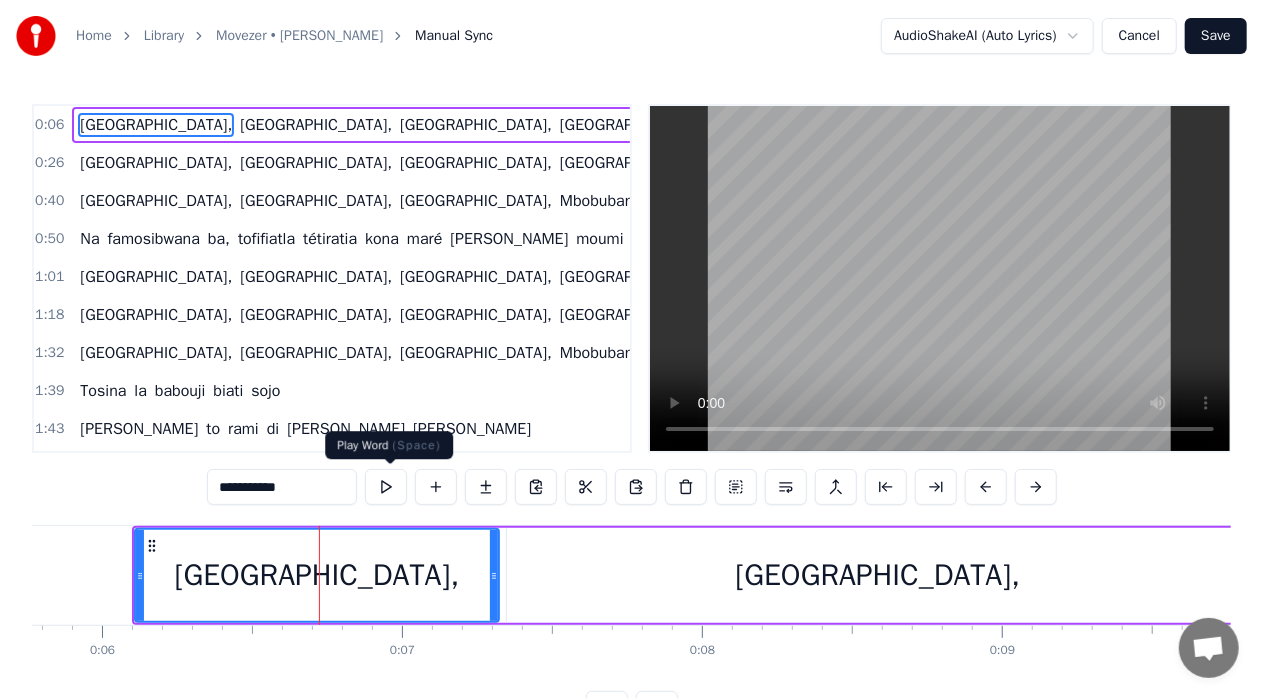 click at bounding box center (386, 487) 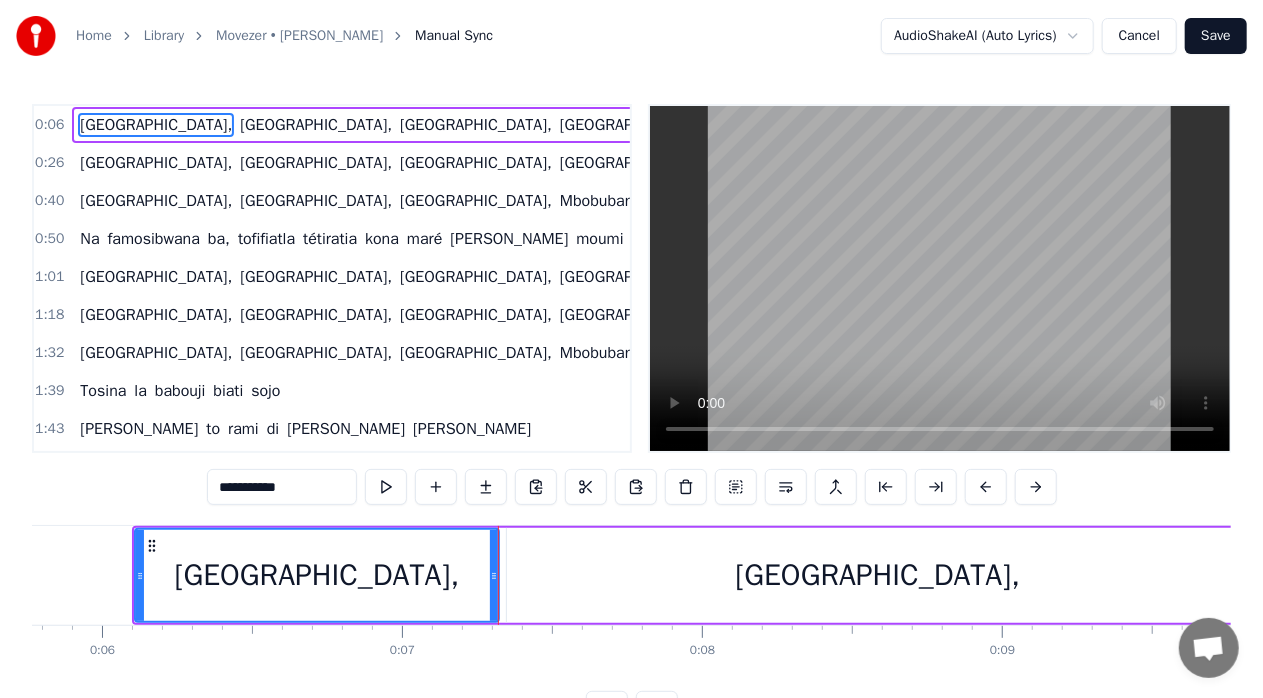 click at bounding box center [386, 487] 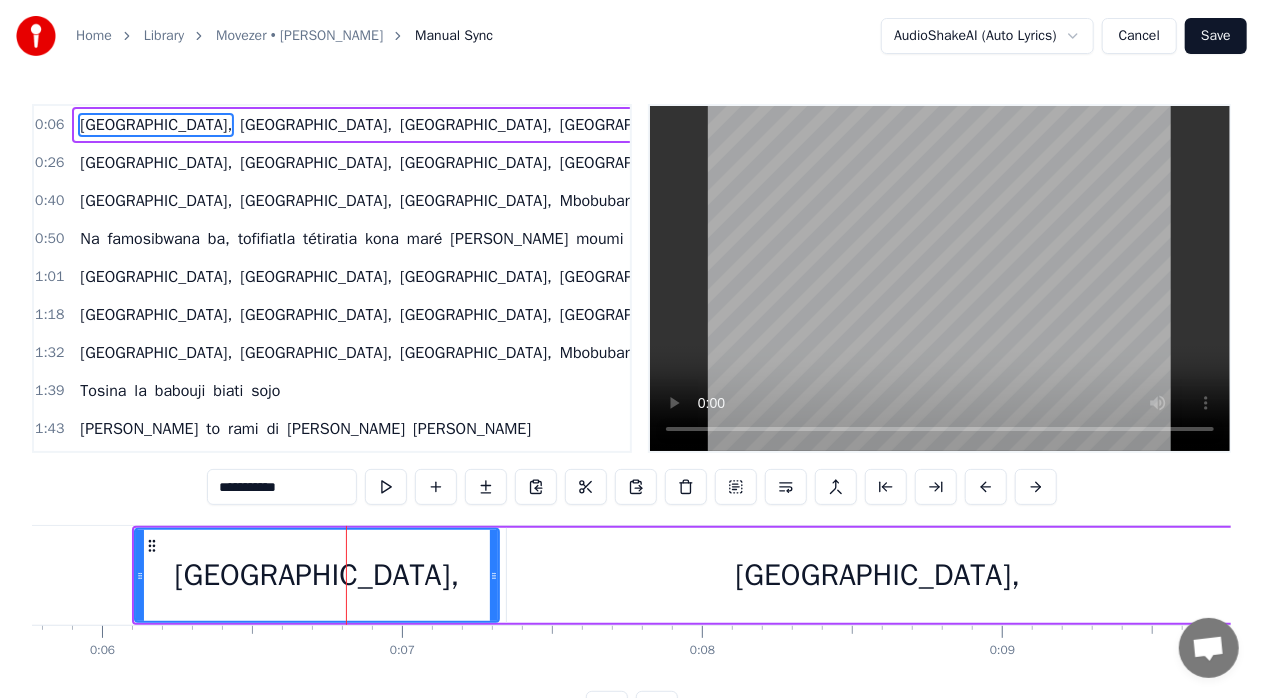 click on "[GEOGRAPHIC_DATA]," at bounding box center (317, 575) 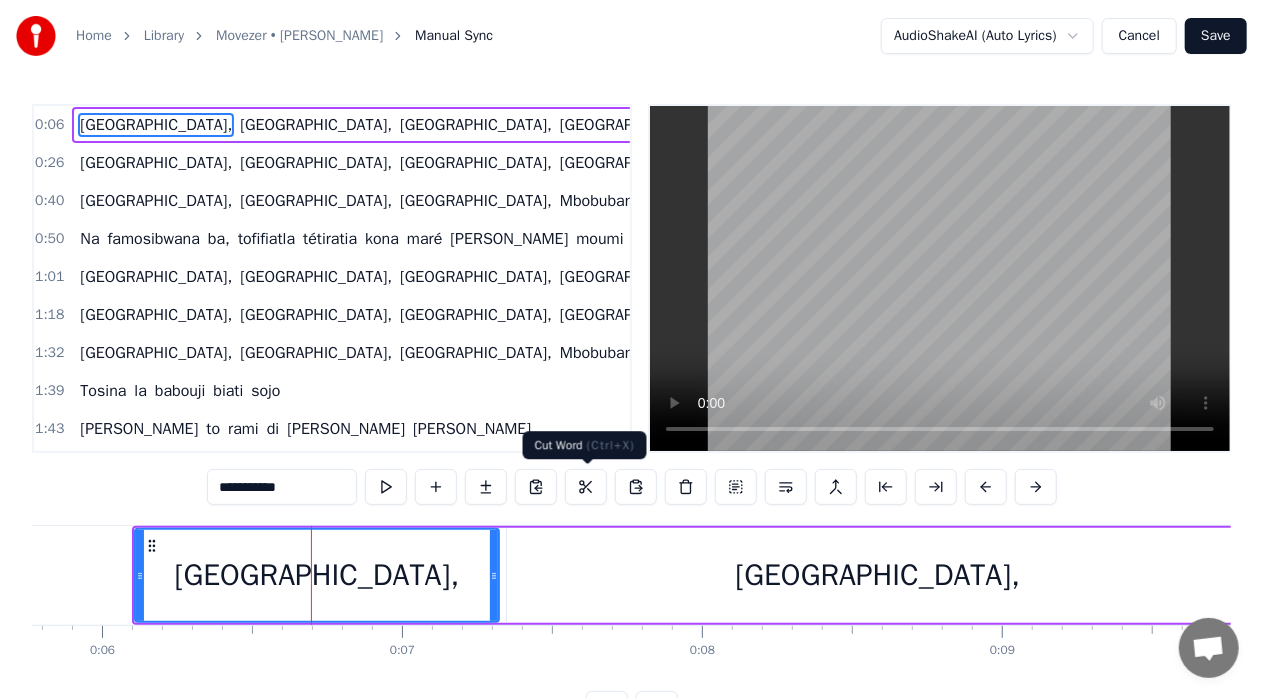 click at bounding box center [586, 487] 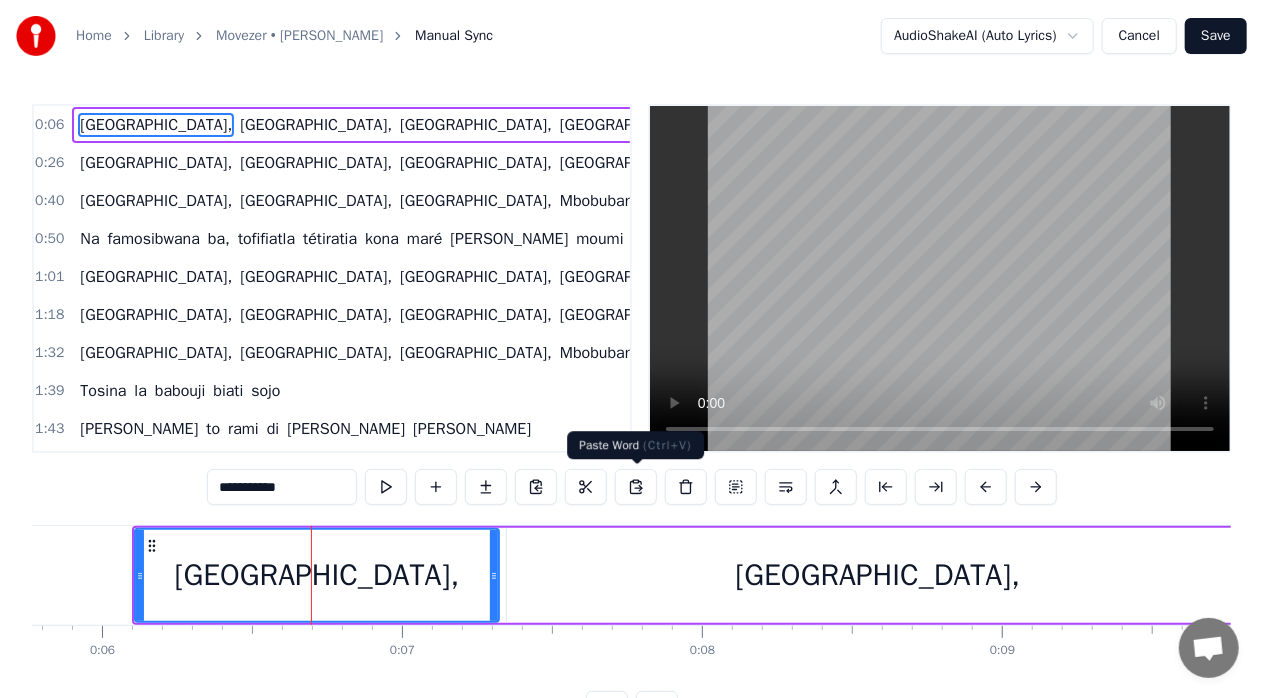 click at bounding box center [636, 487] 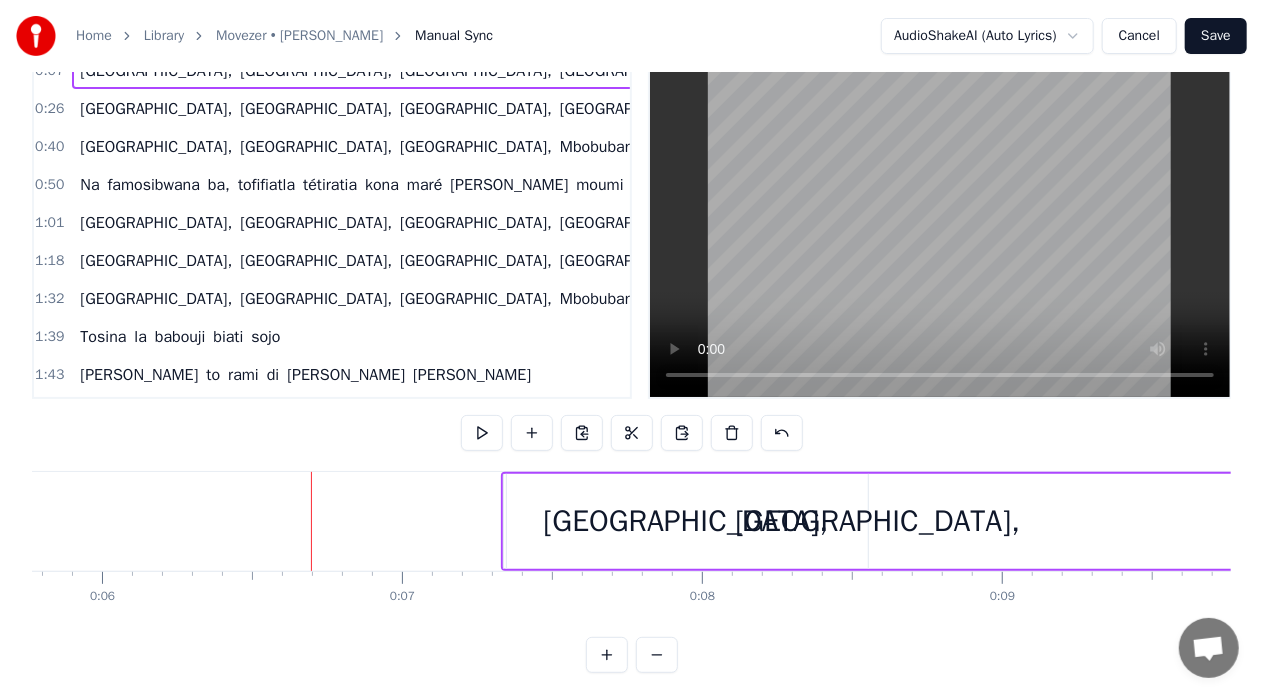 scroll, scrollTop: 78, scrollLeft: 0, axis: vertical 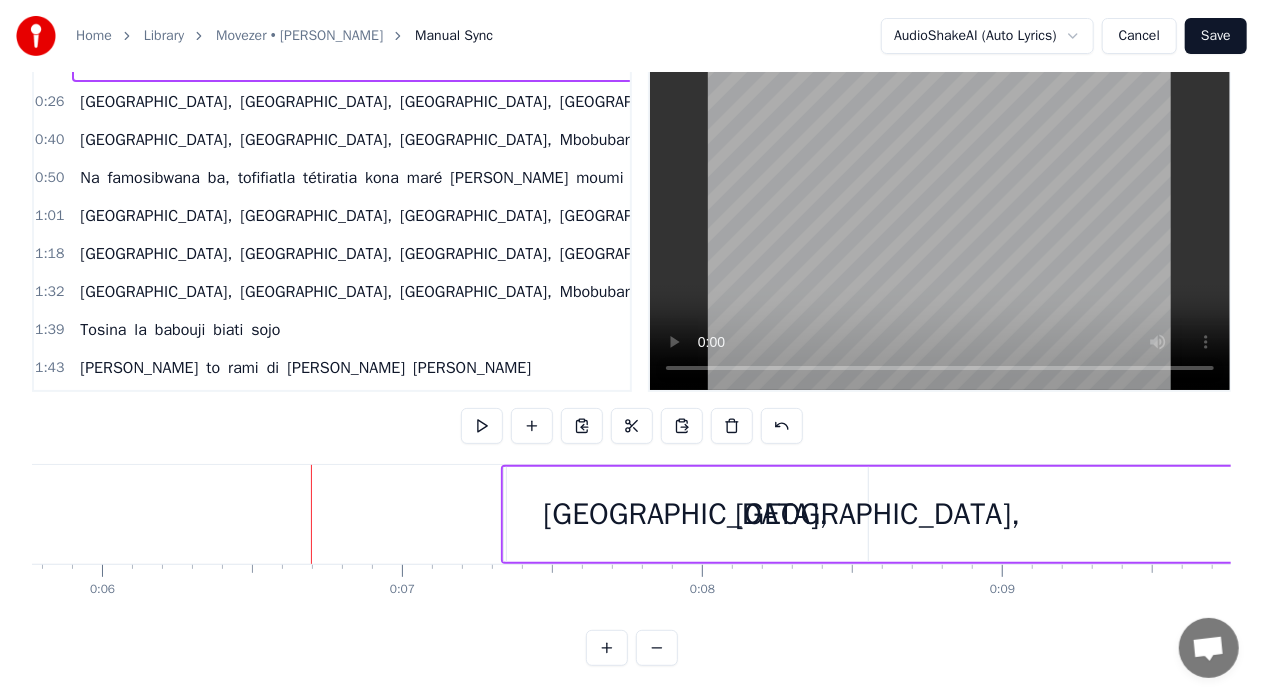 click on "Cancel" at bounding box center [1139, 36] 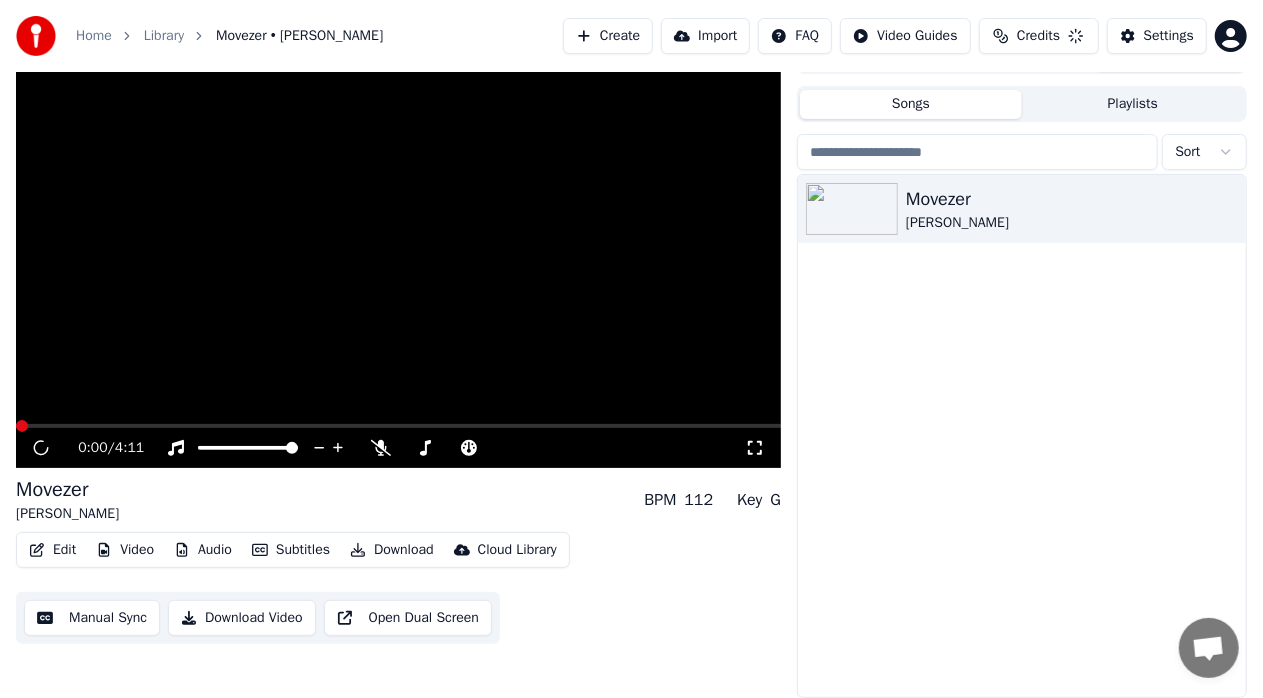 scroll, scrollTop: 0, scrollLeft: 0, axis: both 